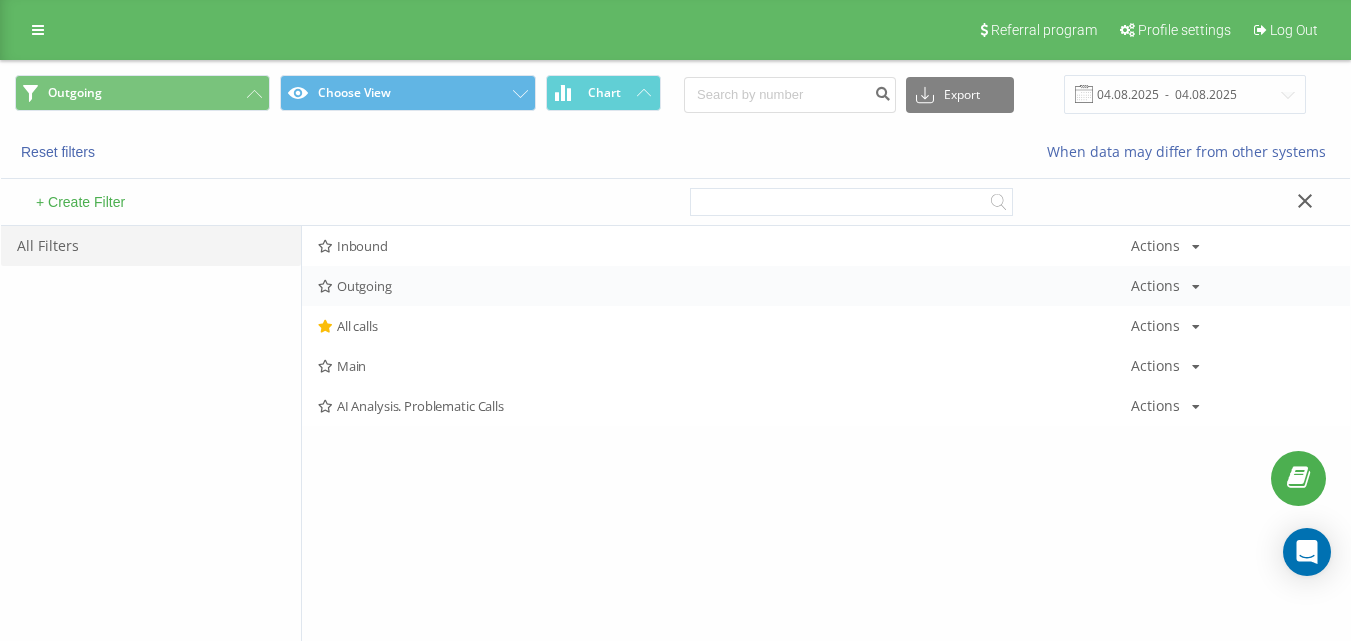 scroll, scrollTop: 0, scrollLeft: 0, axis: both 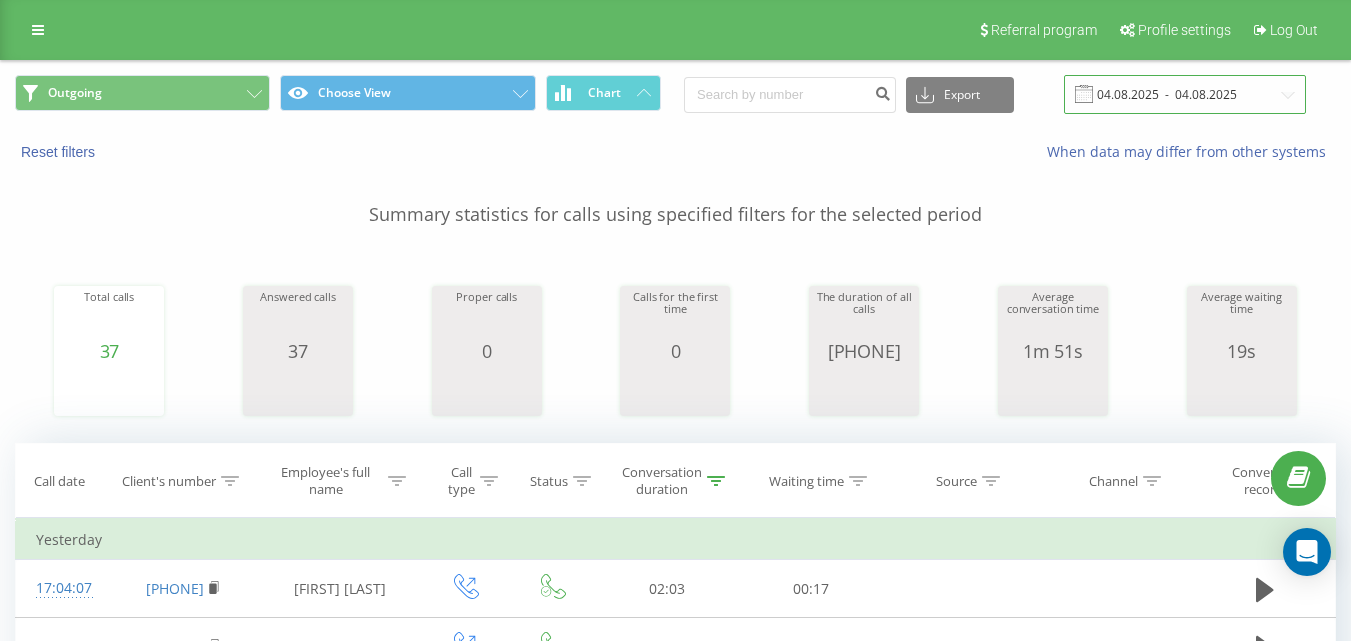 click on "04.08.2025  -  04.08.2025" at bounding box center [1185, 94] 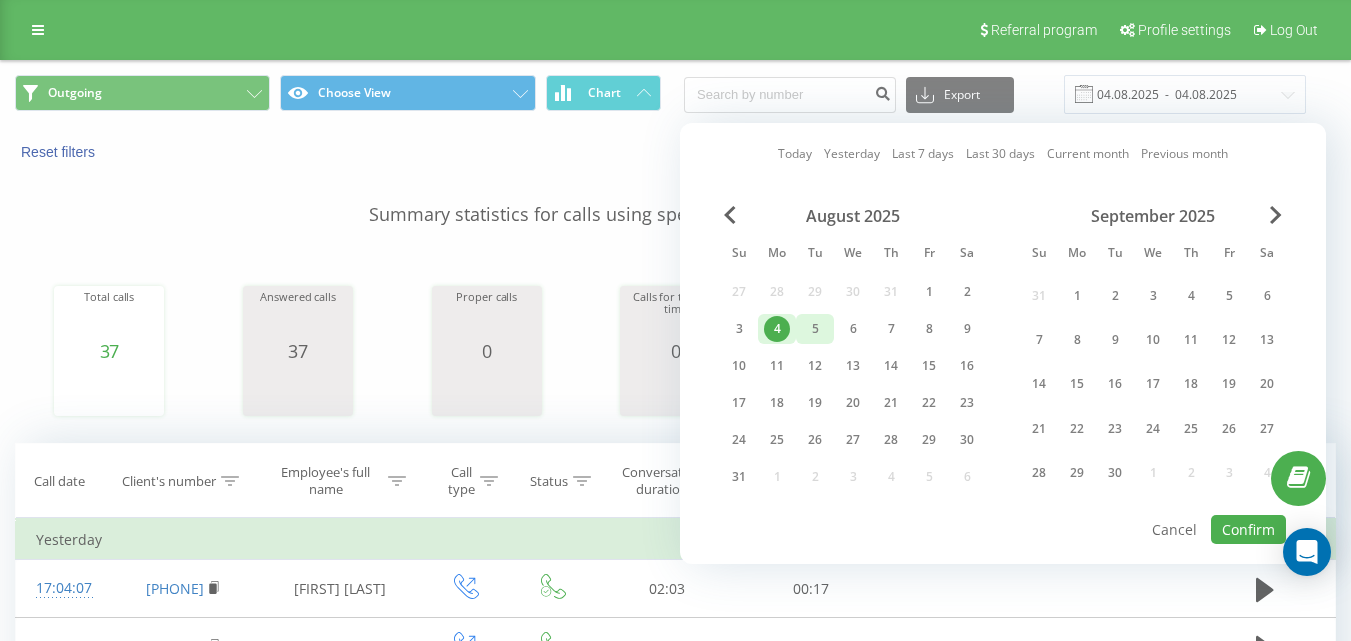click on "5" at bounding box center [815, 329] 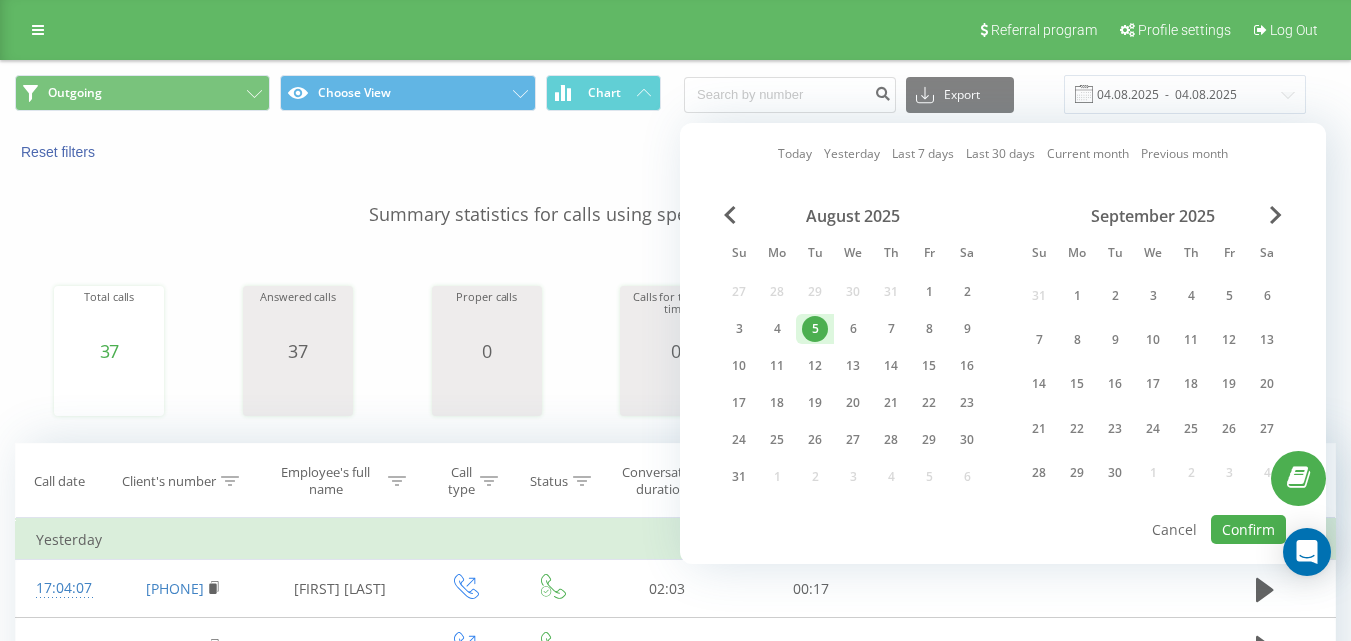 click on "5" at bounding box center [815, 329] 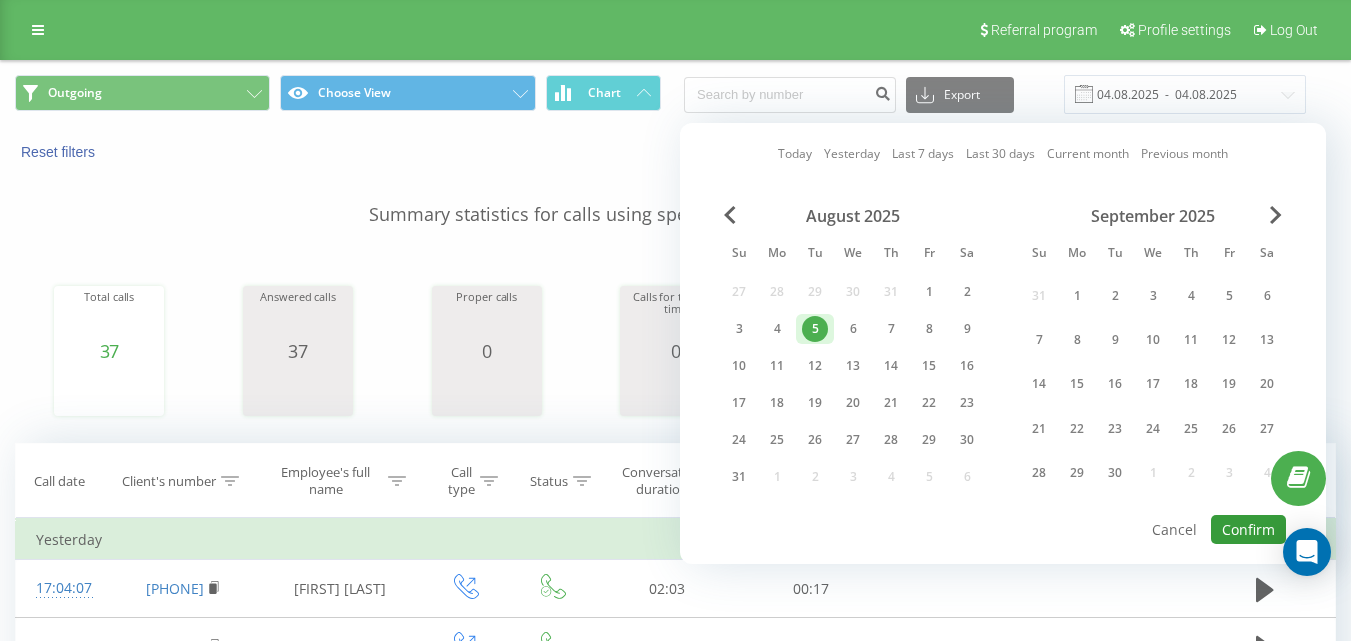 click on "Confirm" at bounding box center [1248, 529] 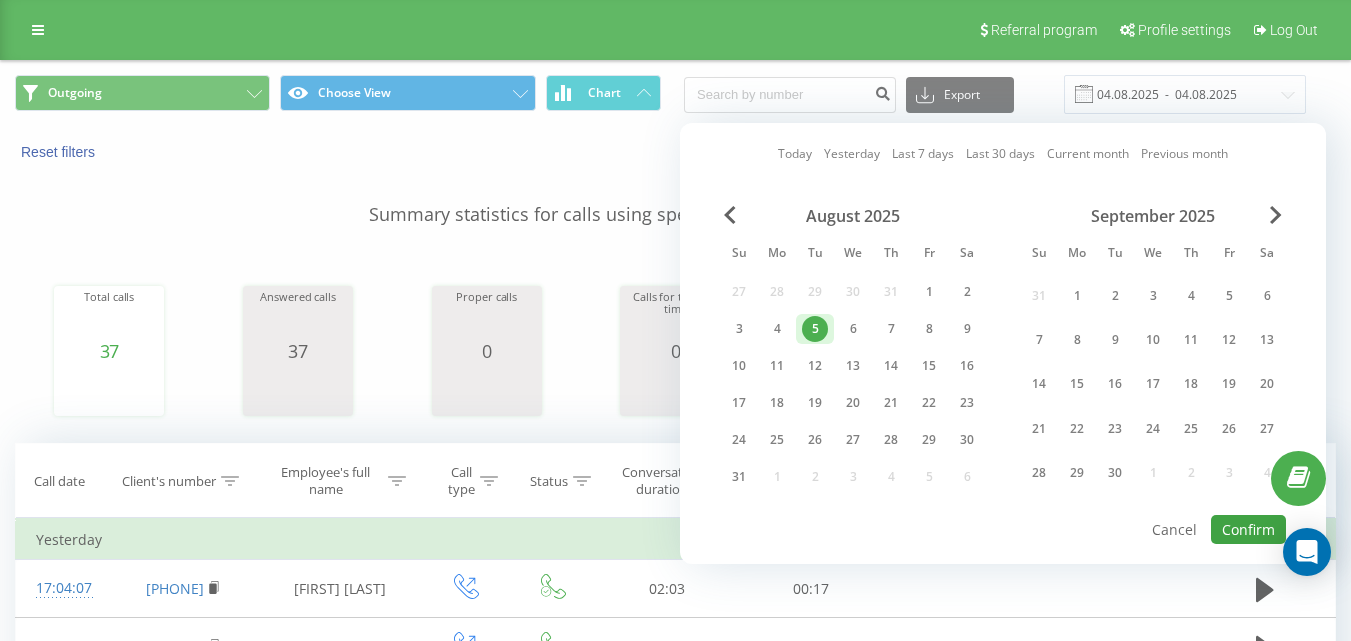 type on "05.08.2025  -  05.08.2025" 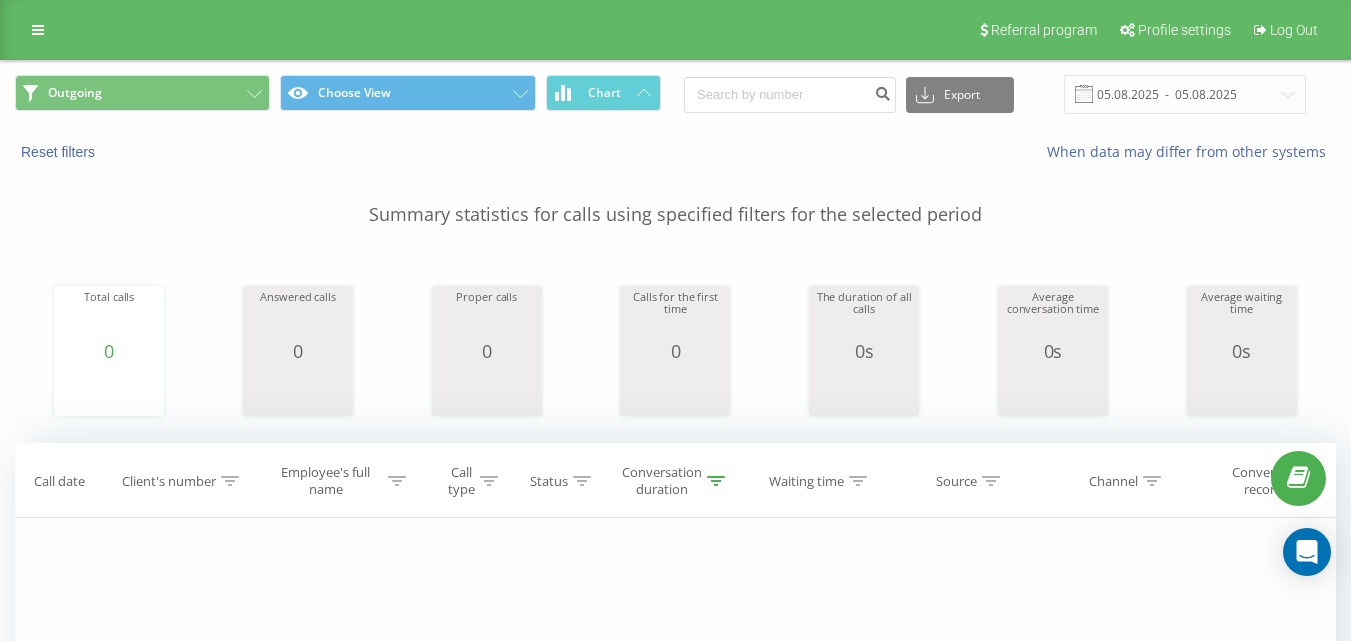click on "Outgoing Choose View Chart" at bounding box center [338, 94] 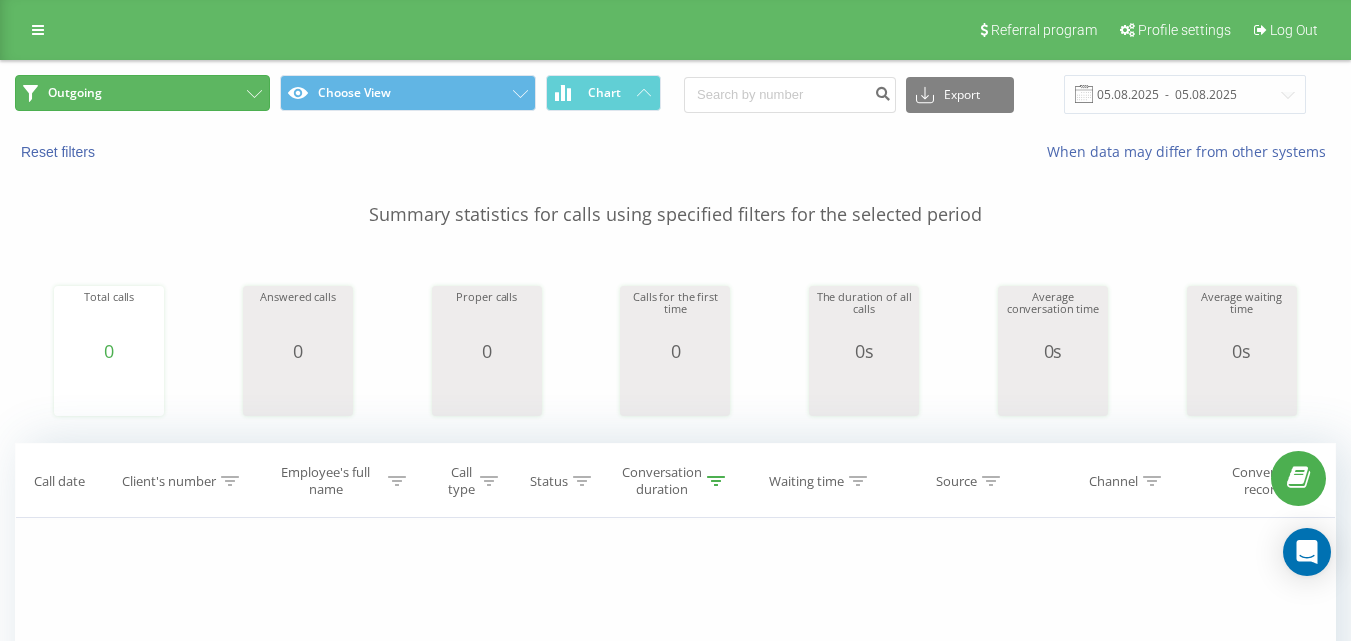 click on "Outgoing" at bounding box center [142, 93] 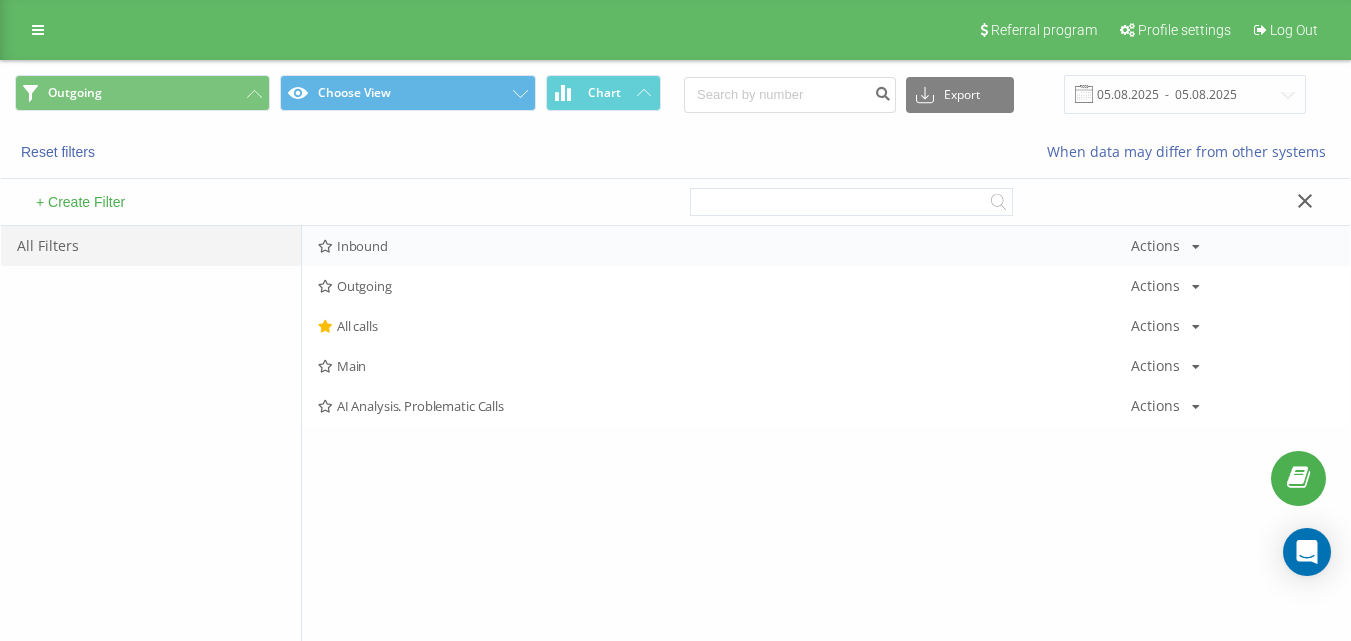 click on "Inbound" at bounding box center (724, 246) 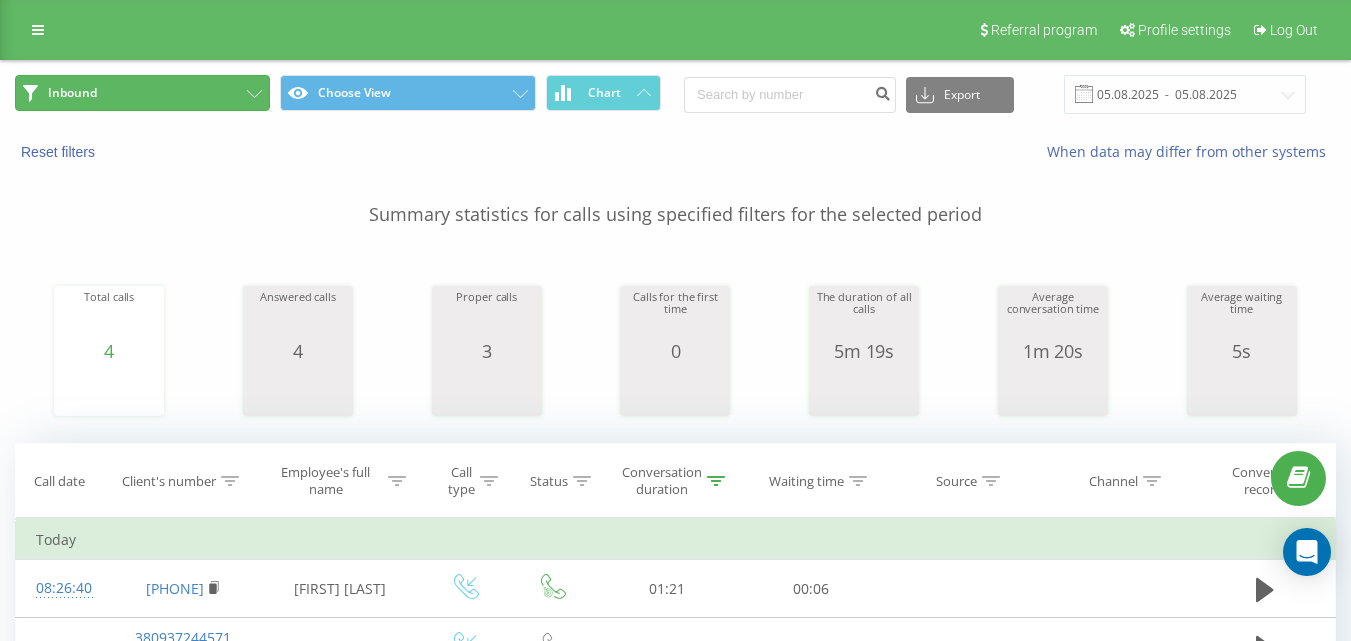 click on "Inbound" at bounding box center [142, 93] 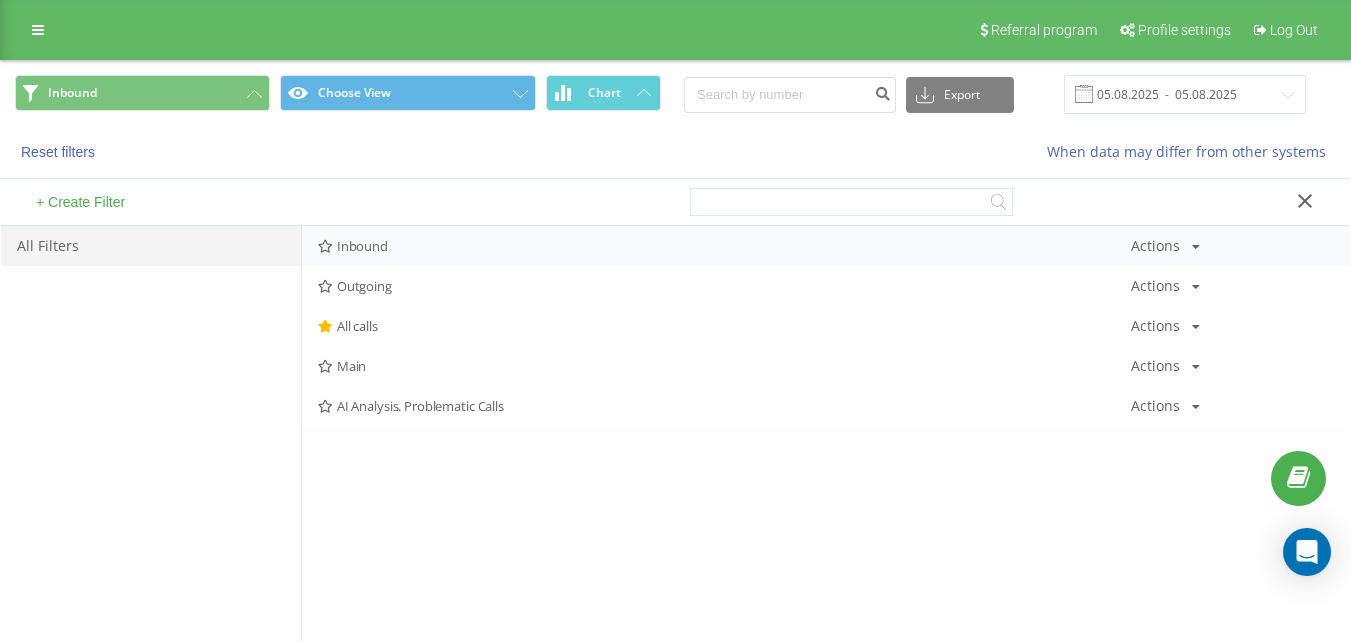 click on "Inbound Actions Edit Copy Delete Default Share" at bounding box center (826, 246) 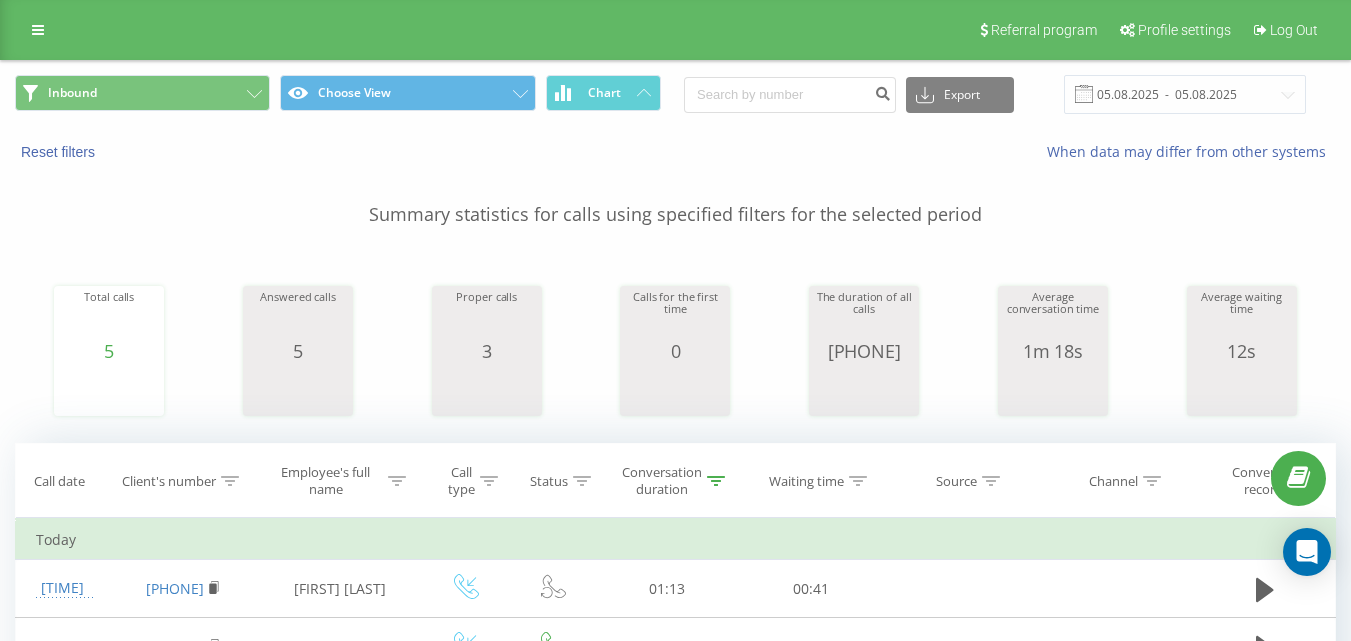 click on "Inbound Choose View Chart Export .csv .xls .xlsx [DATE]  -  [DATE]" at bounding box center [675, 94] 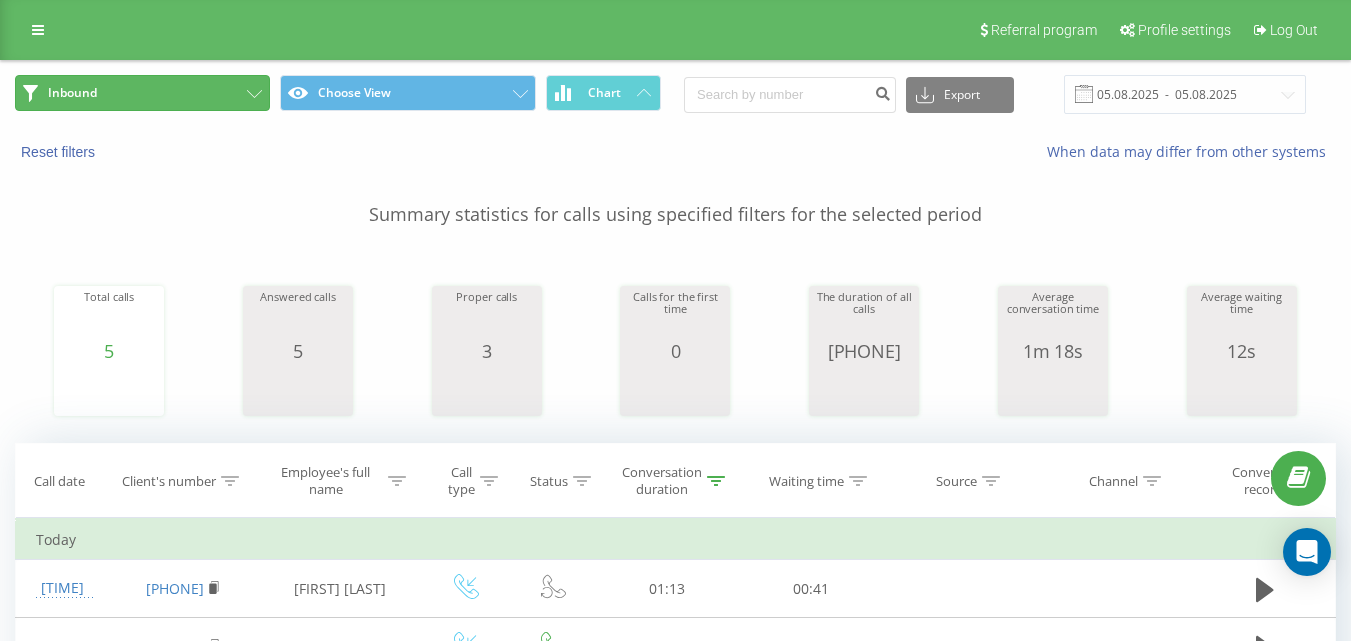 click on "Inbound" at bounding box center [142, 93] 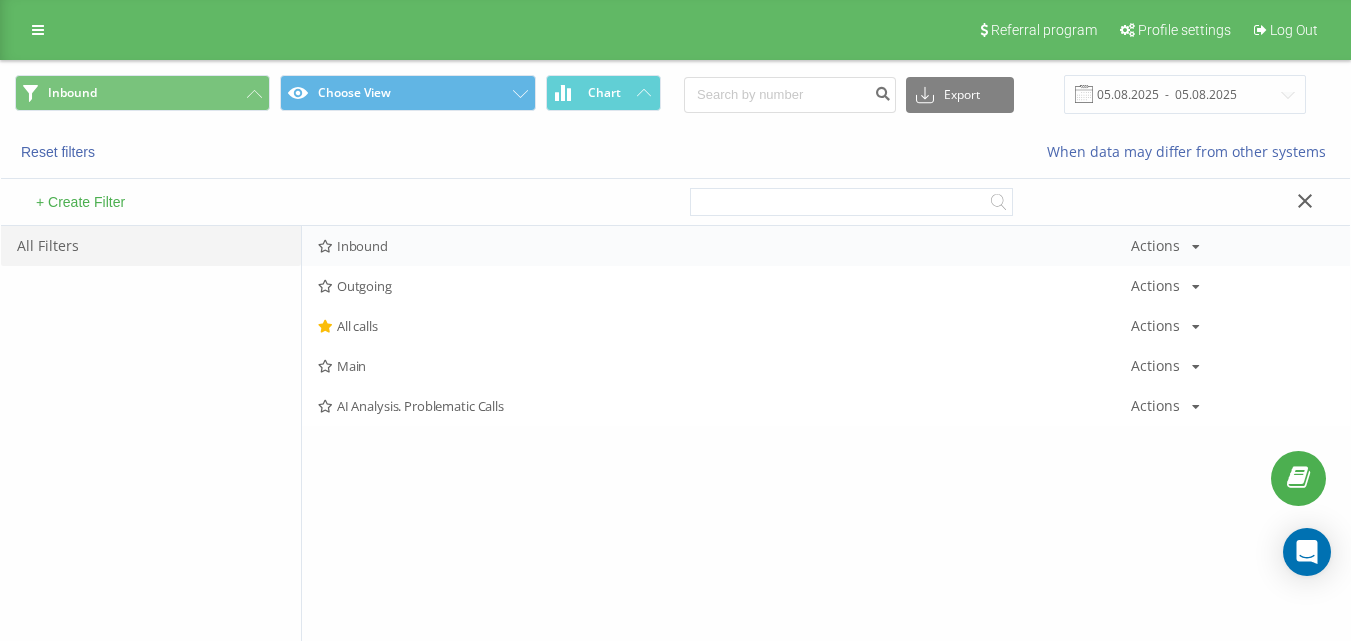 click on "Inbound Actions Edit Copy Delete Default Share" at bounding box center [826, 246] 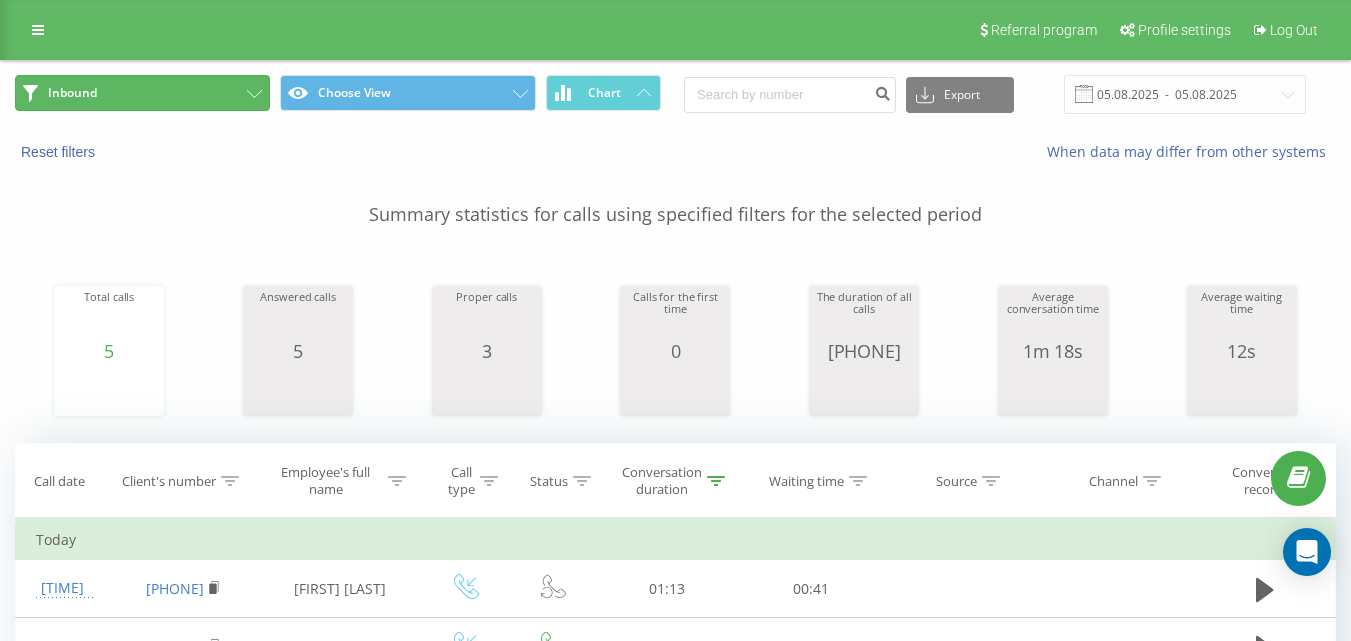 click on "Inbound" at bounding box center [142, 93] 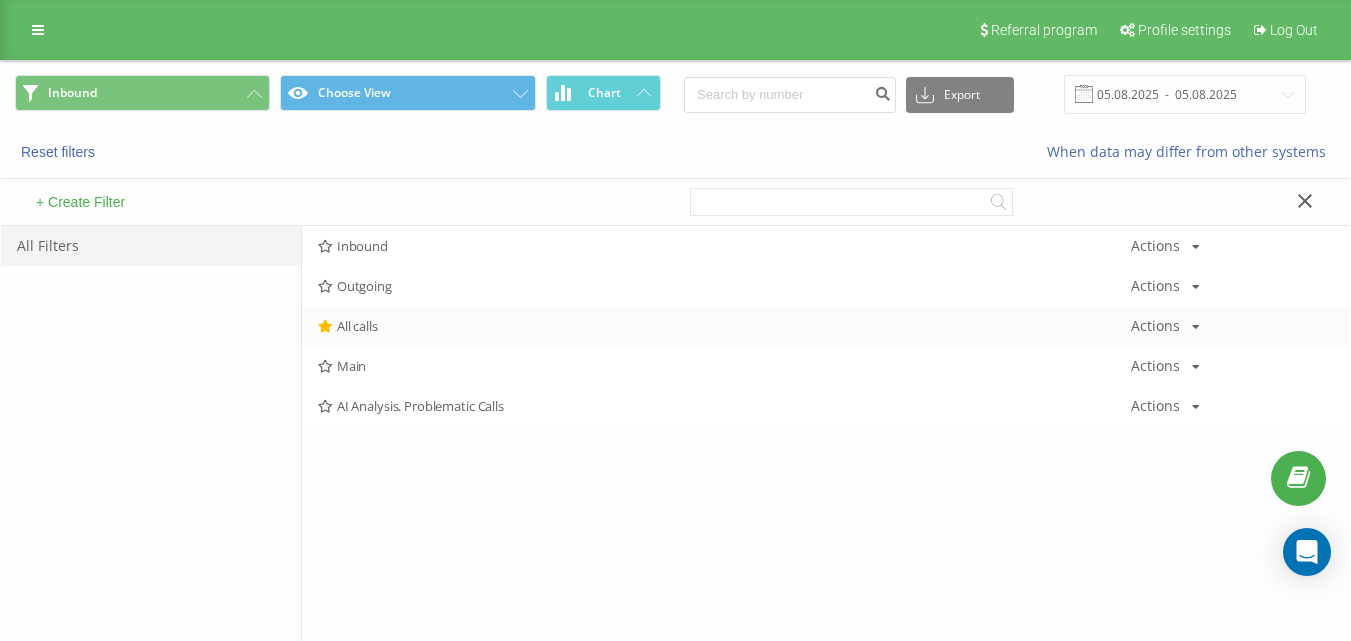 click on "All calls" at bounding box center [724, 326] 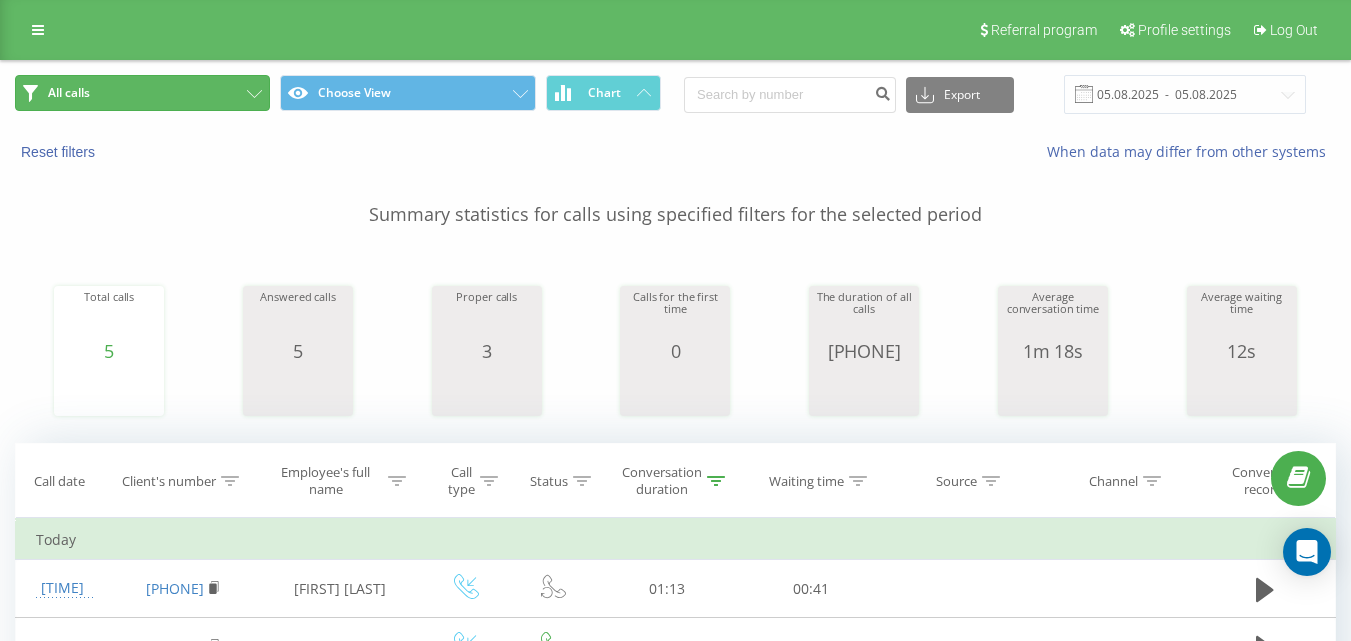 click on "All calls" at bounding box center [142, 93] 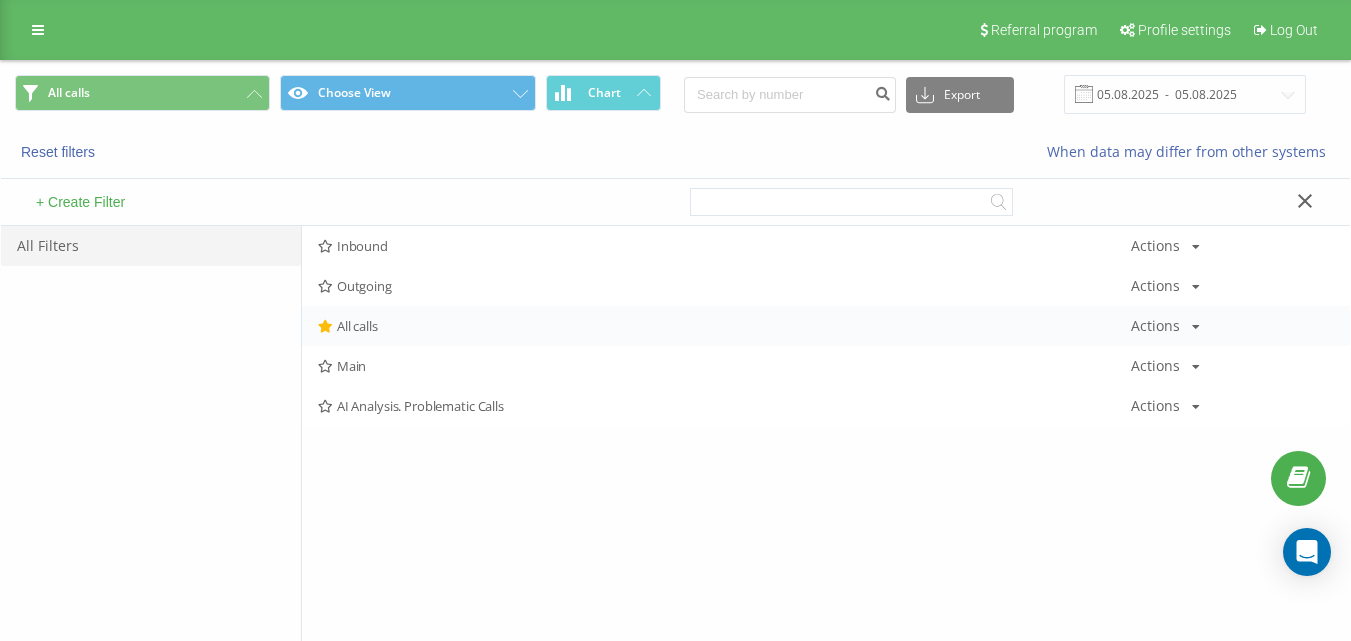 click on "All calls Actions Edit Copy Delete Default Share" at bounding box center (826, 326) 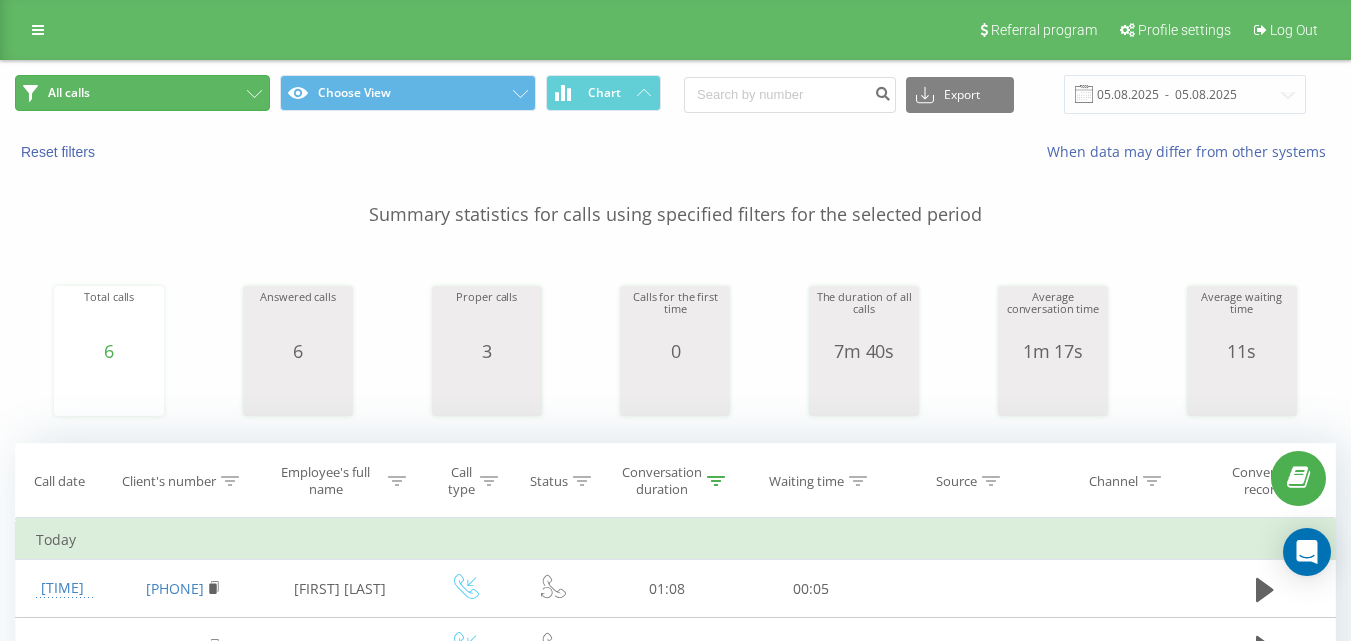 click on "All calls" at bounding box center [142, 93] 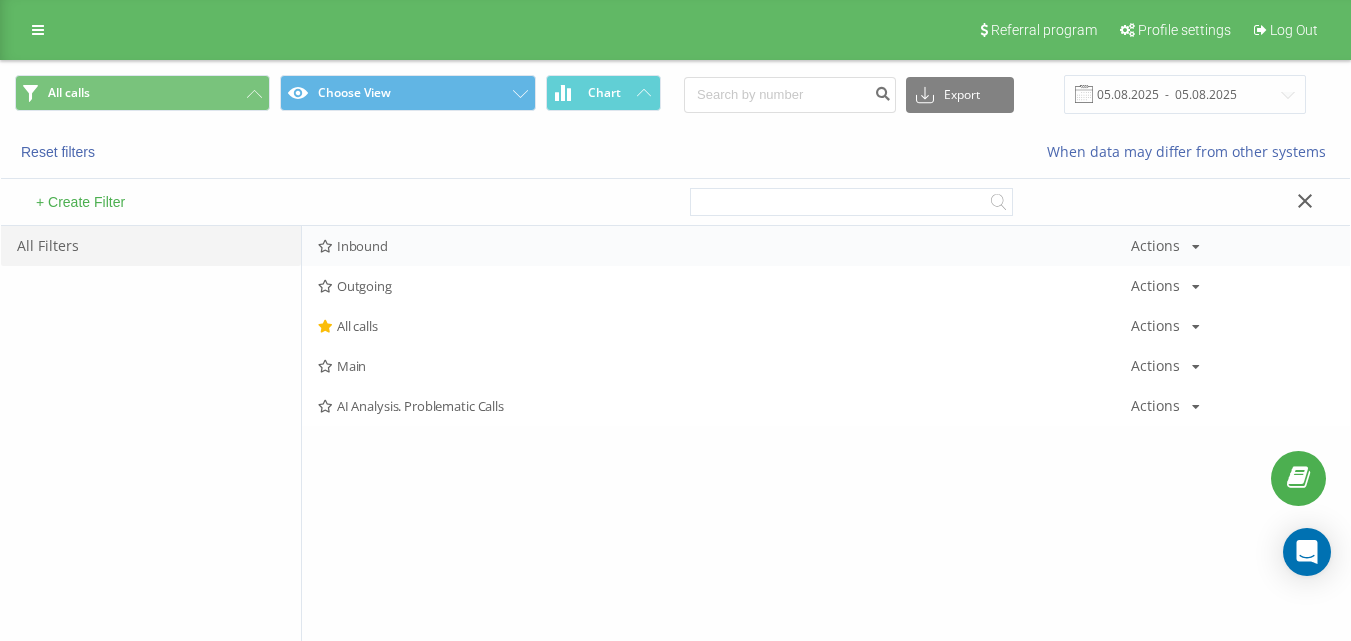 click on "Inbound Actions Edit Copy Delete Default Share" at bounding box center (826, 246) 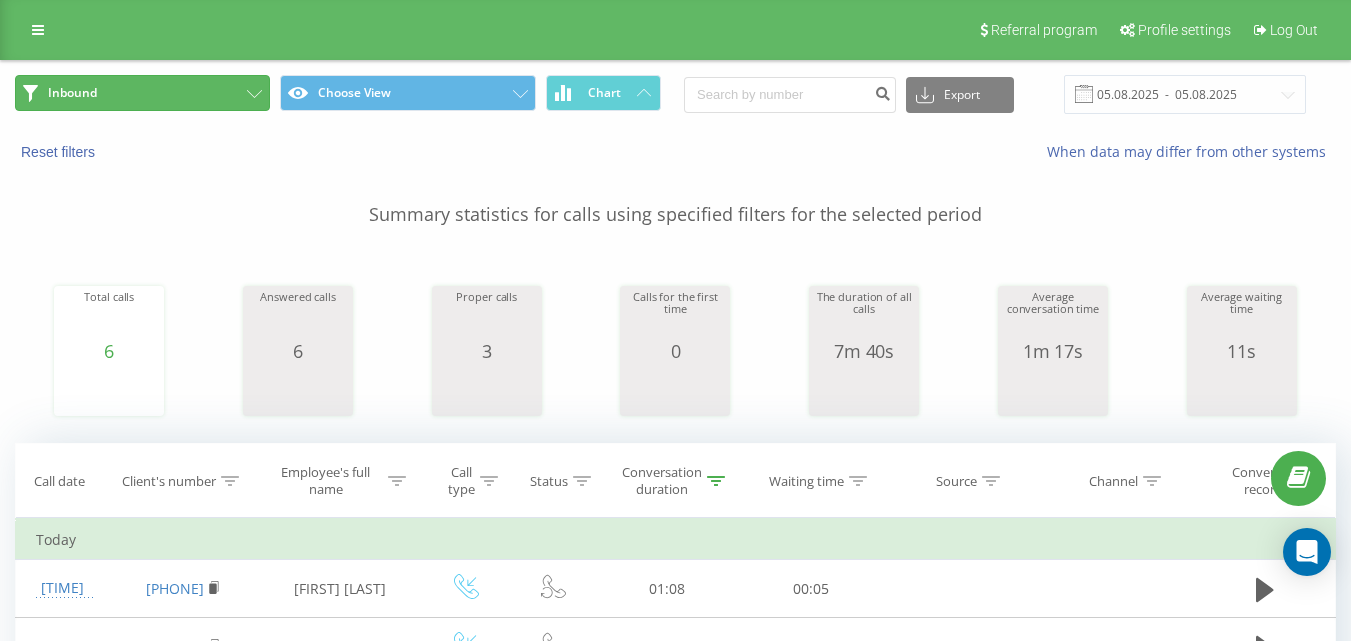click on "Inbound" at bounding box center [142, 93] 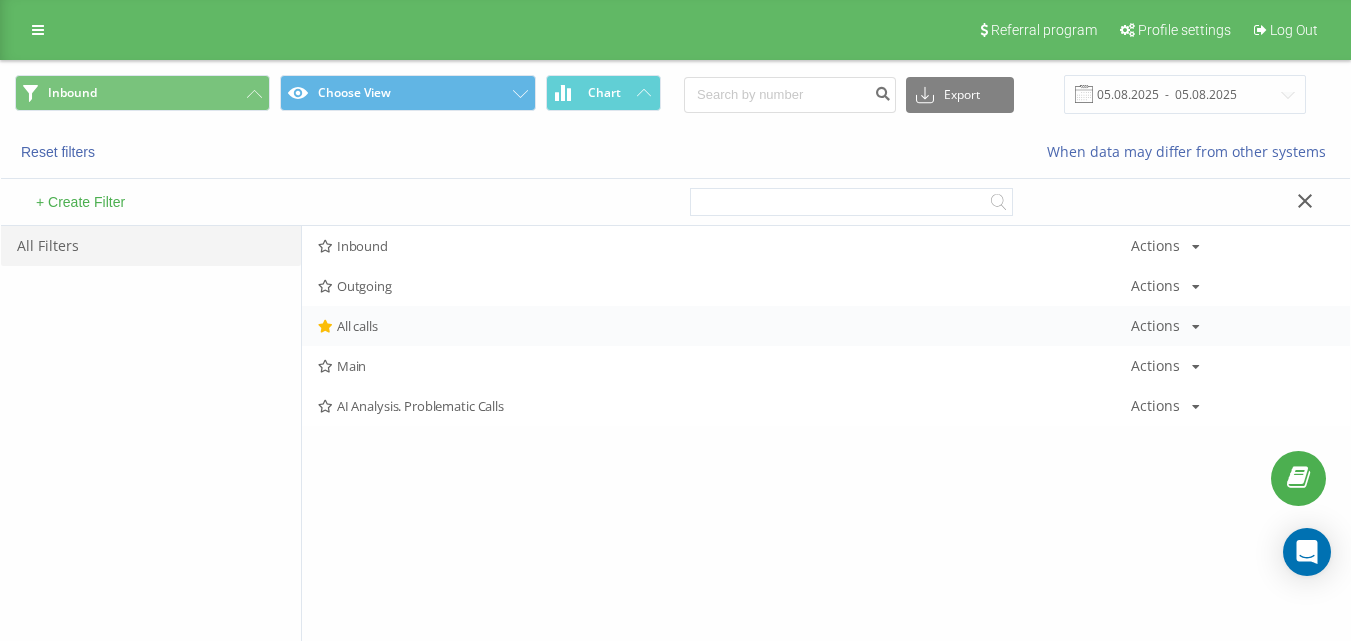 click on "All calls Actions Edit Copy Delete Default Share" at bounding box center (826, 326) 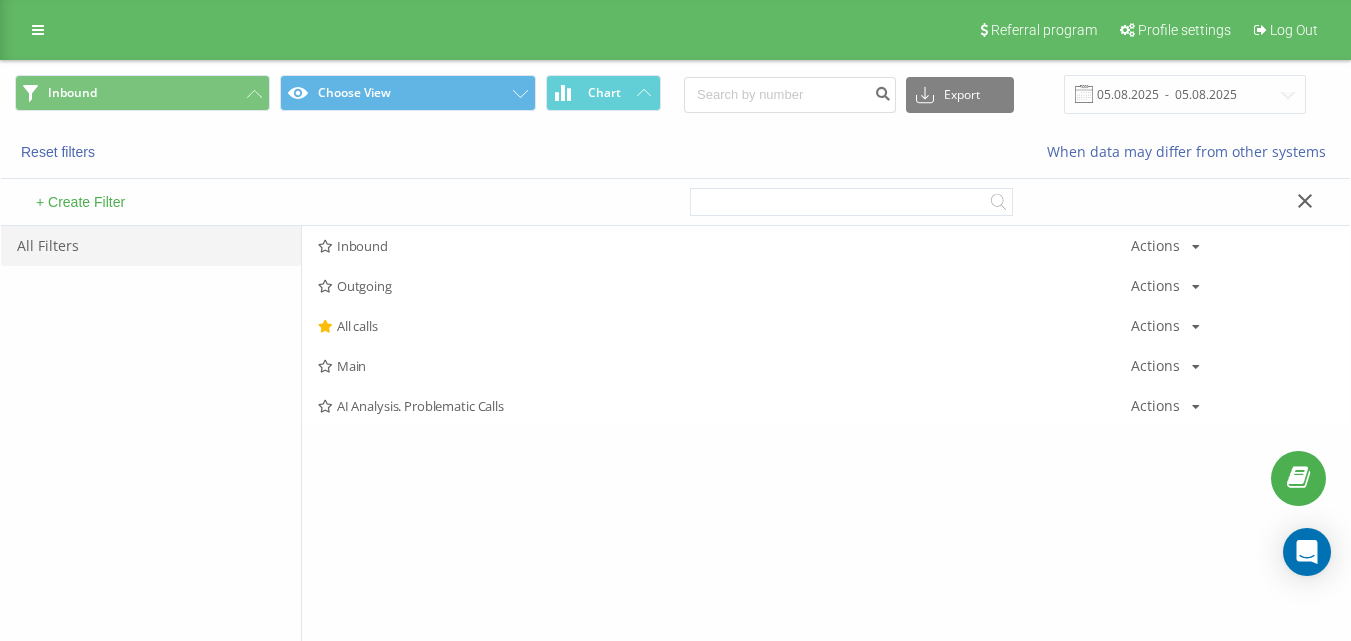 click on "All calls" at bounding box center [724, 326] 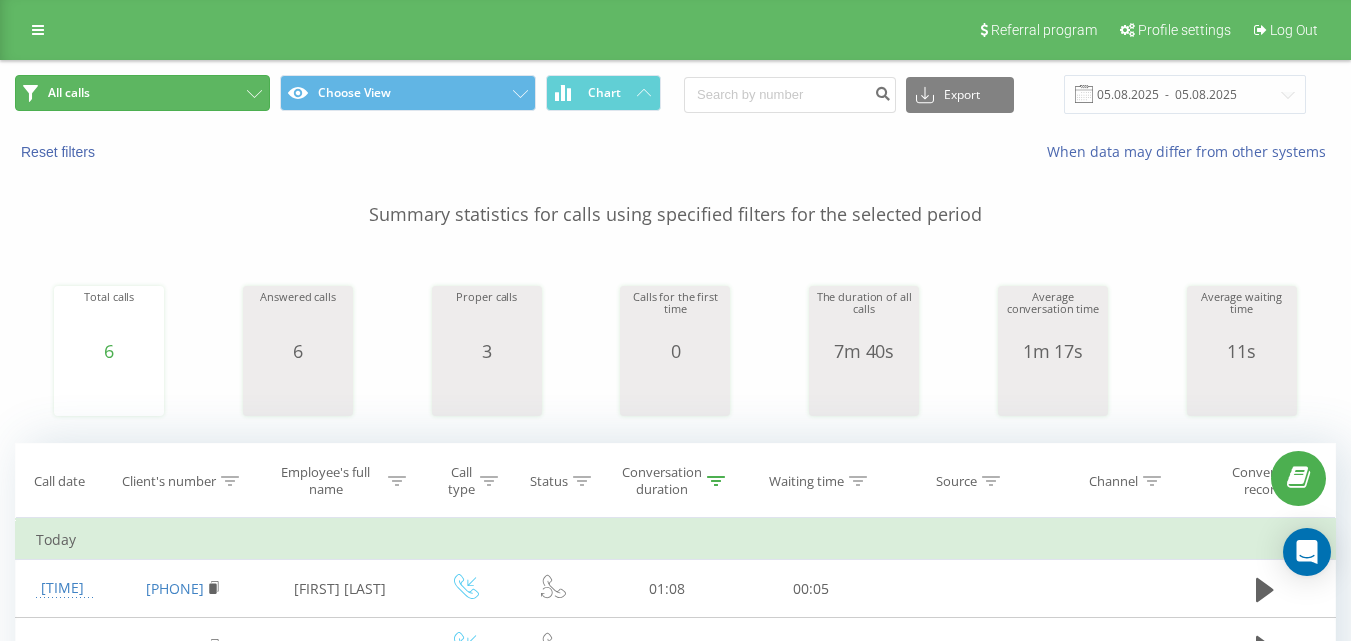 click on "All calls" at bounding box center (142, 93) 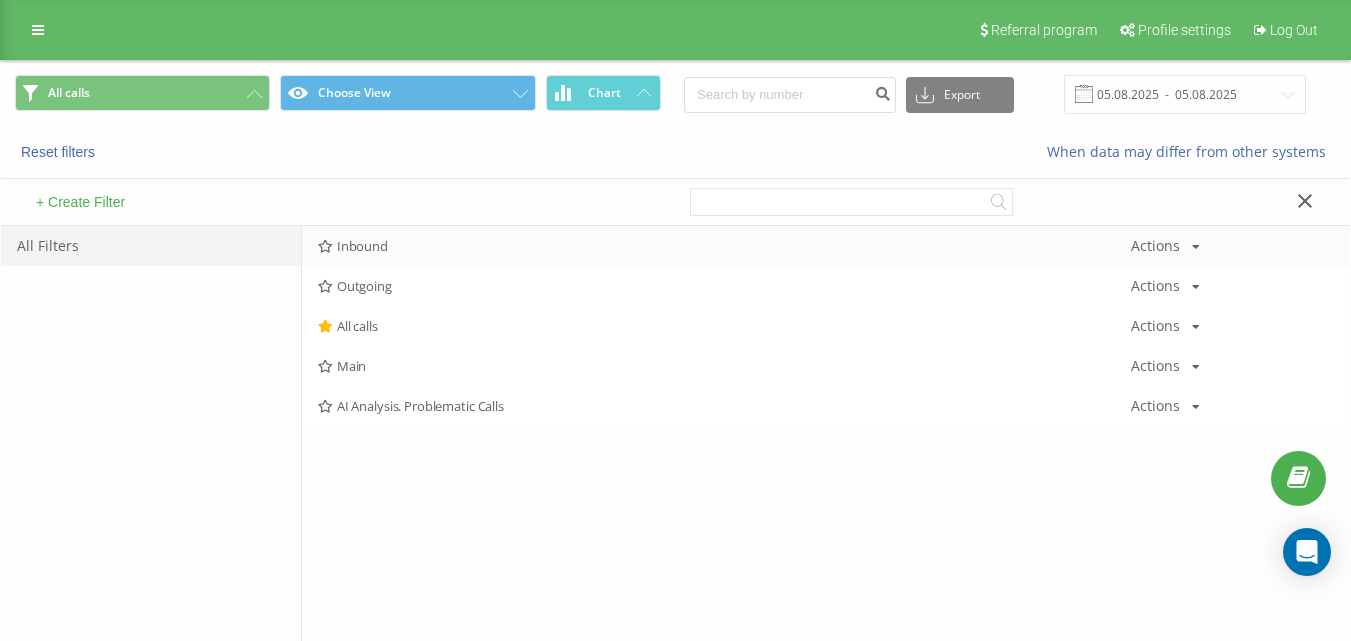 click on "Inbound" at bounding box center [724, 246] 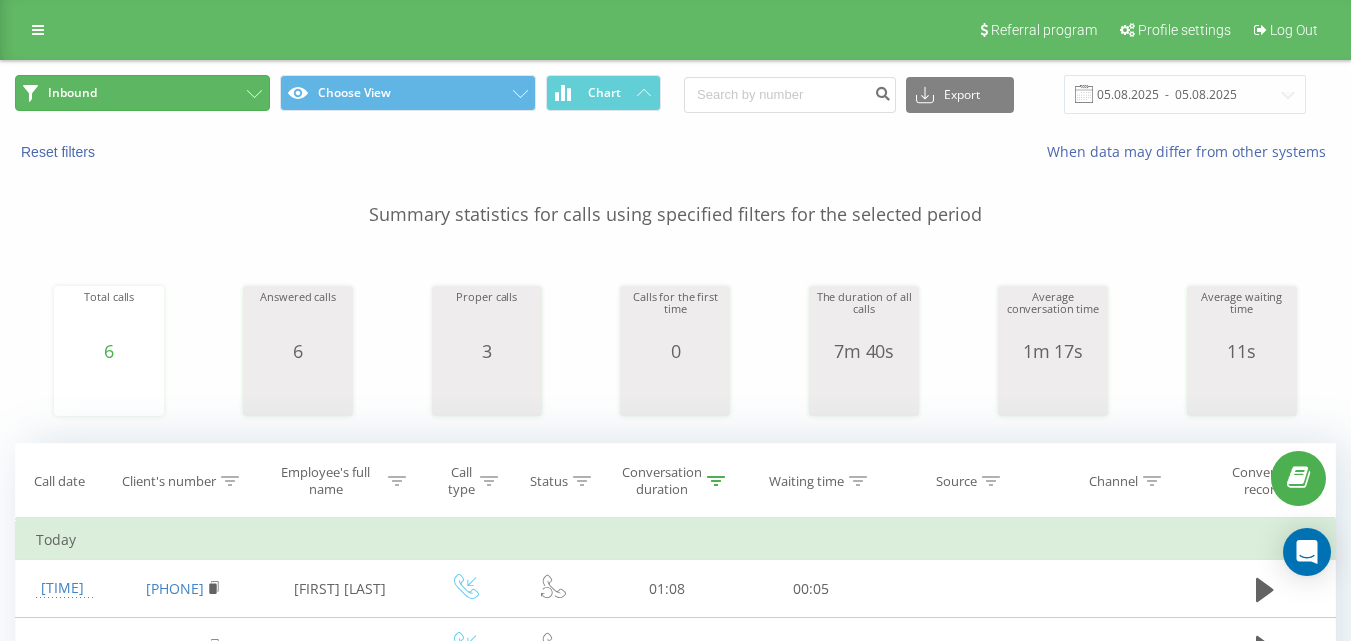 click on "Inbound" at bounding box center [142, 93] 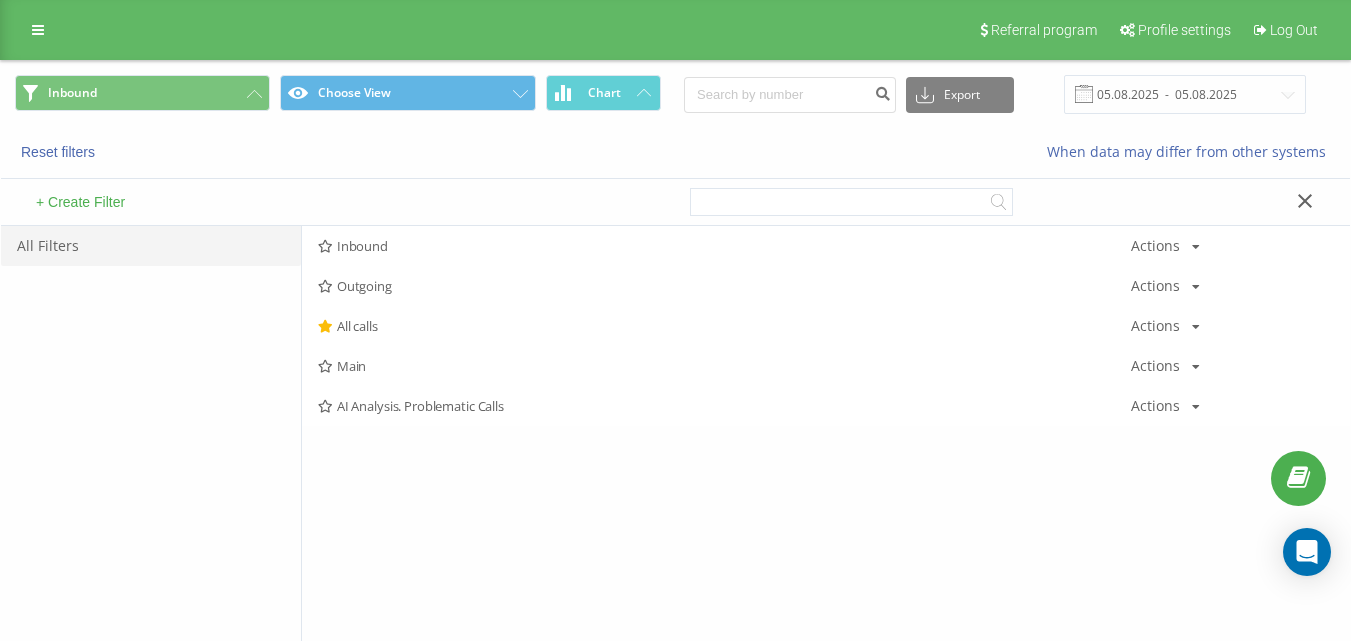 click on "+ Create Filter" at bounding box center (338, 202) 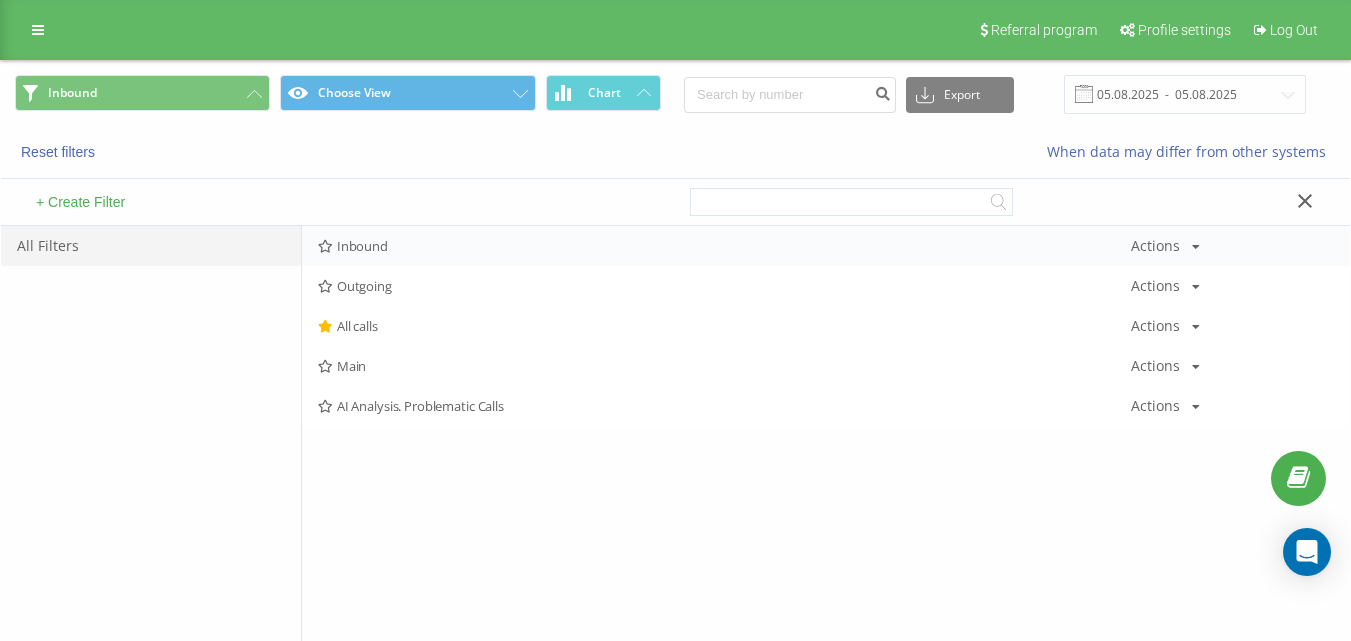 click on "Inbound" at bounding box center [724, 246] 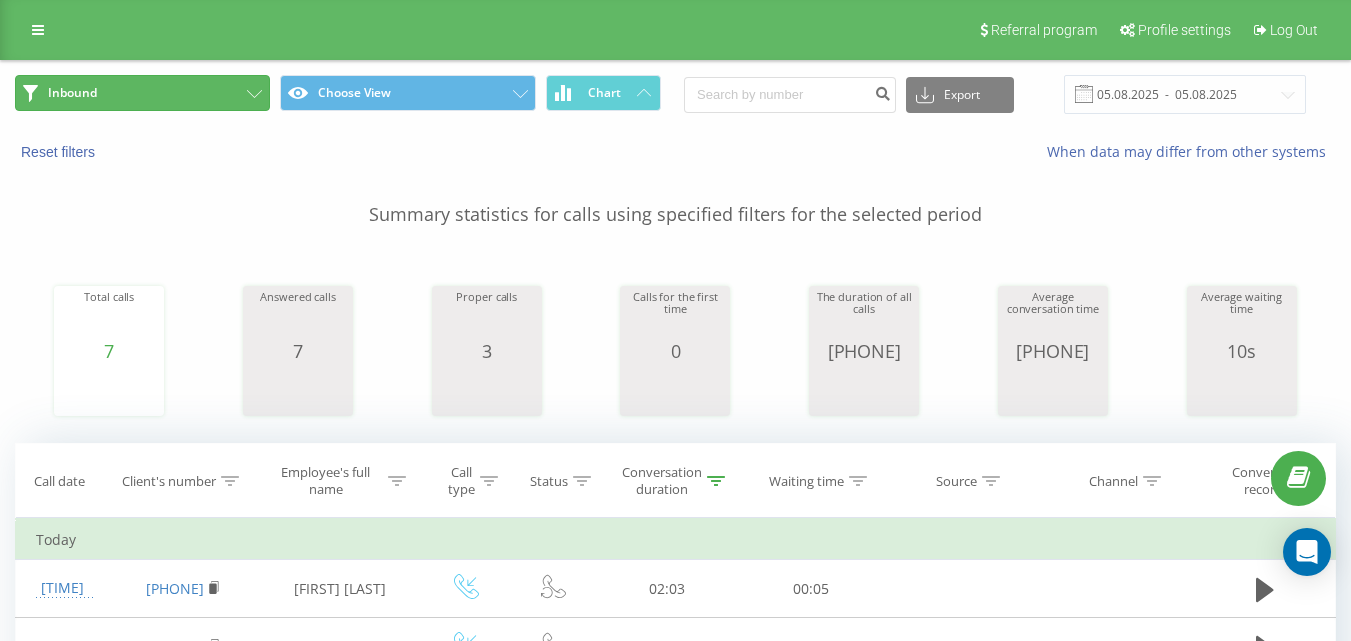 click on "Inbound" at bounding box center [142, 93] 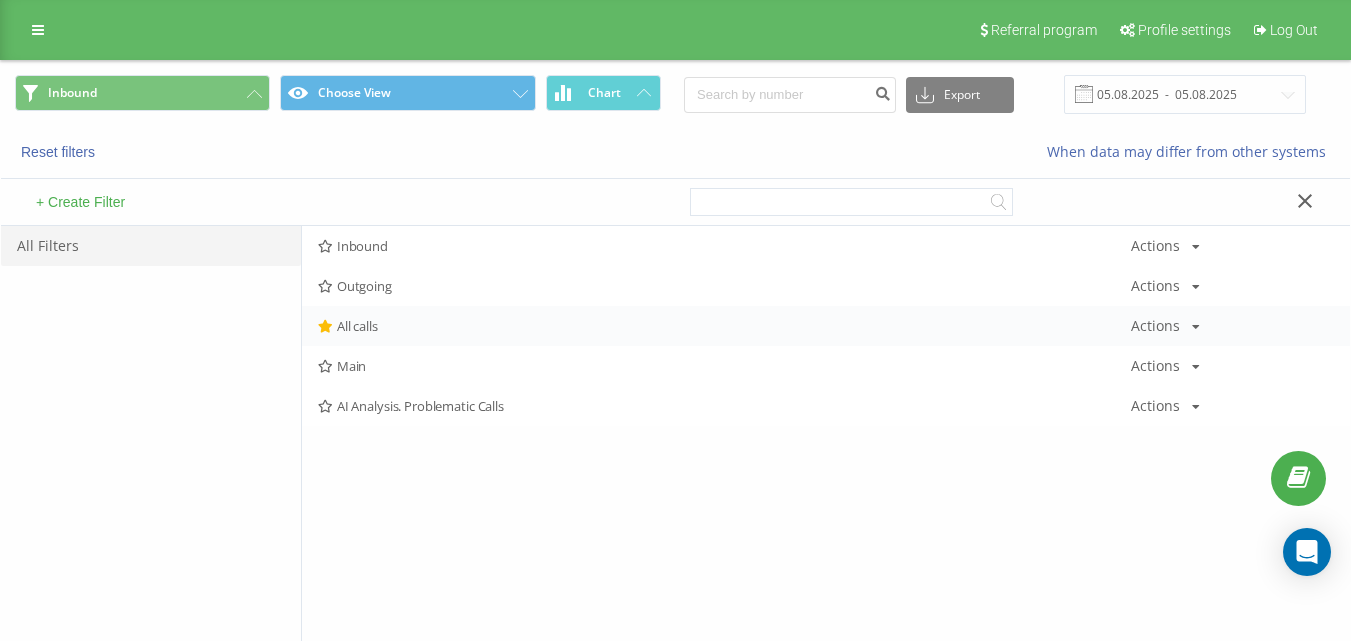 click on "All calls Actions Edit Copy Delete Default Share" at bounding box center [826, 326] 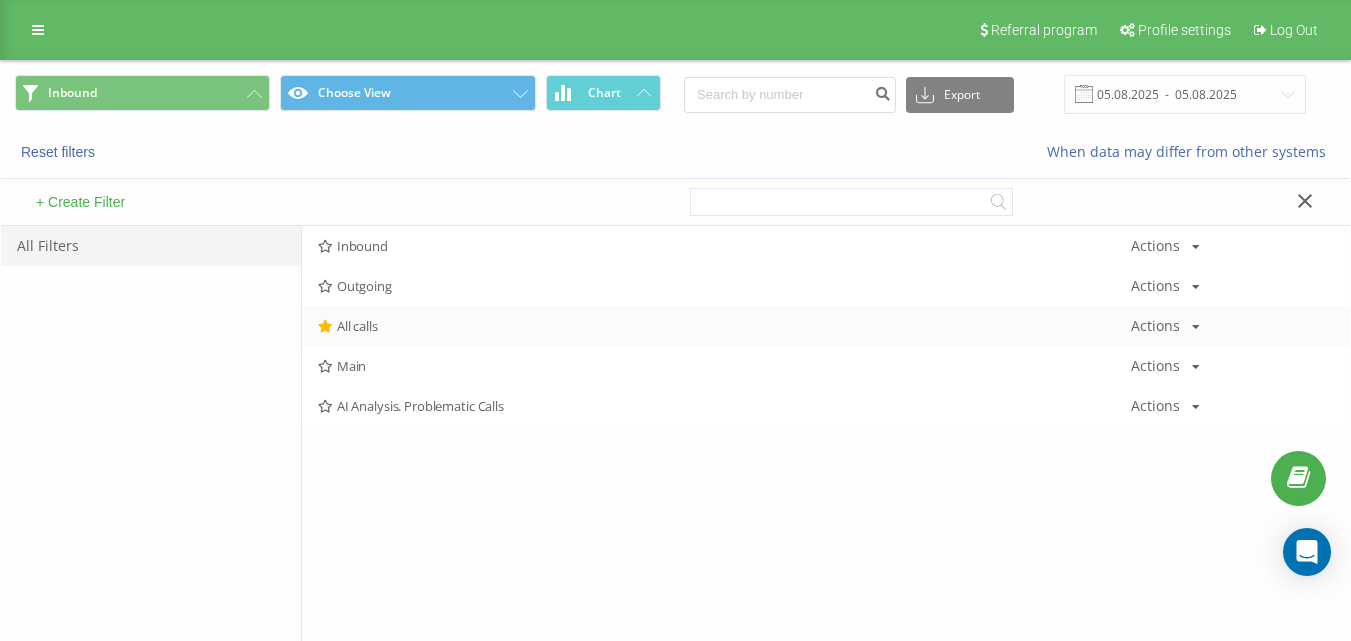 click on "All calls" at bounding box center [724, 326] 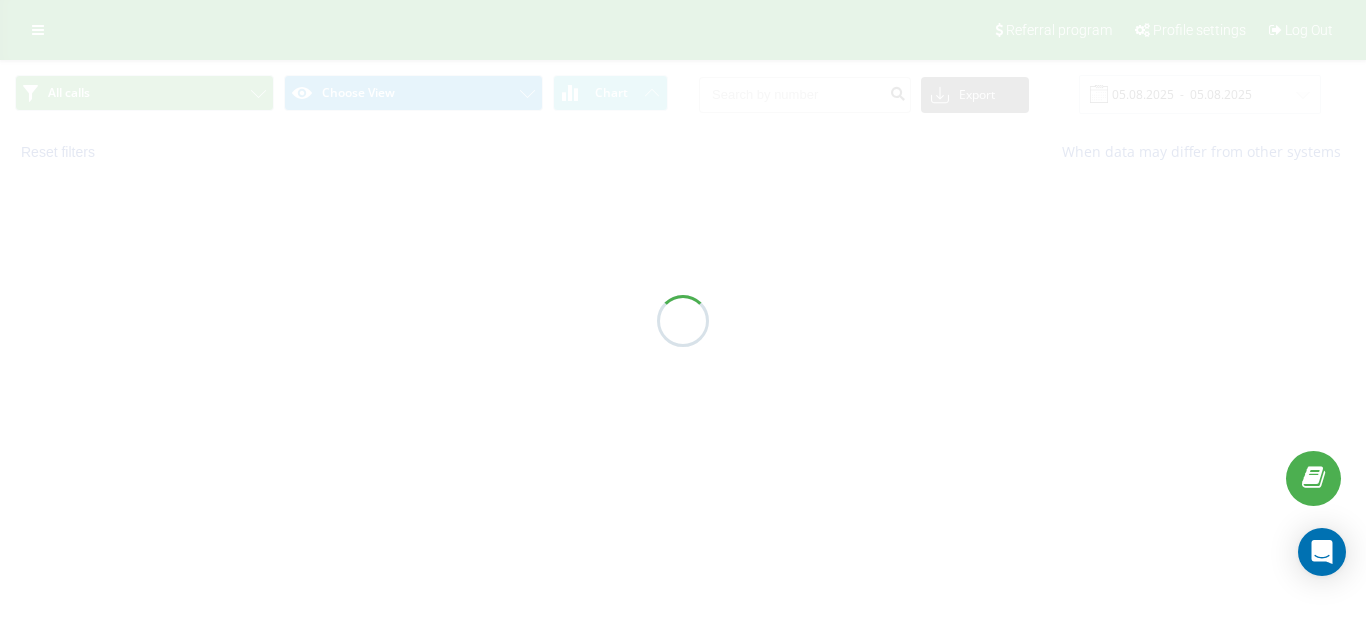 click at bounding box center (683, 320) 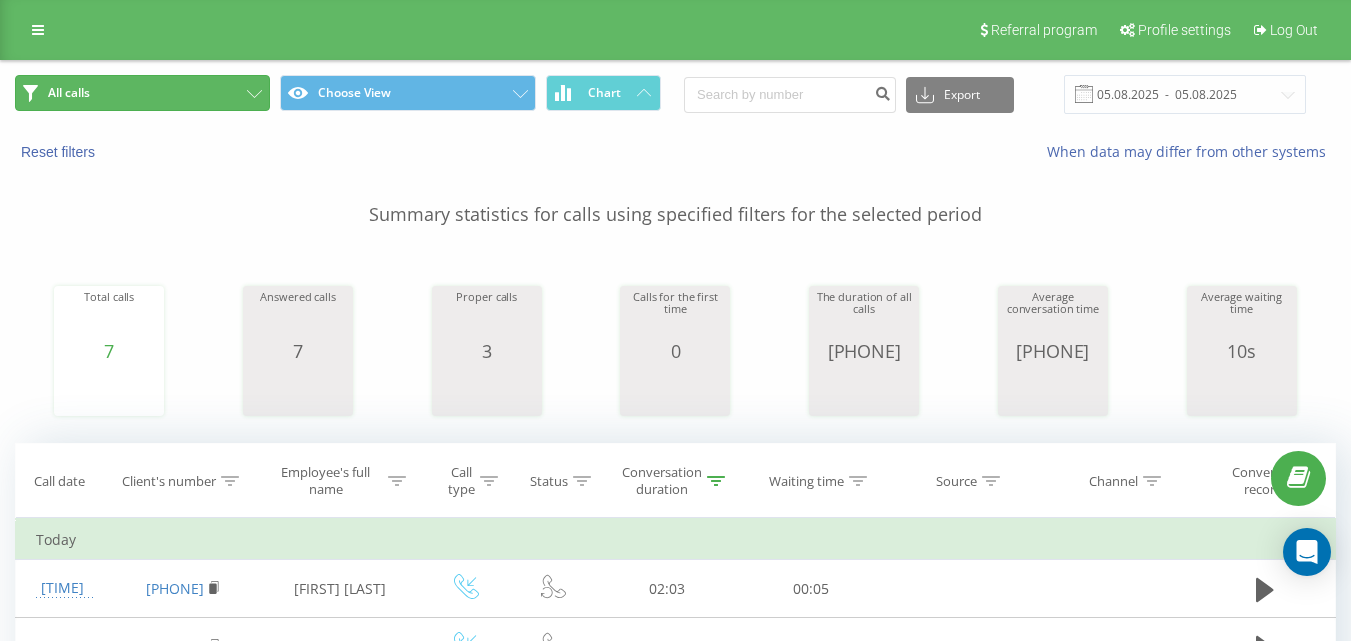 drag, startPoint x: 177, startPoint y: 97, endPoint x: 309, endPoint y: 153, distance: 143.38759 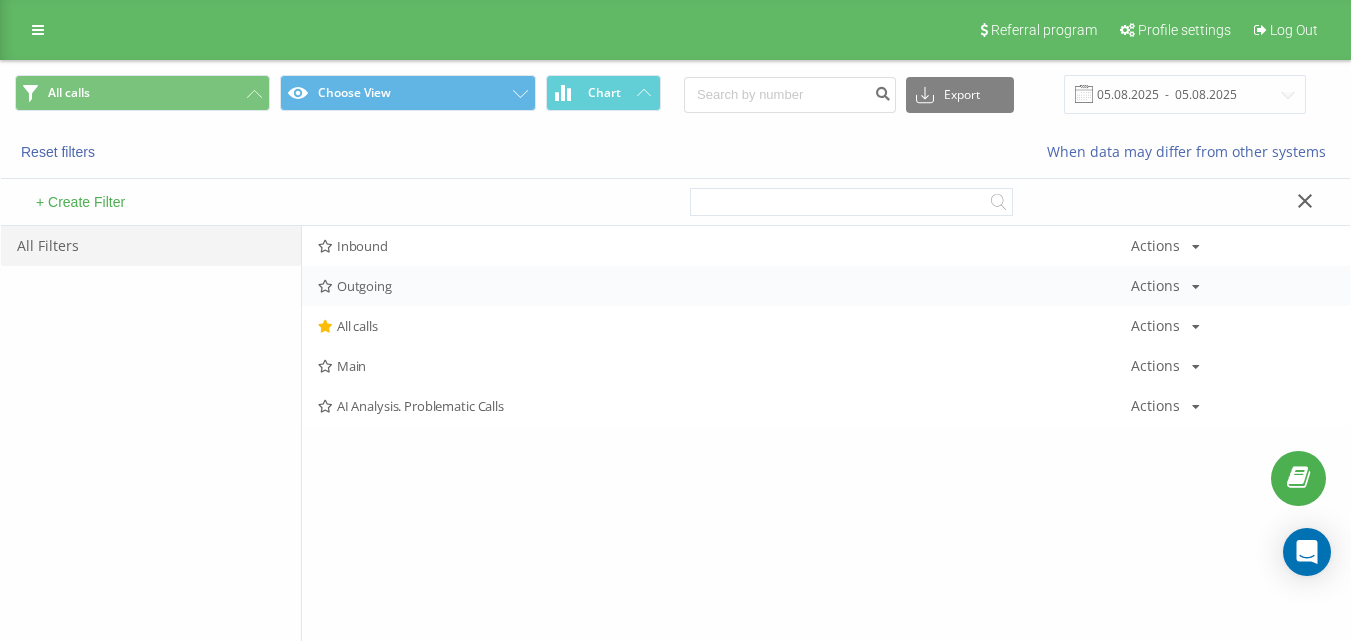 click on "Outgoing Actions Edit Copy Delete Default Share" at bounding box center (826, 286) 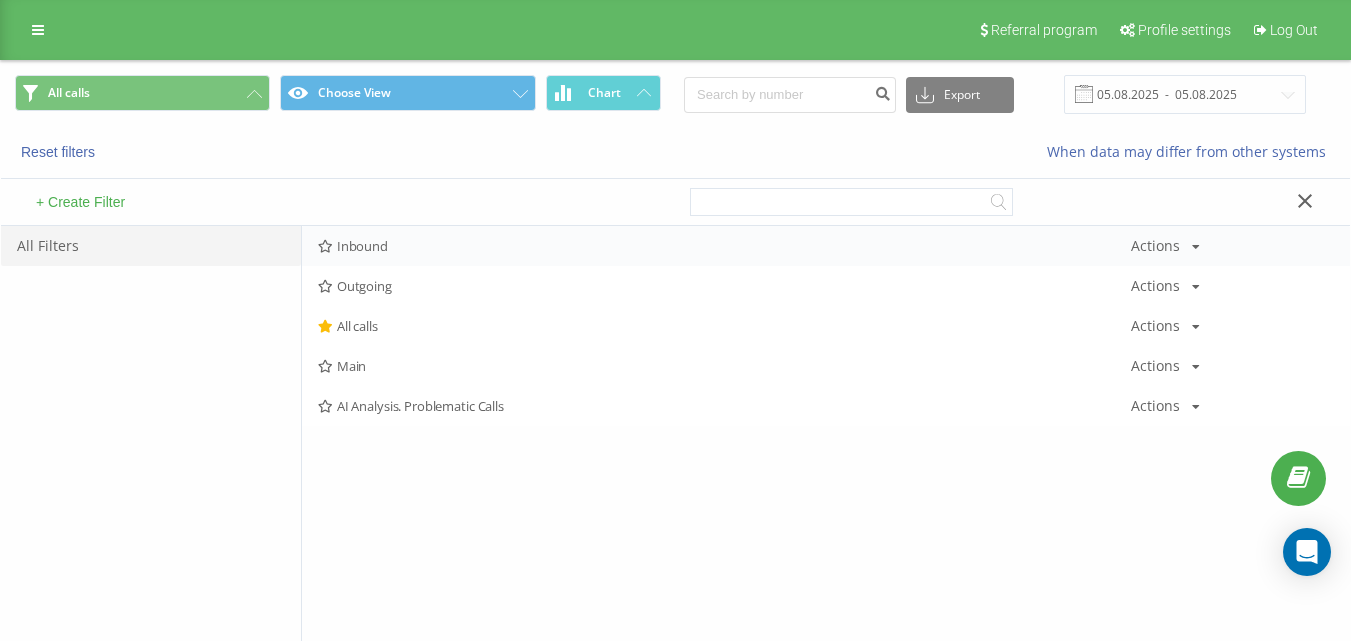 click on "Inbound" at bounding box center (724, 246) 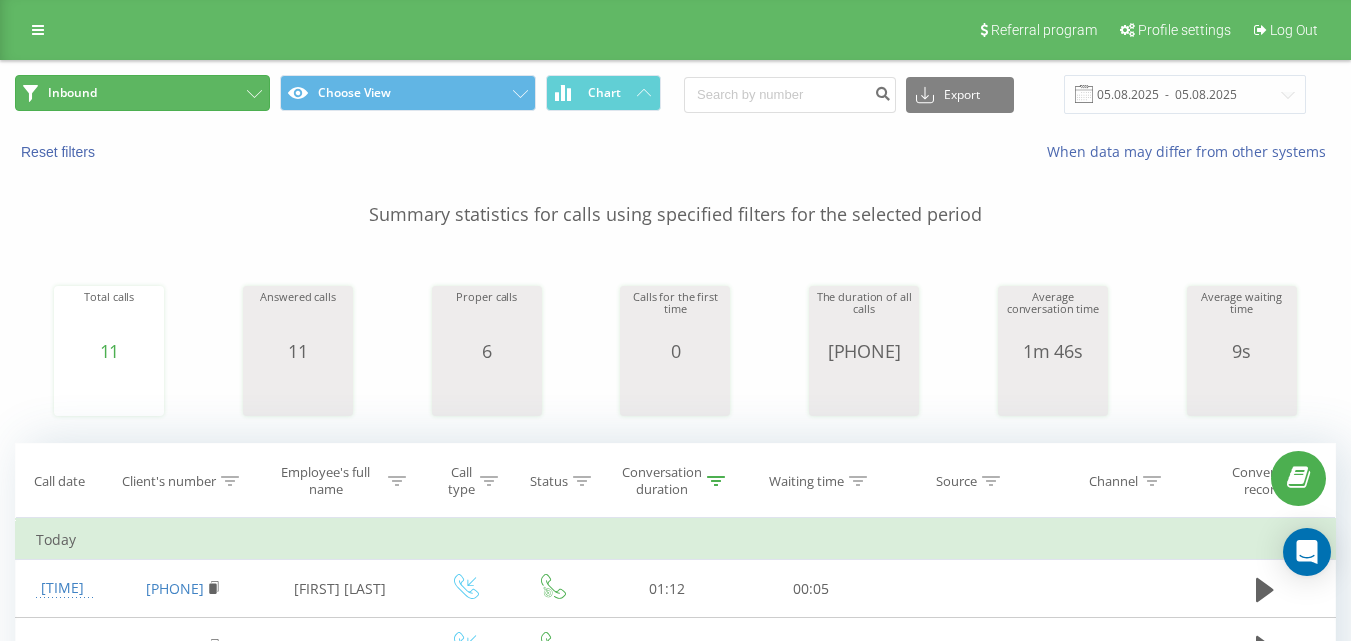 click on "Inbound" at bounding box center (142, 93) 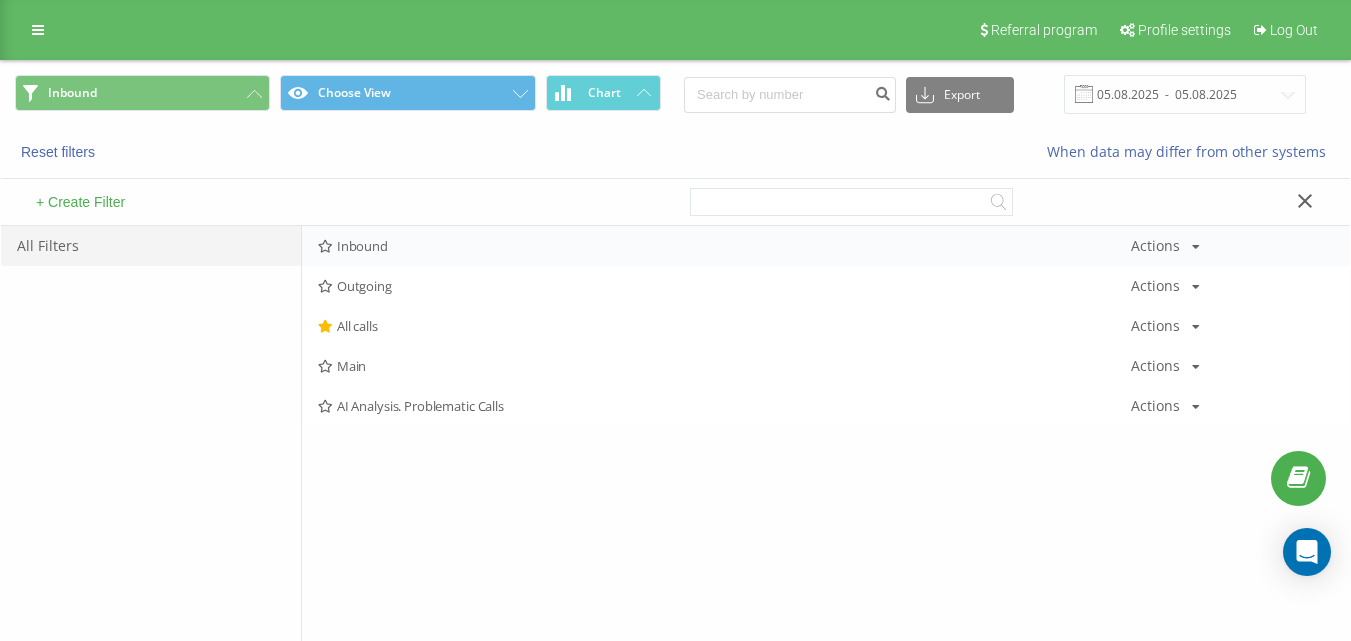 click on "Inbound" at bounding box center [724, 246] 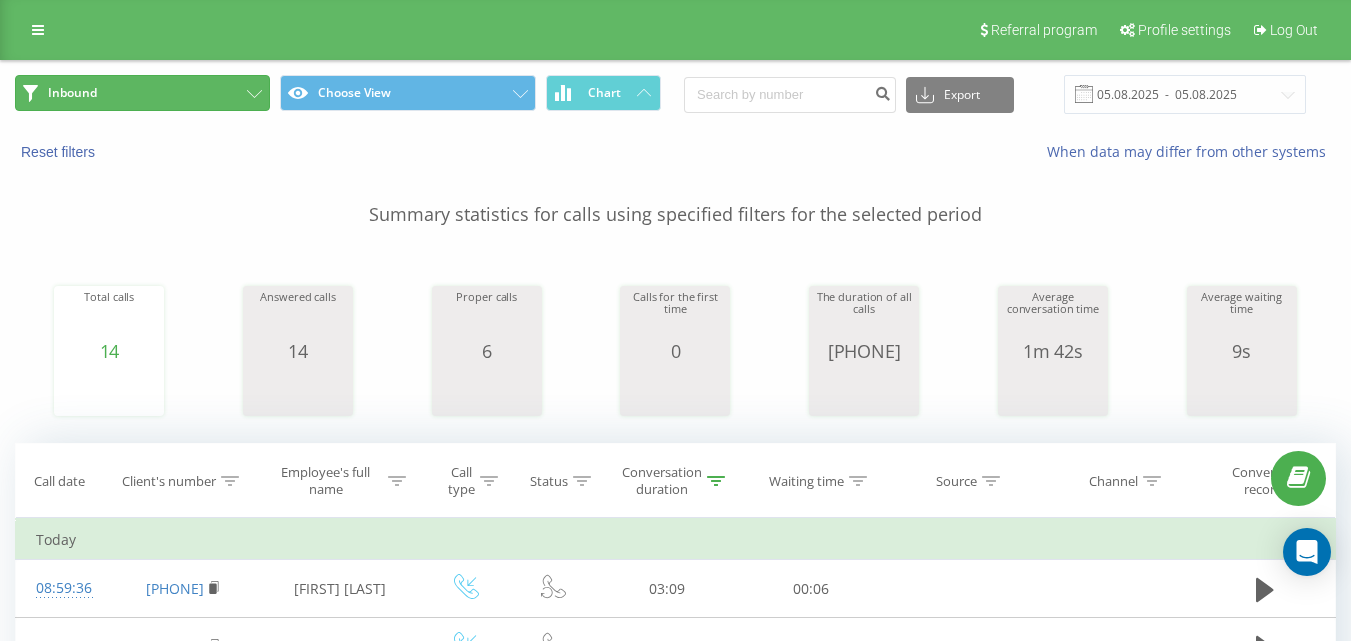 click on "Inbound" at bounding box center (142, 93) 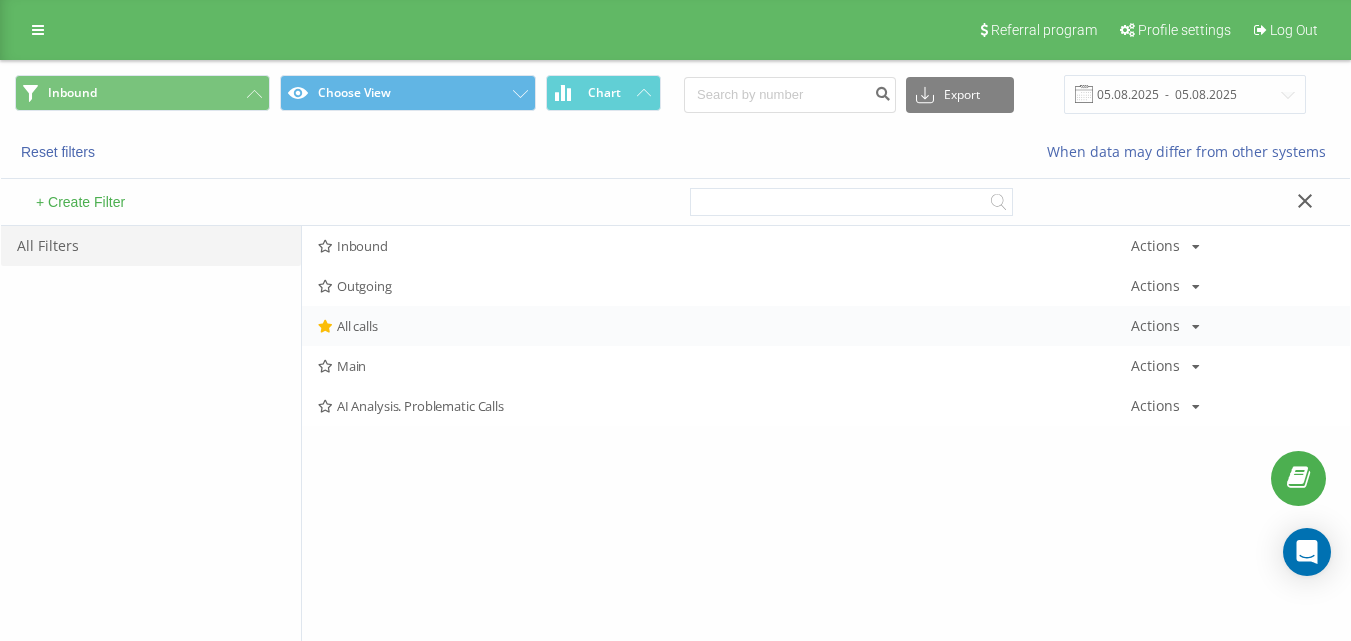 click on "All calls" at bounding box center [724, 326] 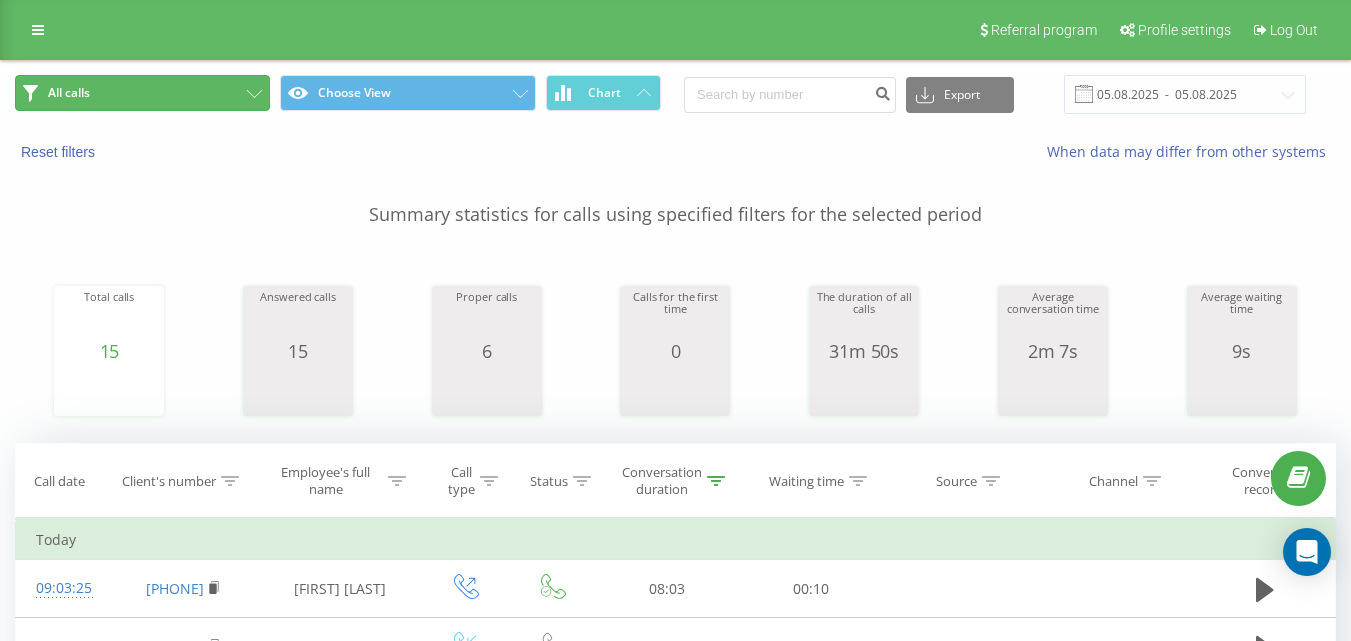 click on "All calls" at bounding box center (142, 93) 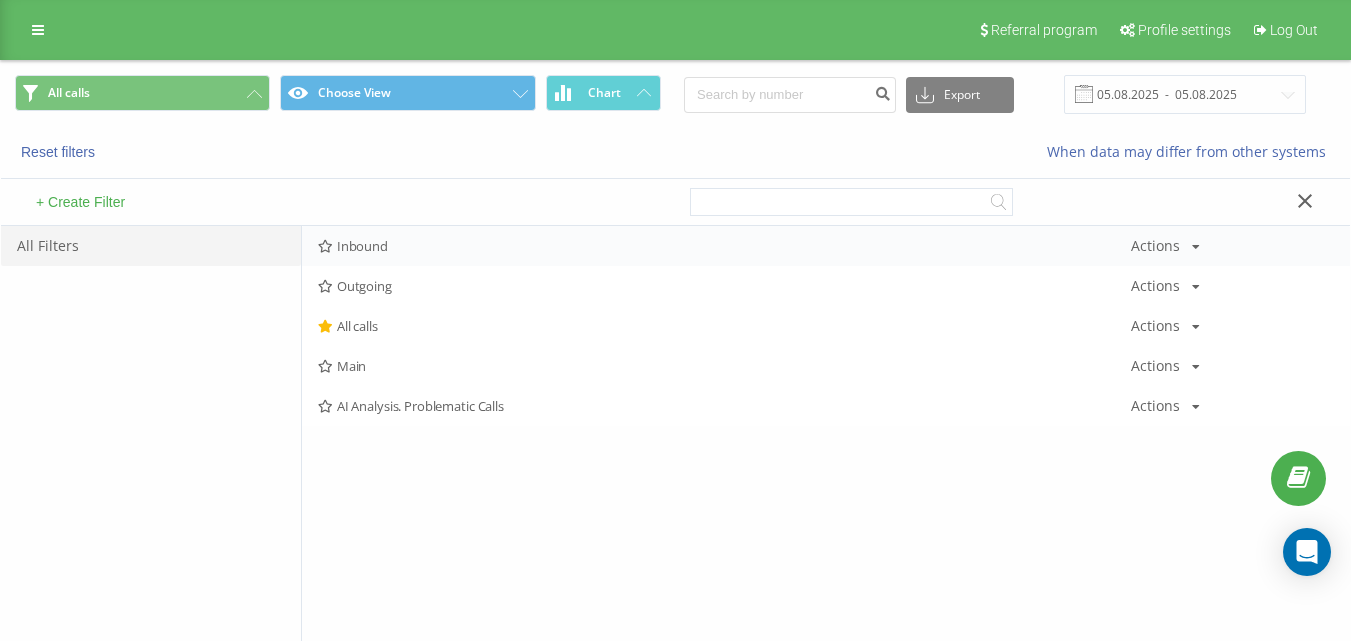 drag, startPoint x: 370, startPoint y: 215, endPoint x: 386, endPoint y: 237, distance: 27.202942 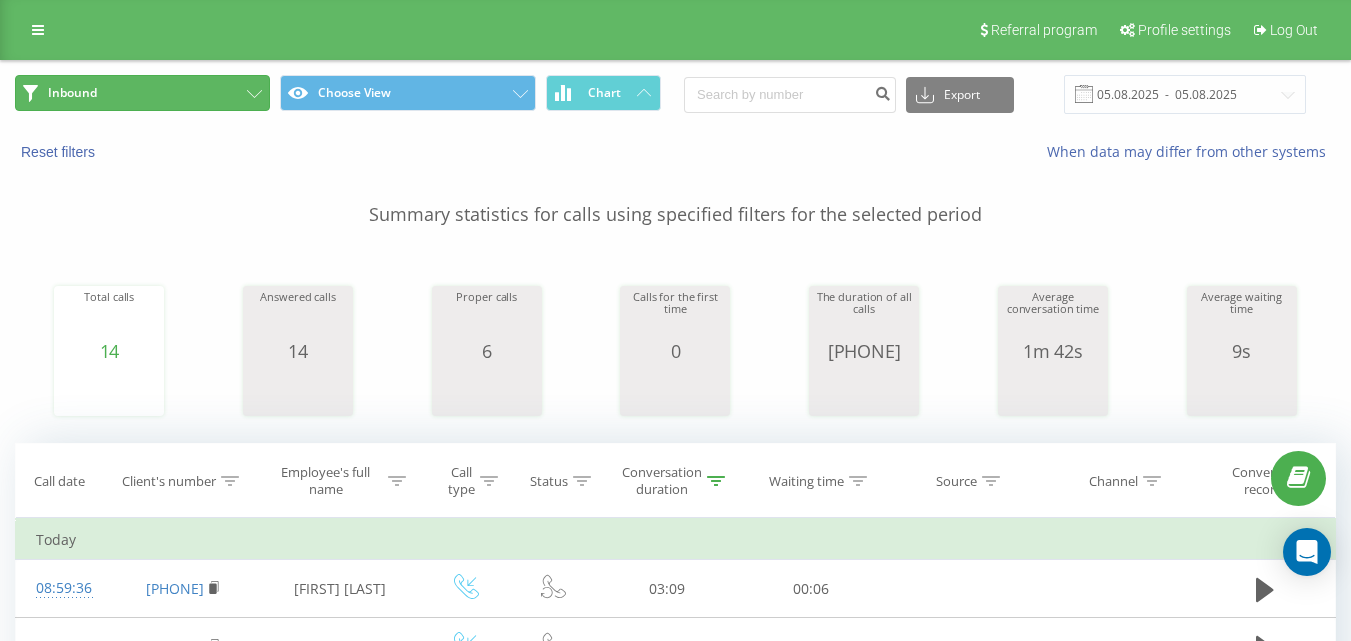 click on "Inbound" at bounding box center [142, 93] 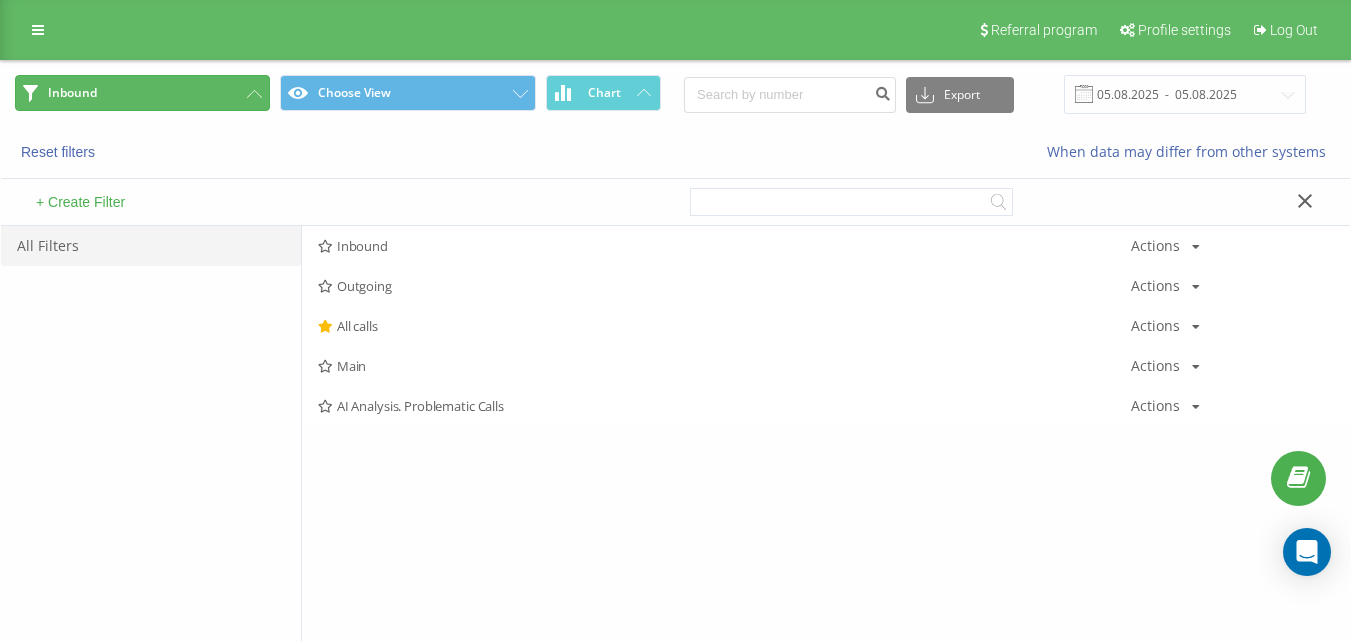click on "Inbound" at bounding box center [142, 93] 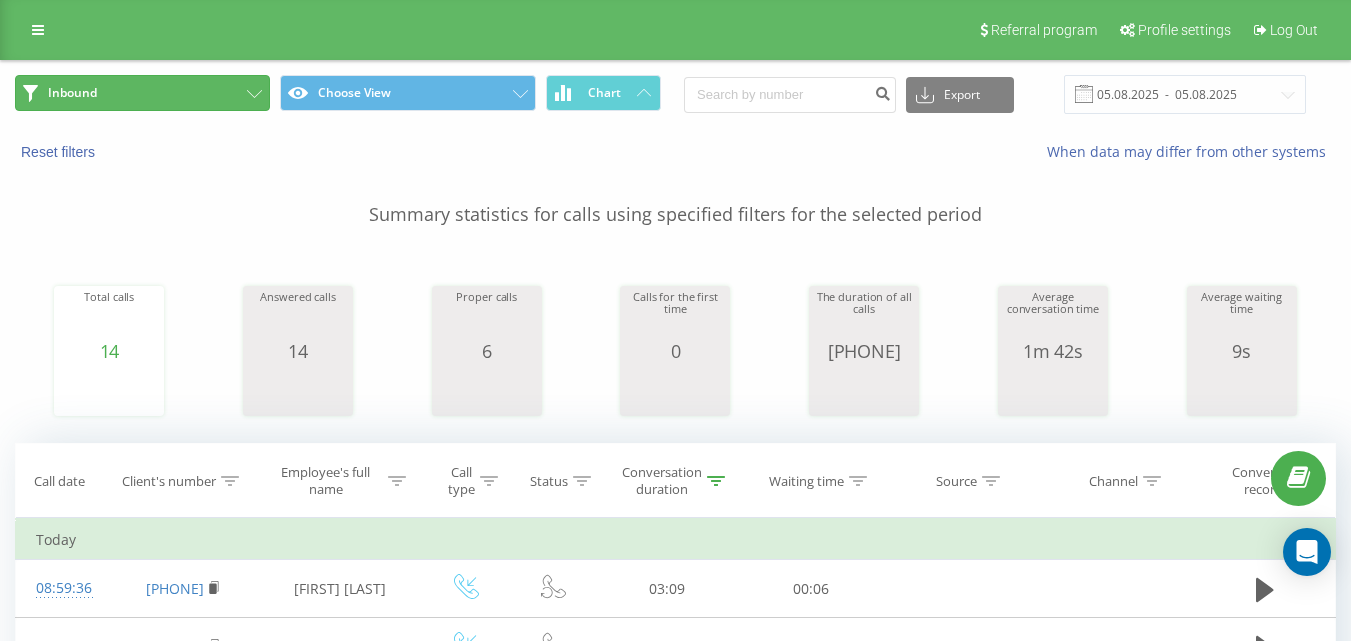 click on "Inbound" at bounding box center (142, 93) 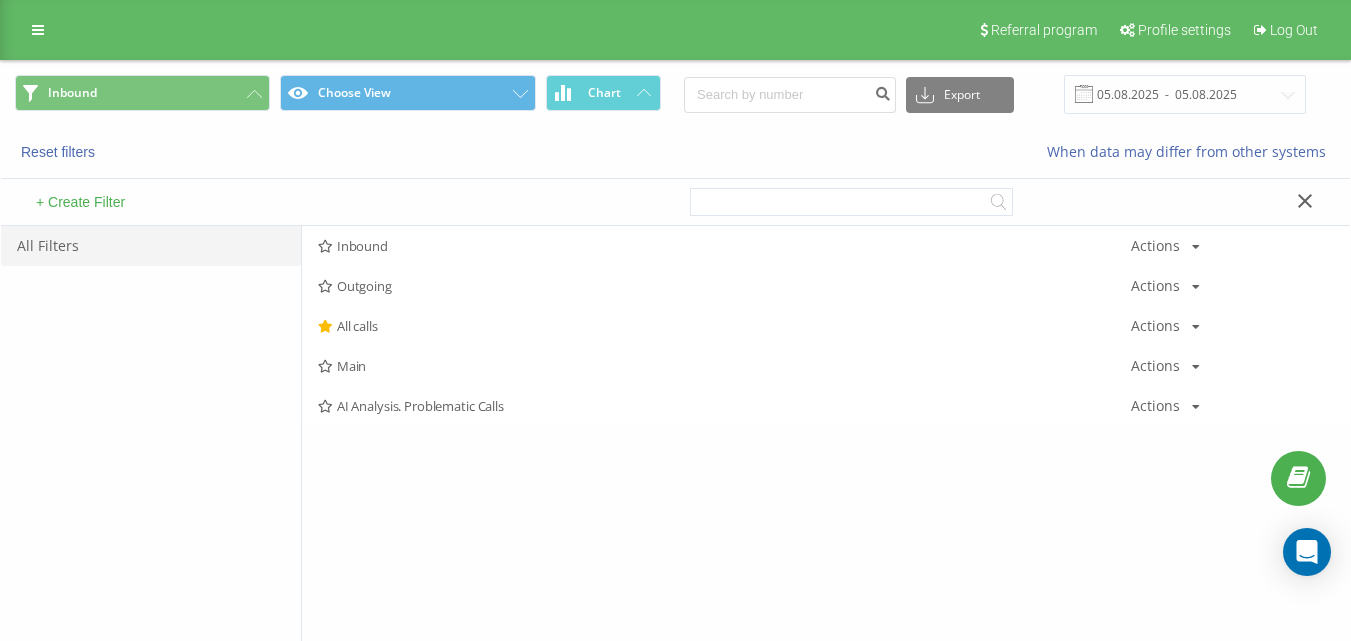 click on "Inbound" at bounding box center (724, 246) 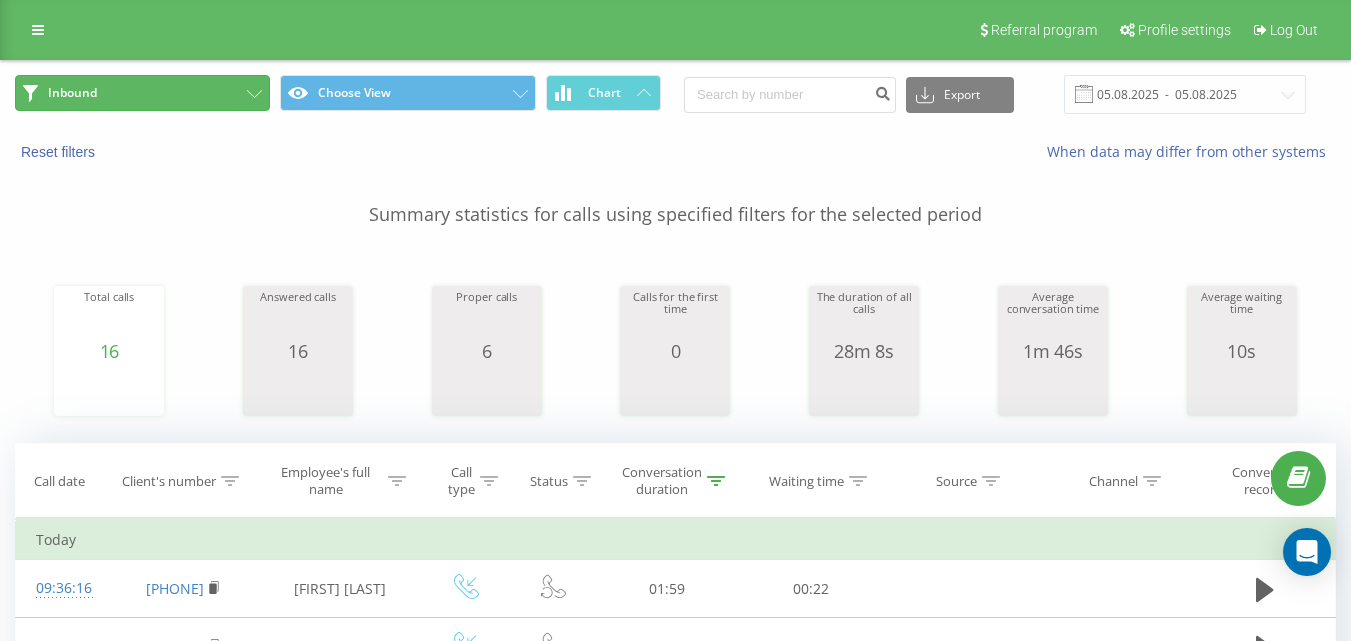 drag, startPoint x: 225, startPoint y: 80, endPoint x: 291, endPoint y: 131, distance: 83.40863 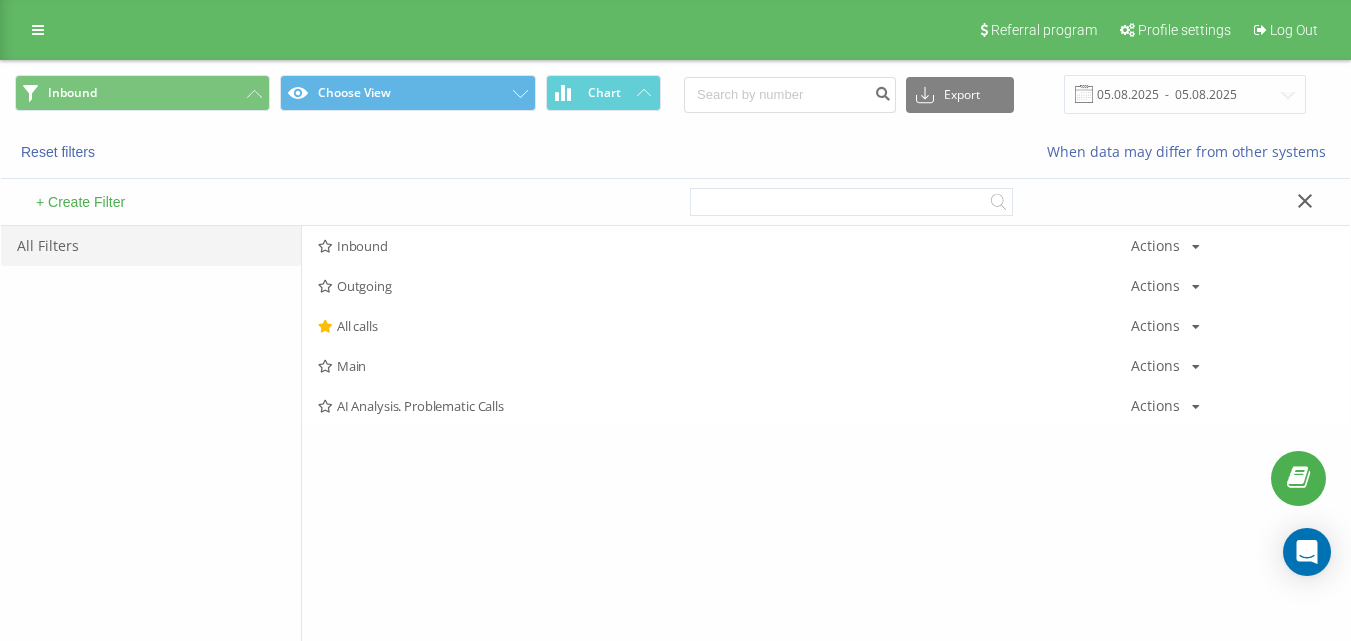 click on "+ Create Filter" at bounding box center (338, 202) 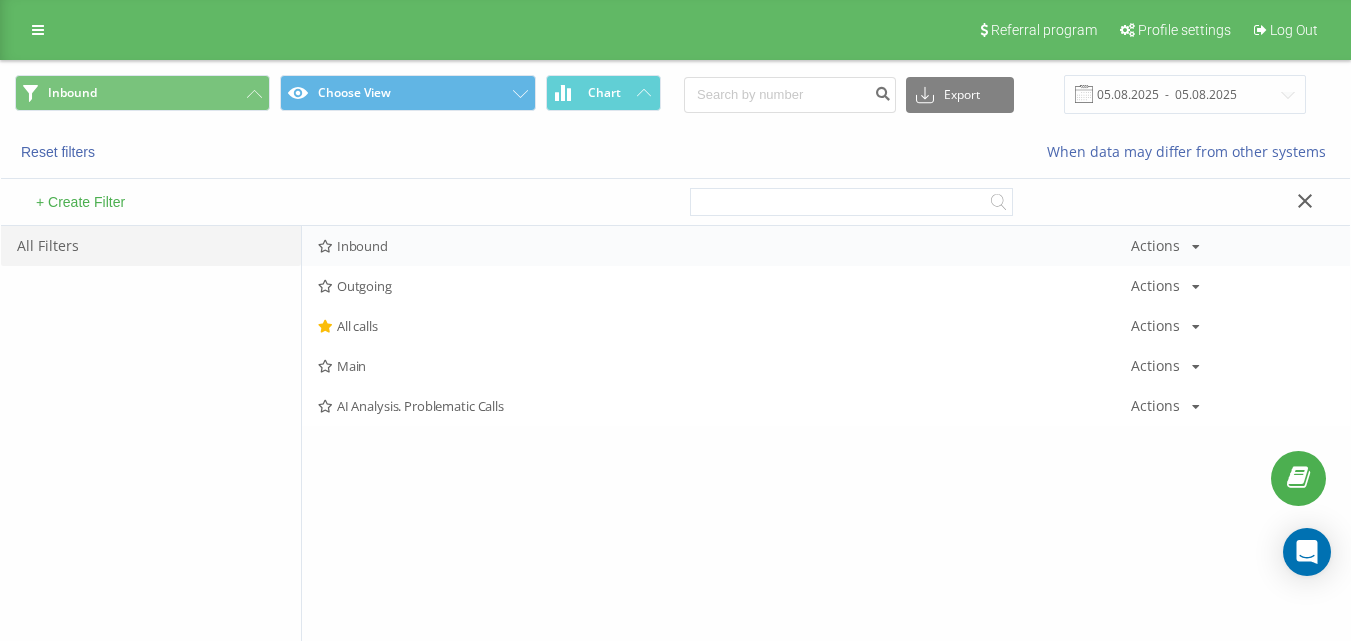 click on "Inbound" at bounding box center [724, 246] 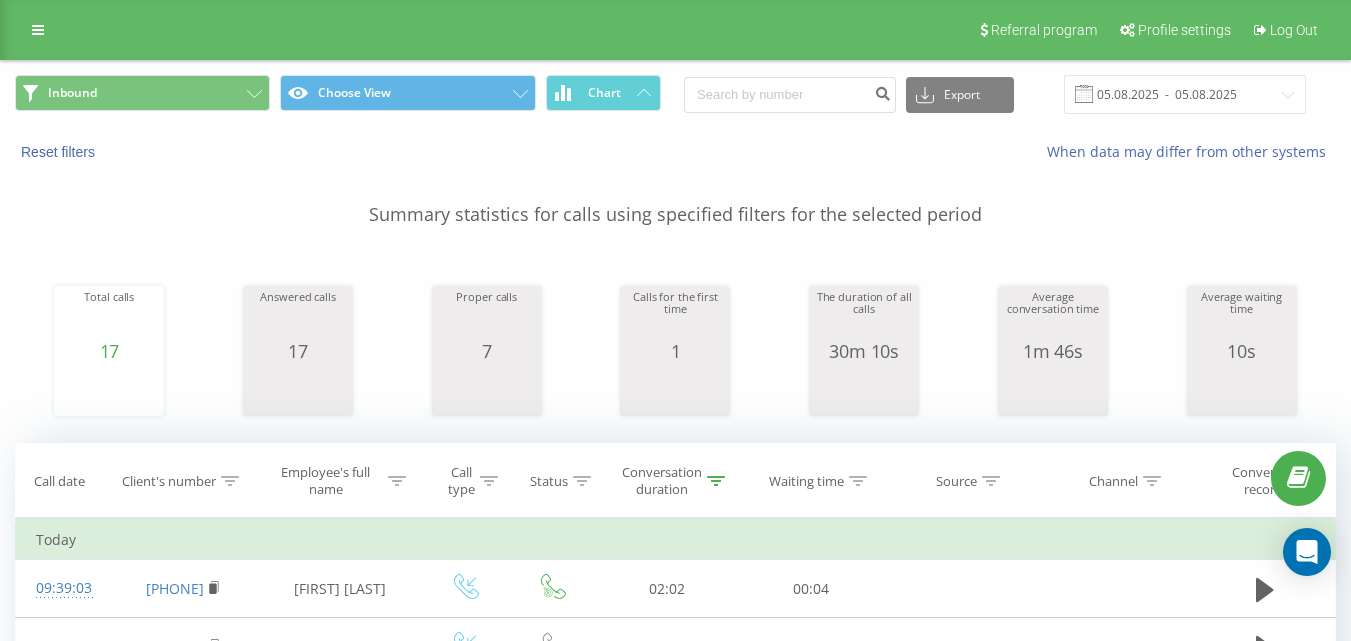click on "Inbound Choose View Chart Export .csv .xls .xlsx [DATE]  -  [DATE]" at bounding box center [675, 94] 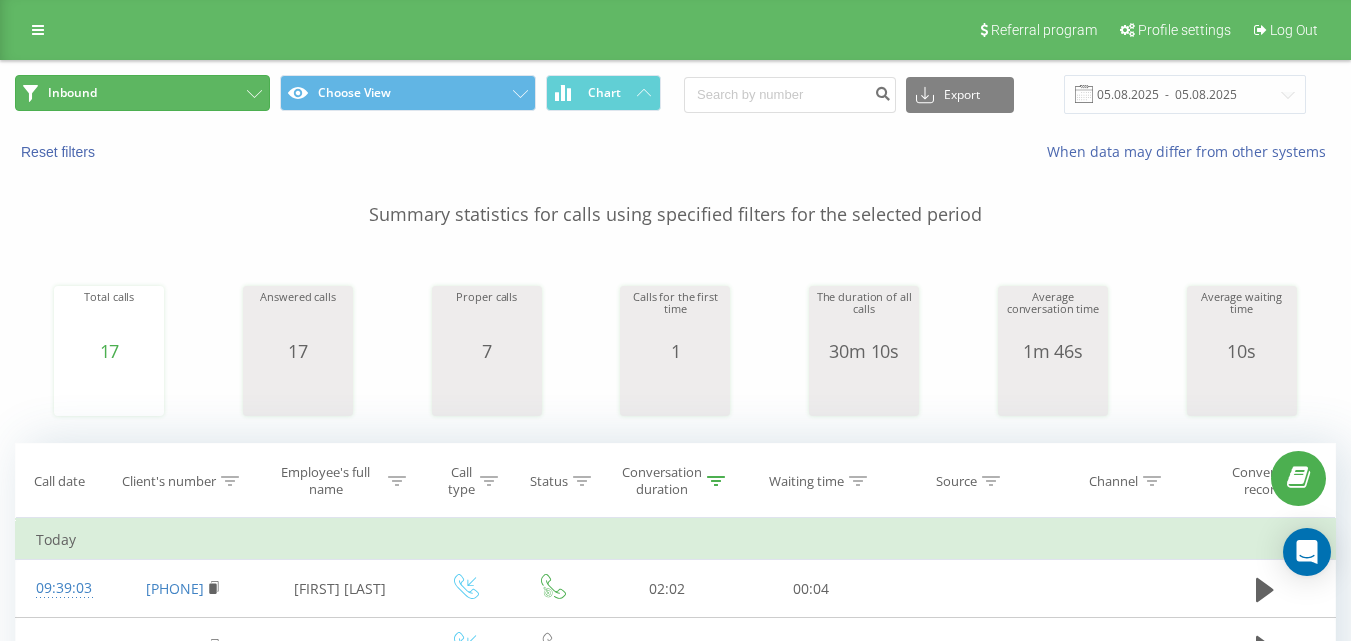 click on "Inbound" at bounding box center (142, 93) 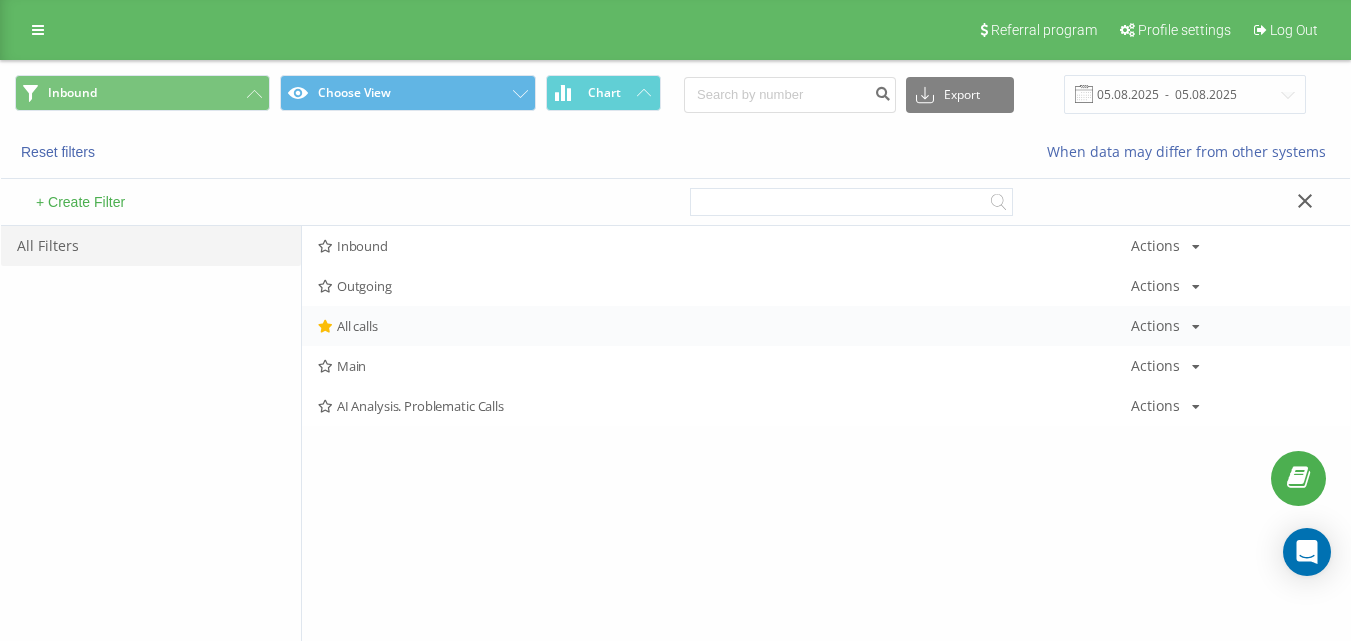 click on "All calls Actions Edit Copy Delete Default Share" at bounding box center (826, 326) 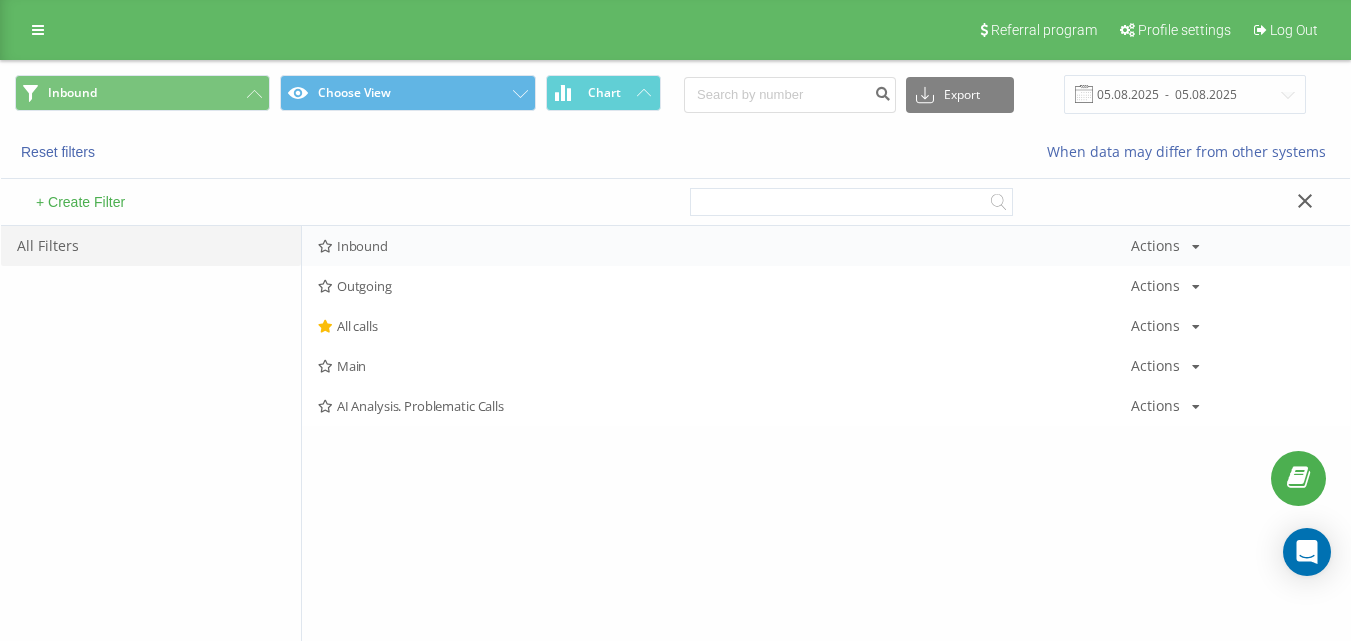 click on "Inbound Actions Edit Copy Delete Default Share" at bounding box center [826, 246] 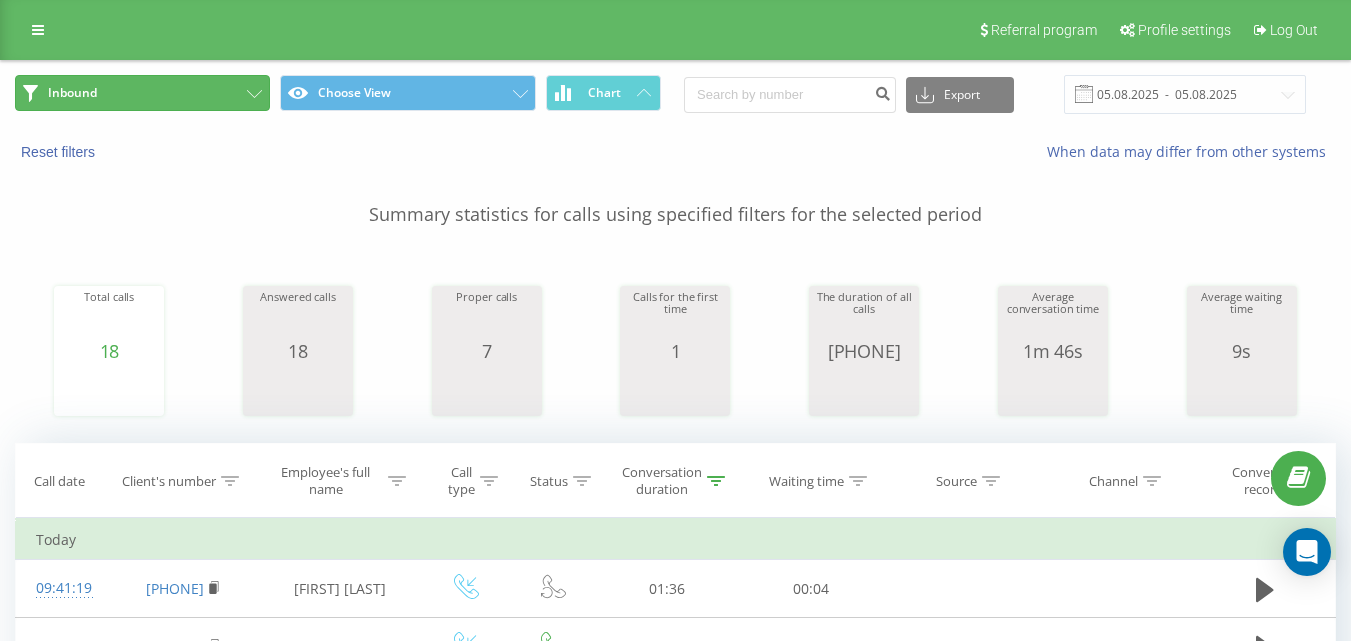 click on "Inbound" at bounding box center [142, 93] 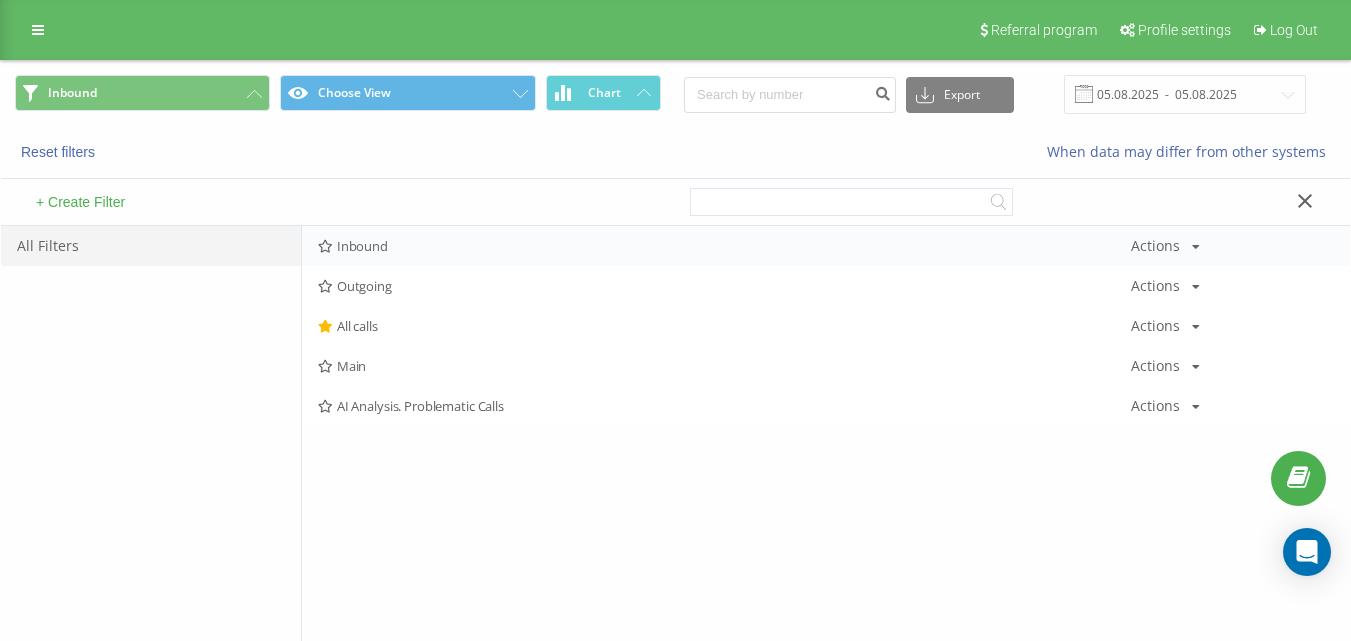 click on "Inbound" at bounding box center [724, 246] 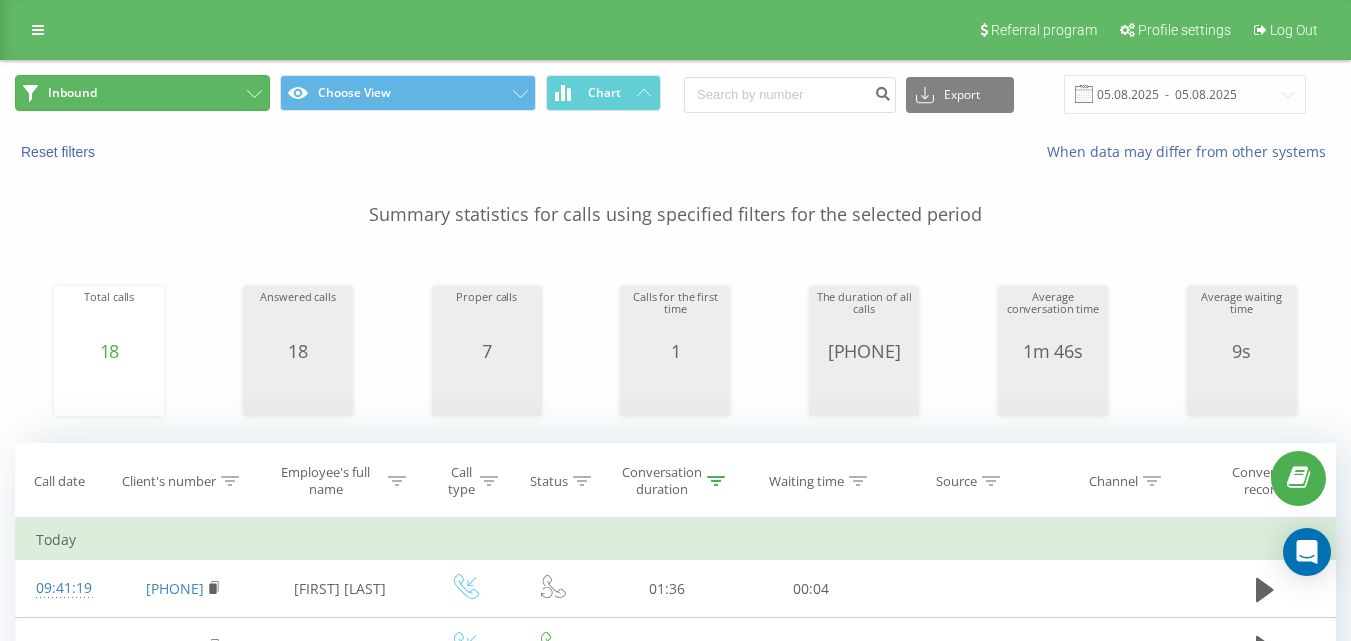 click on "Inbound" at bounding box center [142, 93] 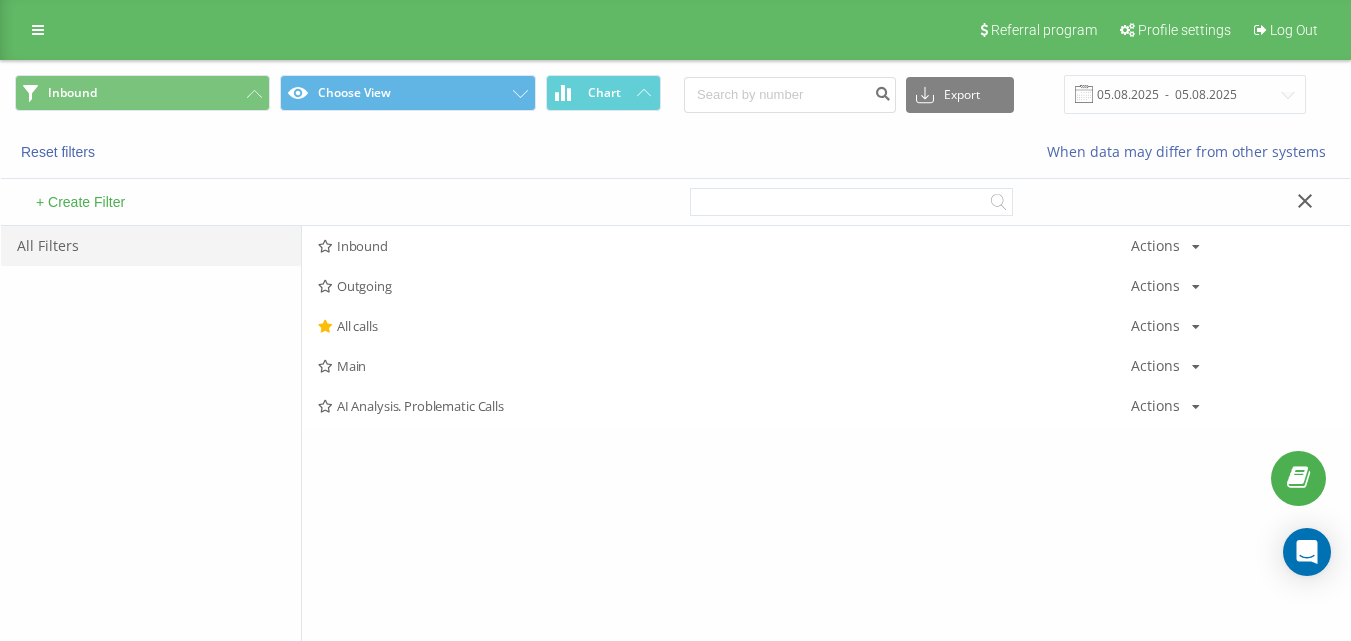 click on "+ Create Filter" at bounding box center (338, 202) 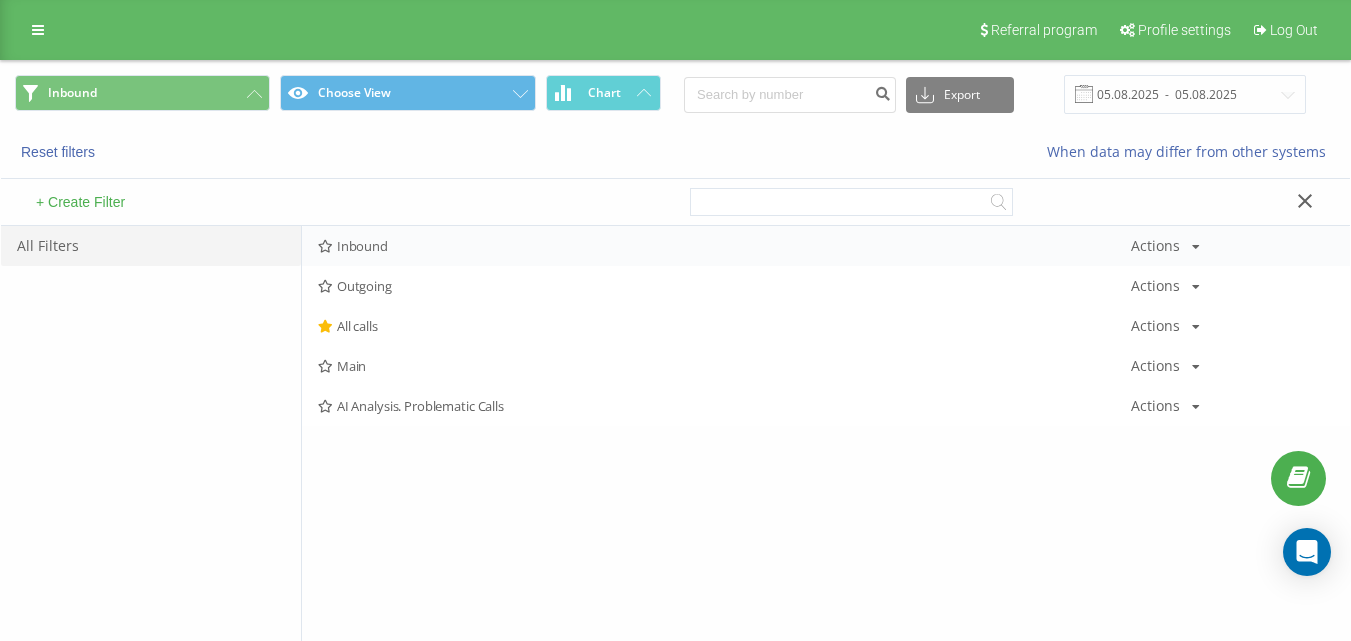 click on "Inbound" at bounding box center (724, 246) 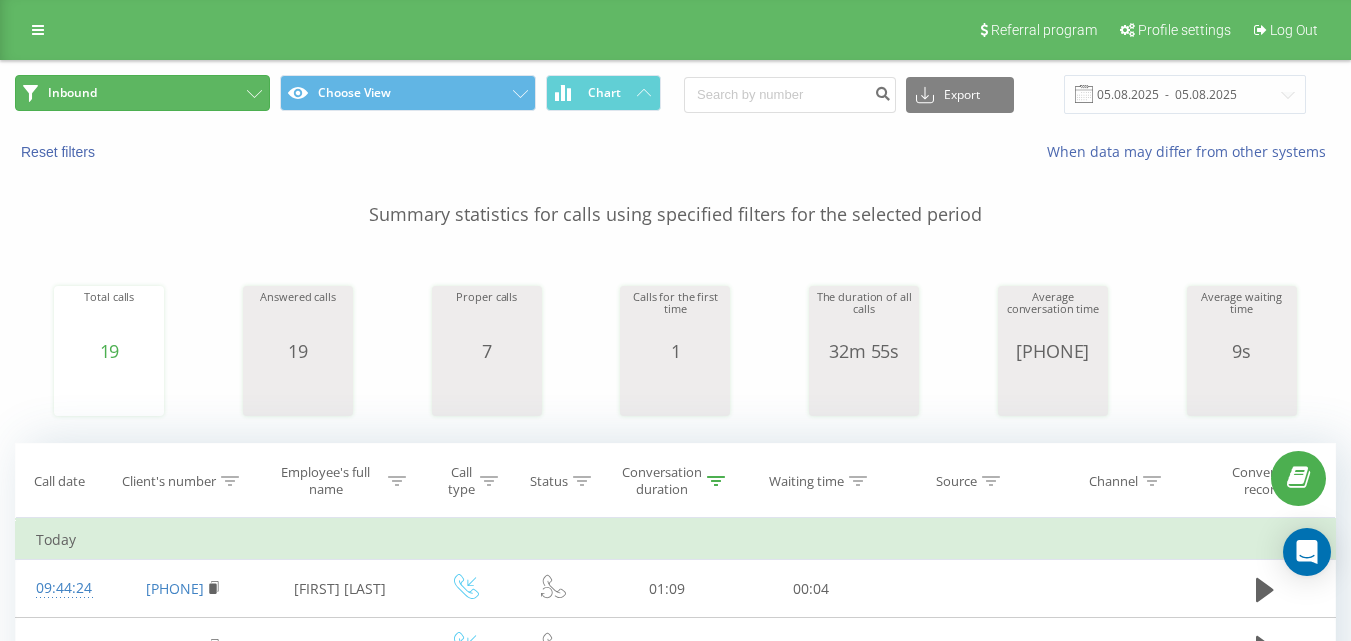 click on "Inbound" at bounding box center (142, 93) 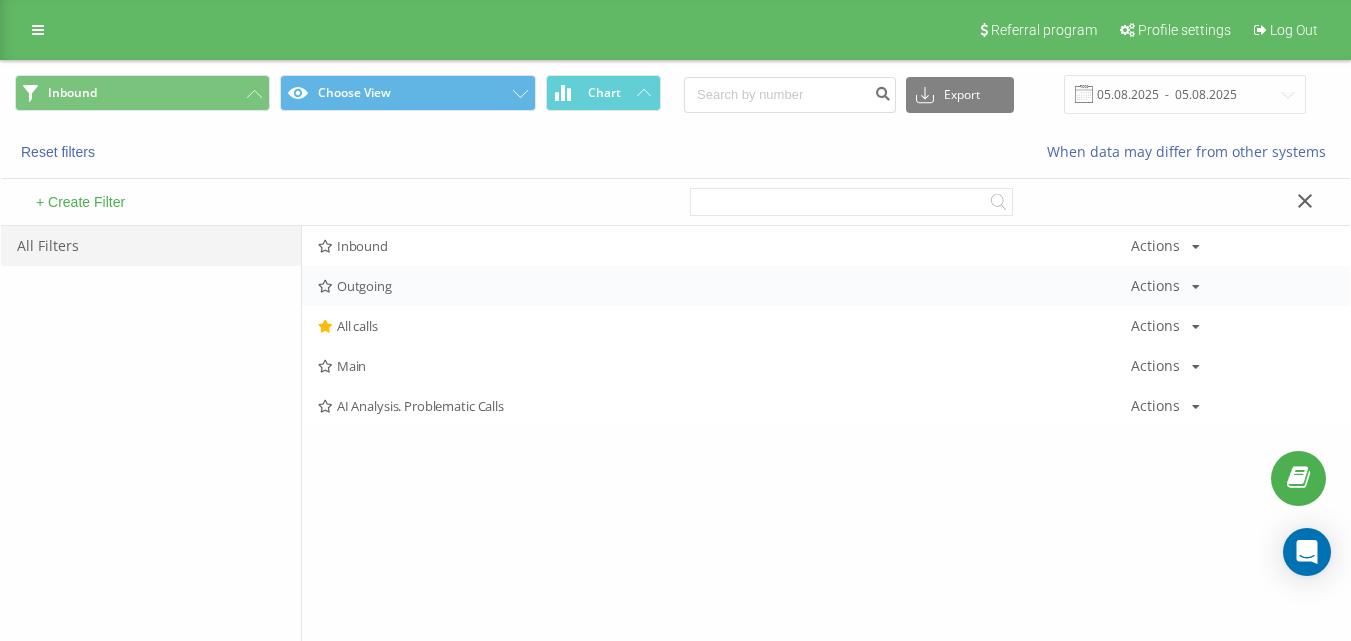 click on "Outgoing" at bounding box center [724, 286] 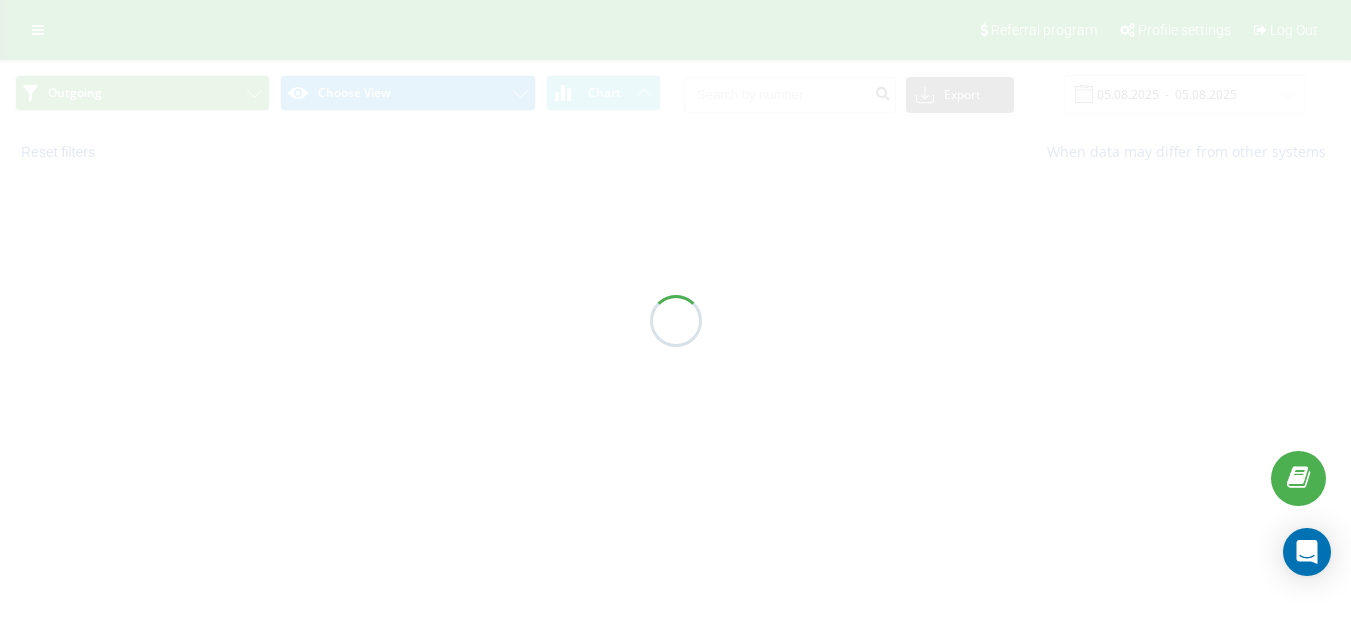 click at bounding box center (675, 320) 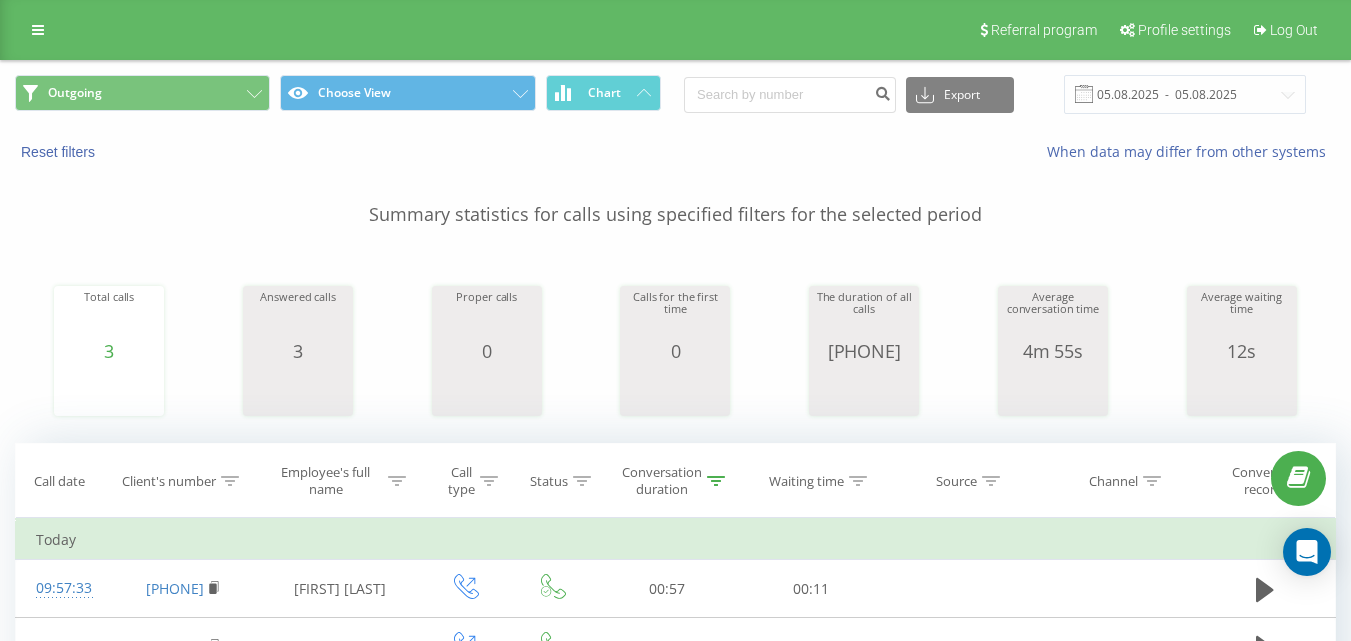 click on "Outgoing Choose View Chart" at bounding box center [338, 94] 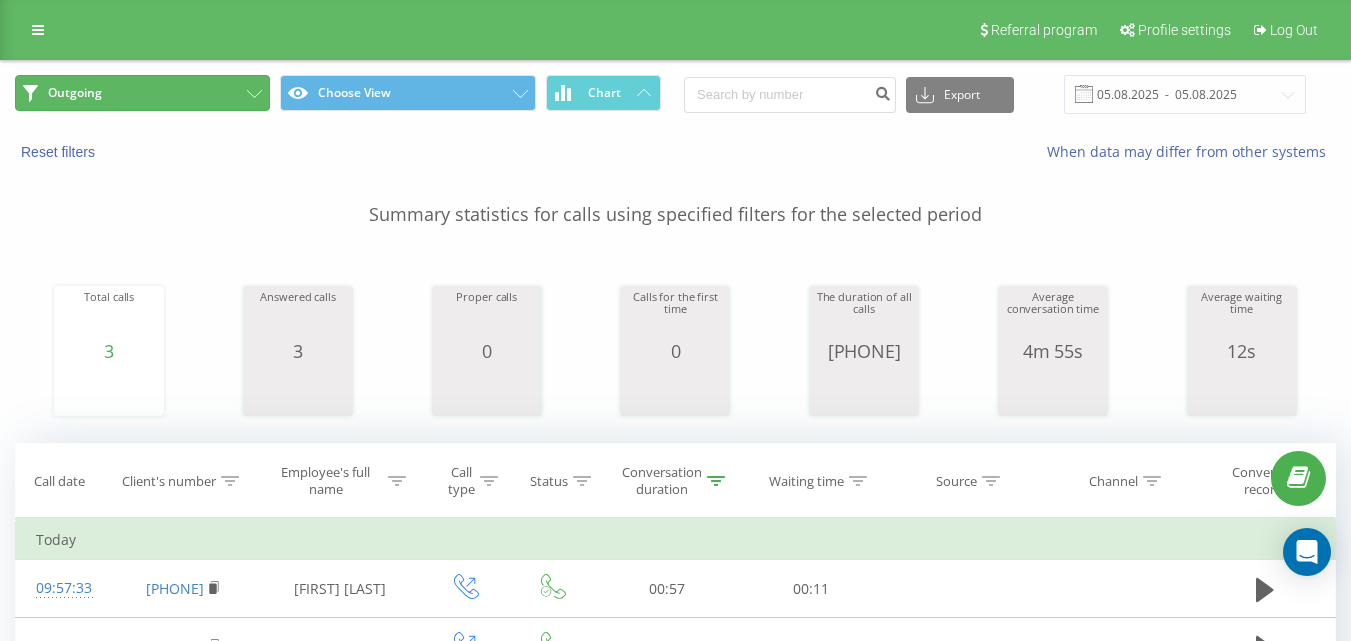 click on "Outgoing" at bounding box center [142, 93] 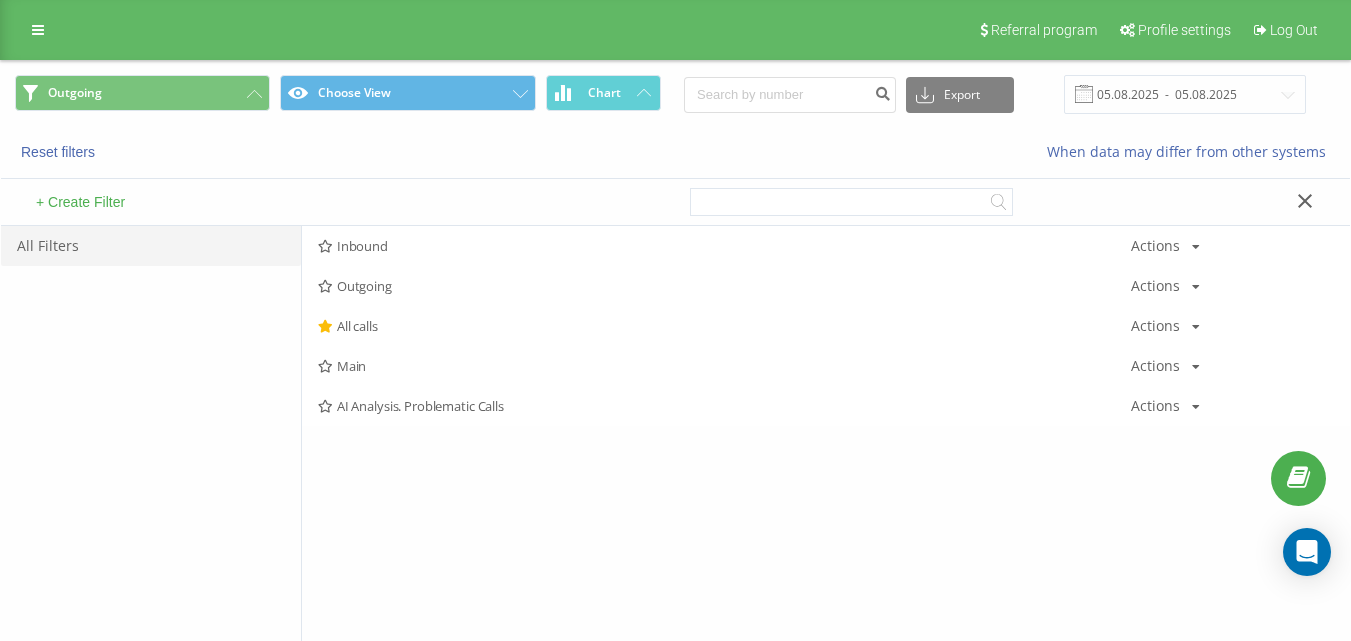 click on "Inbound" at bounding box center (724, 246) 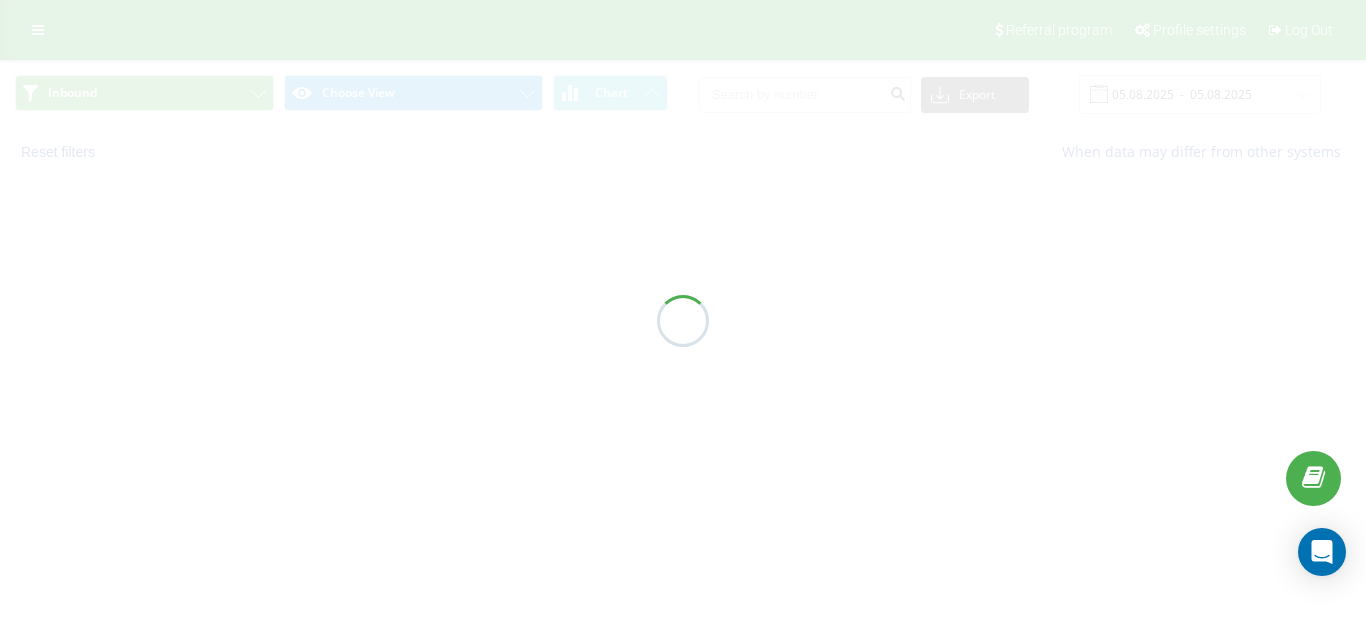 click at bounding box center (683, 320) 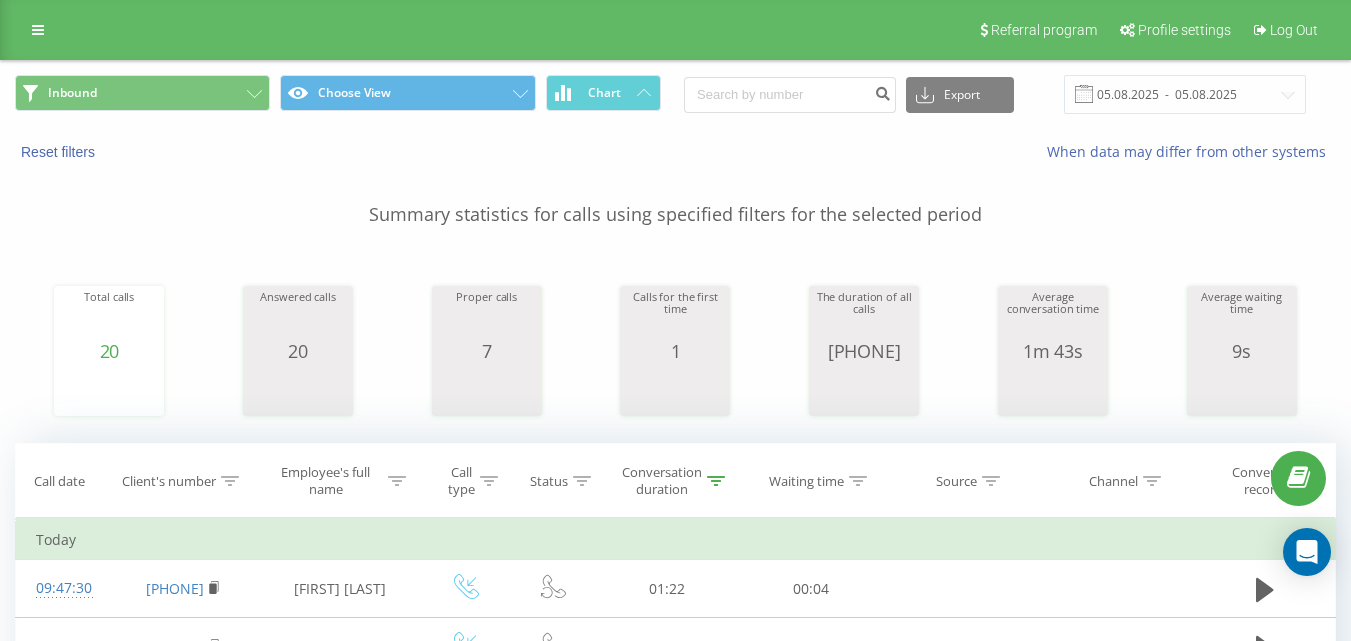 click on "Referral program Profile settings Log Out" at bounding box center (675, 30) 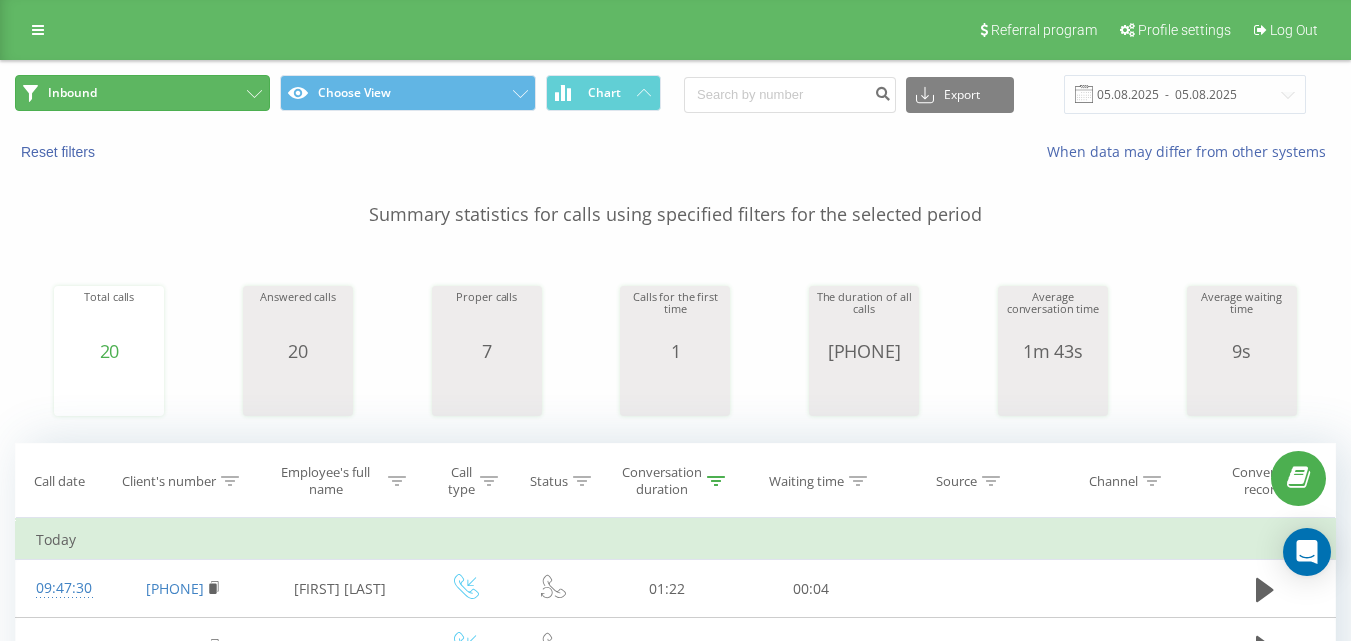 drag, startPoint x: 216, startPoint y: 85, endPoint x: 226, endPoint y: 100, distance: 18.027756 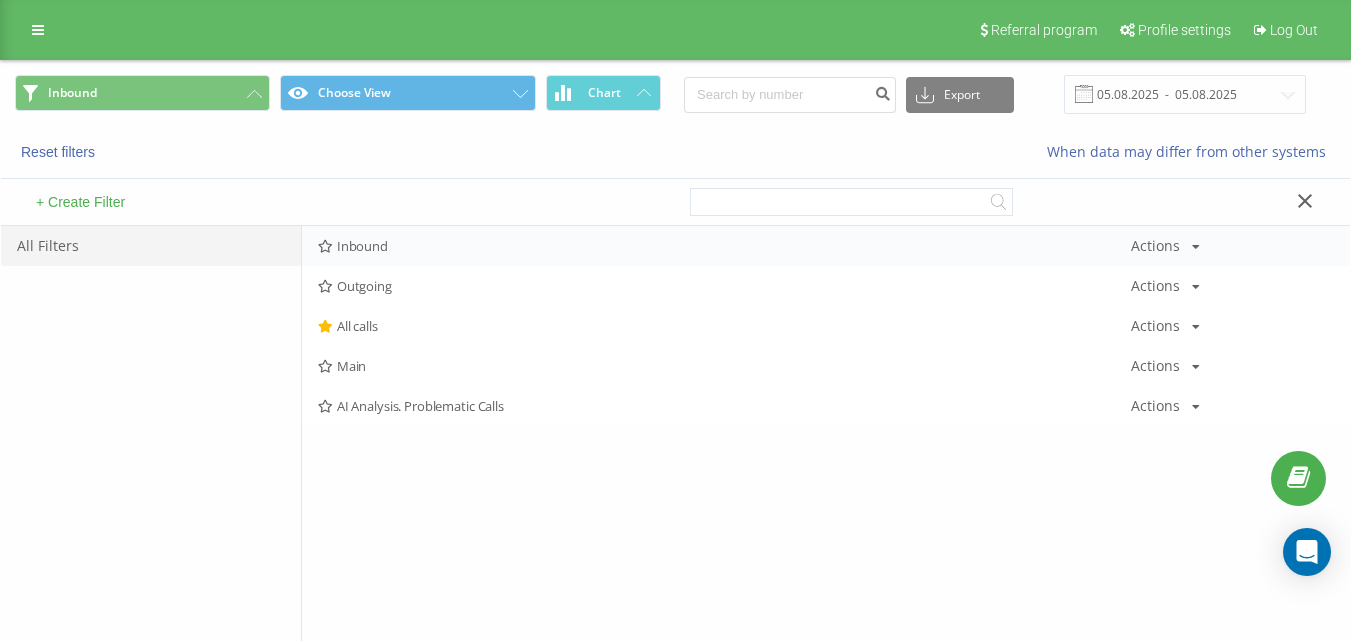 click on "Inbound" at bounding box center (724, 246) 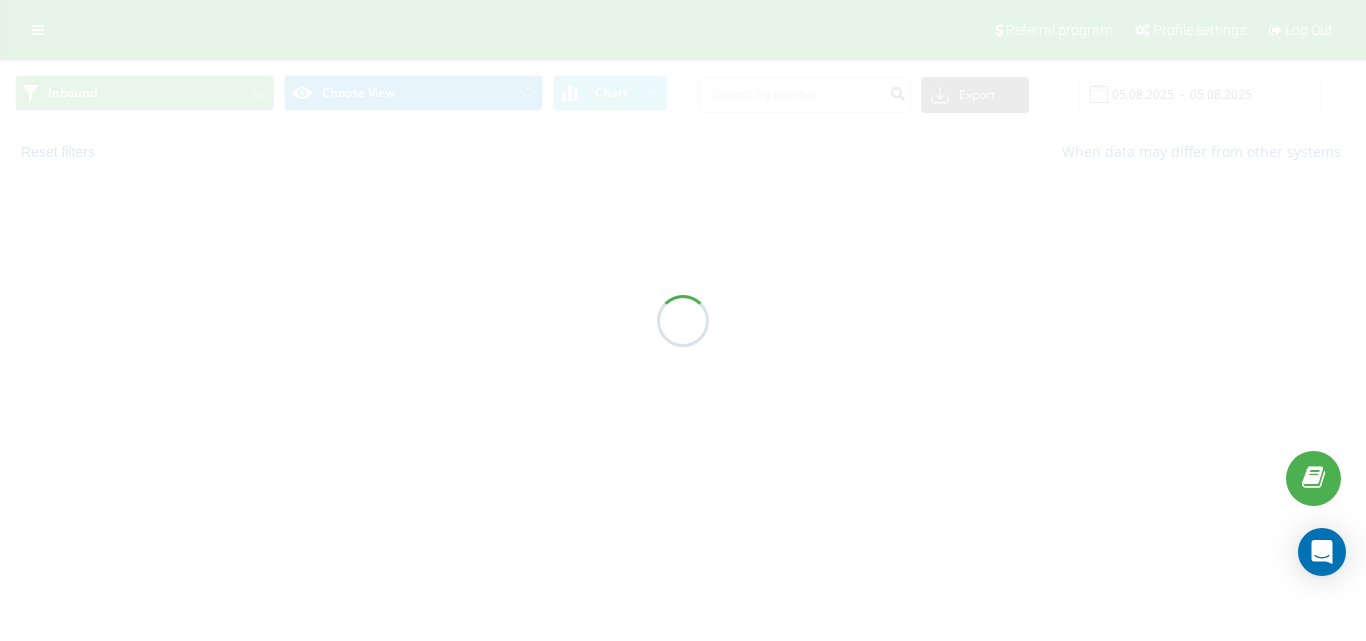 click at bounding box center (683, 320) 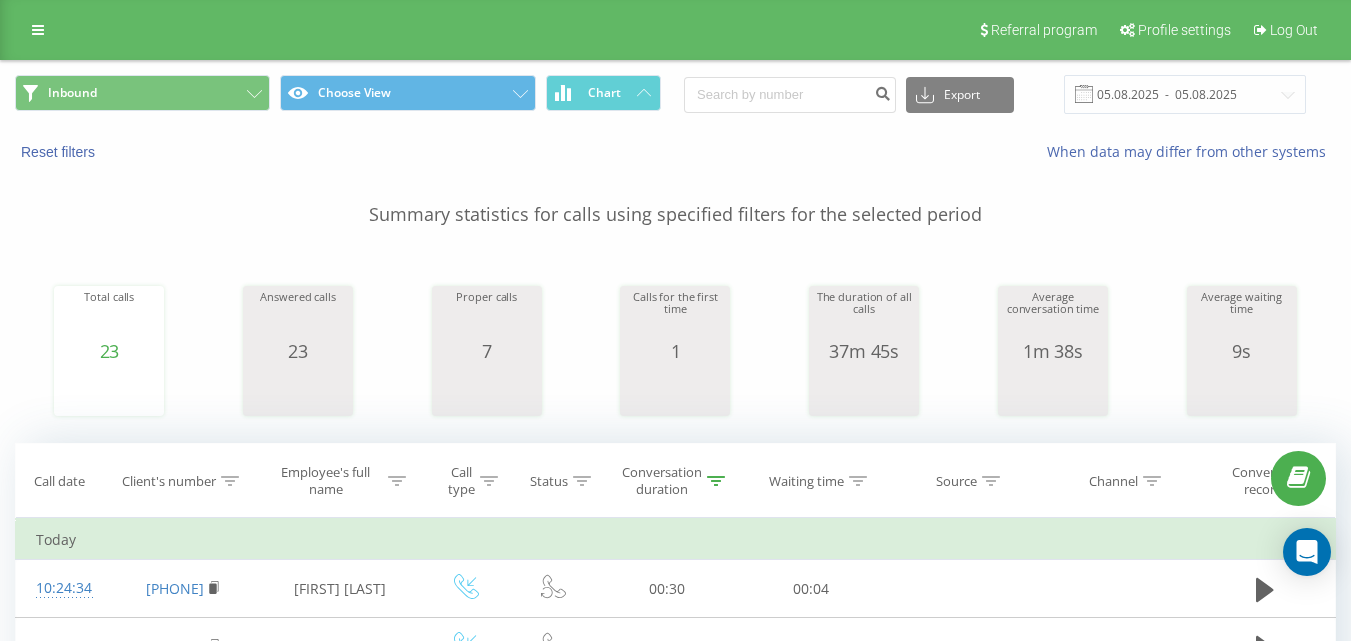 click on "Inbound Choose View Chart" at bounding box center (338, 94) 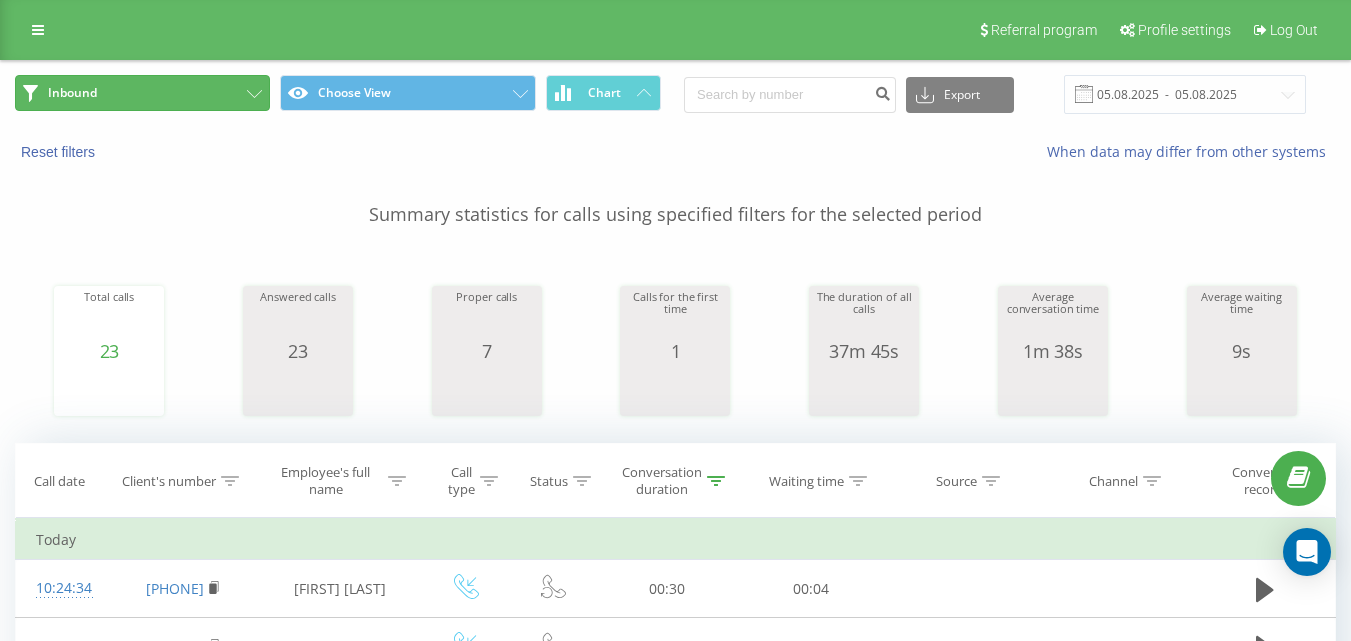 click on "Inbound" at bounding box center [142, 93] 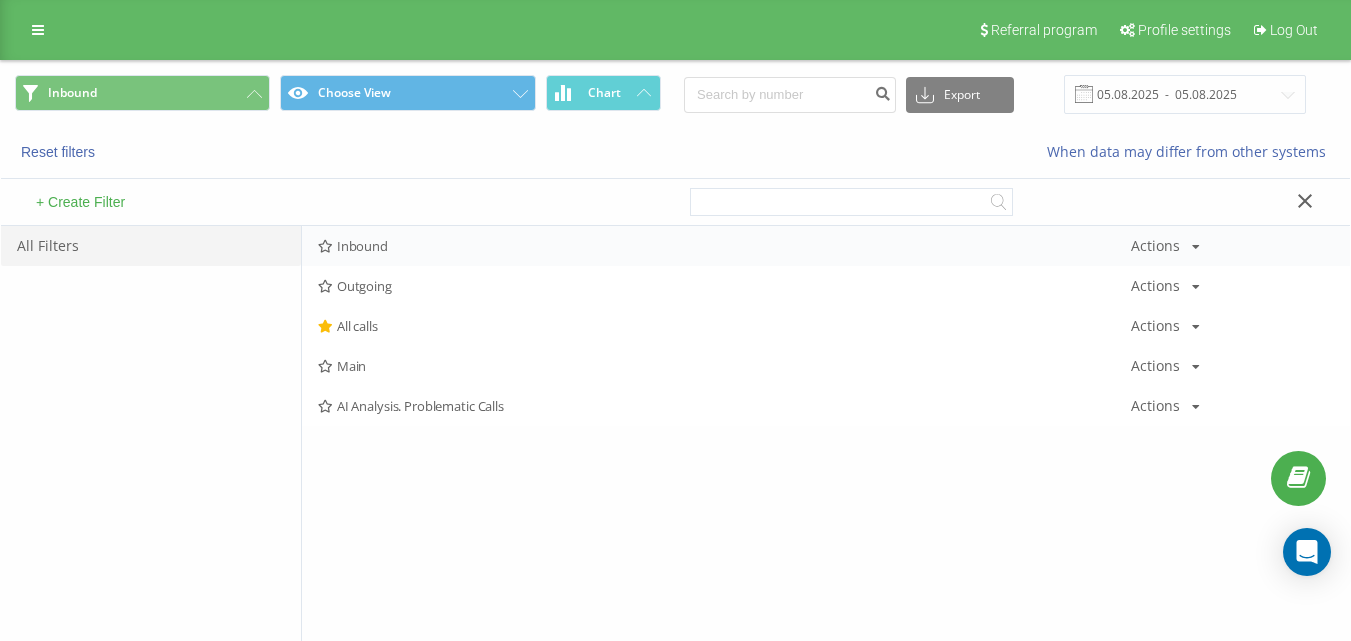 click on "+ Create Filter All Filters Inbound Actions Edit Copy Delete Default Share Outgoing Actions Edit Copy Delete Default Share All calls Actions Edit Copy Delete Default Share Main Actions Edit Copy Delete Default Share AI Analysis. Problematic Calls Actions Edit Copy Delete Default Share" at bounding box center (675, 430) 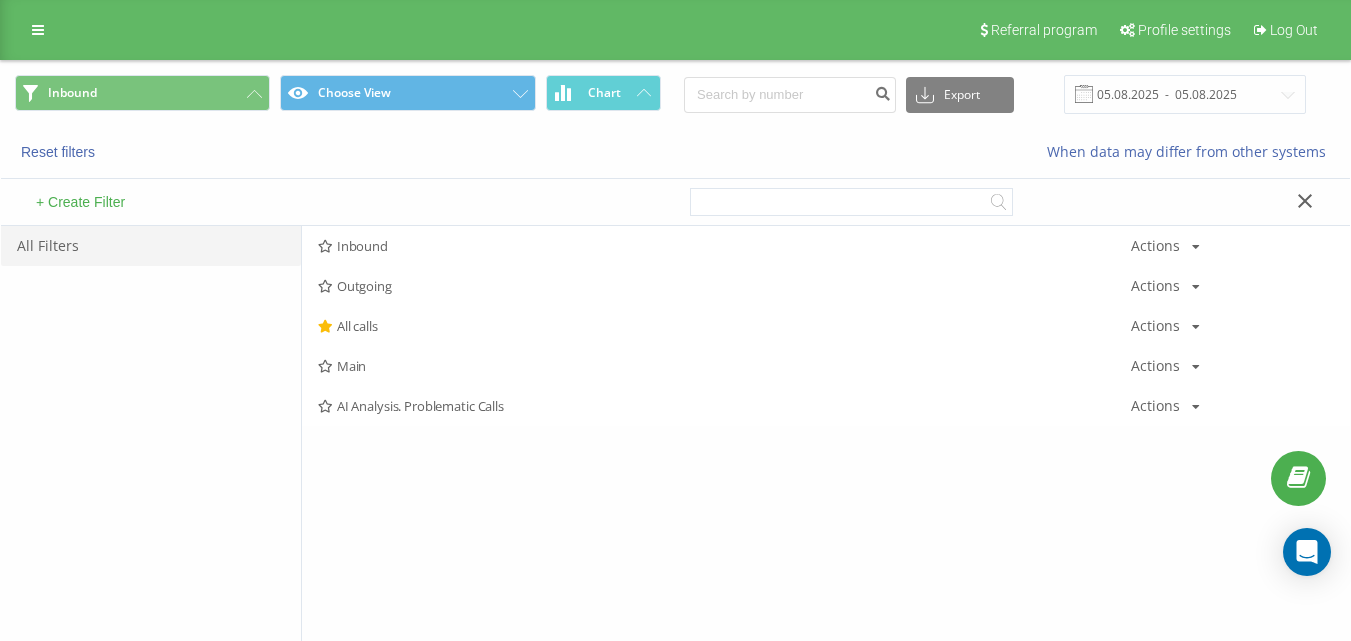 drag, startPoint x: 393, startPoint y: 249, endPoint x: 386, endPoint y: 239, distance: 12.206555 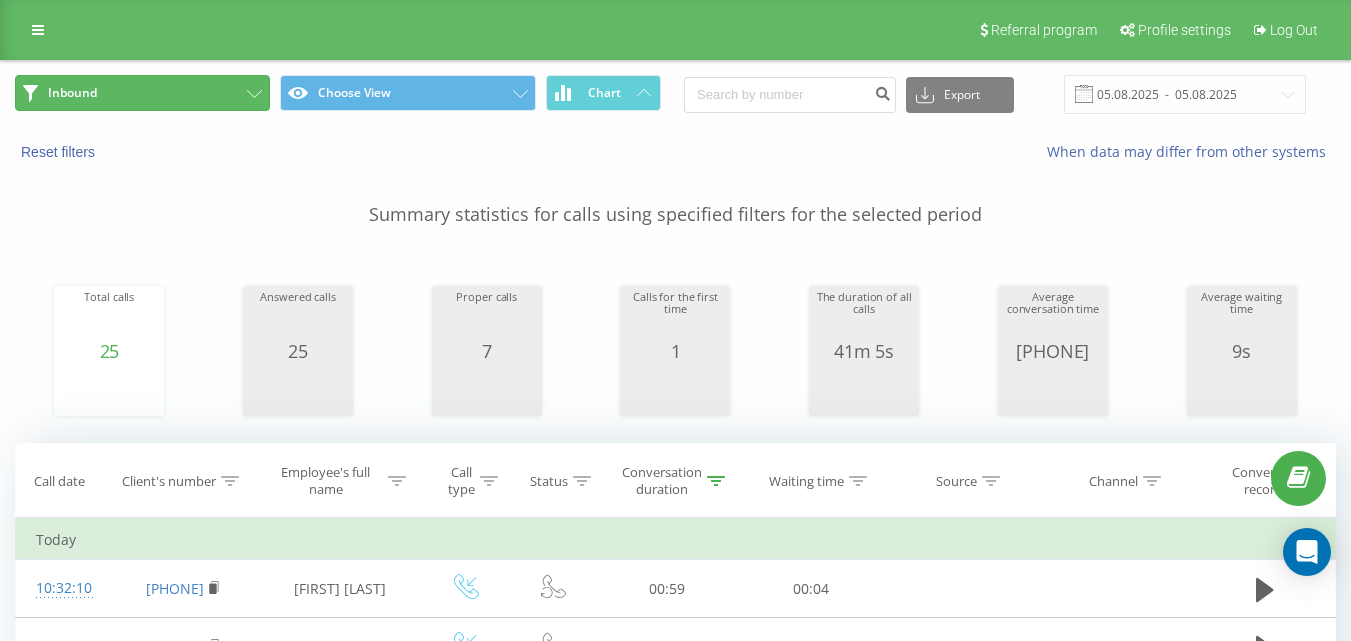 click on "Inbound" at bounding box center (142, 93) 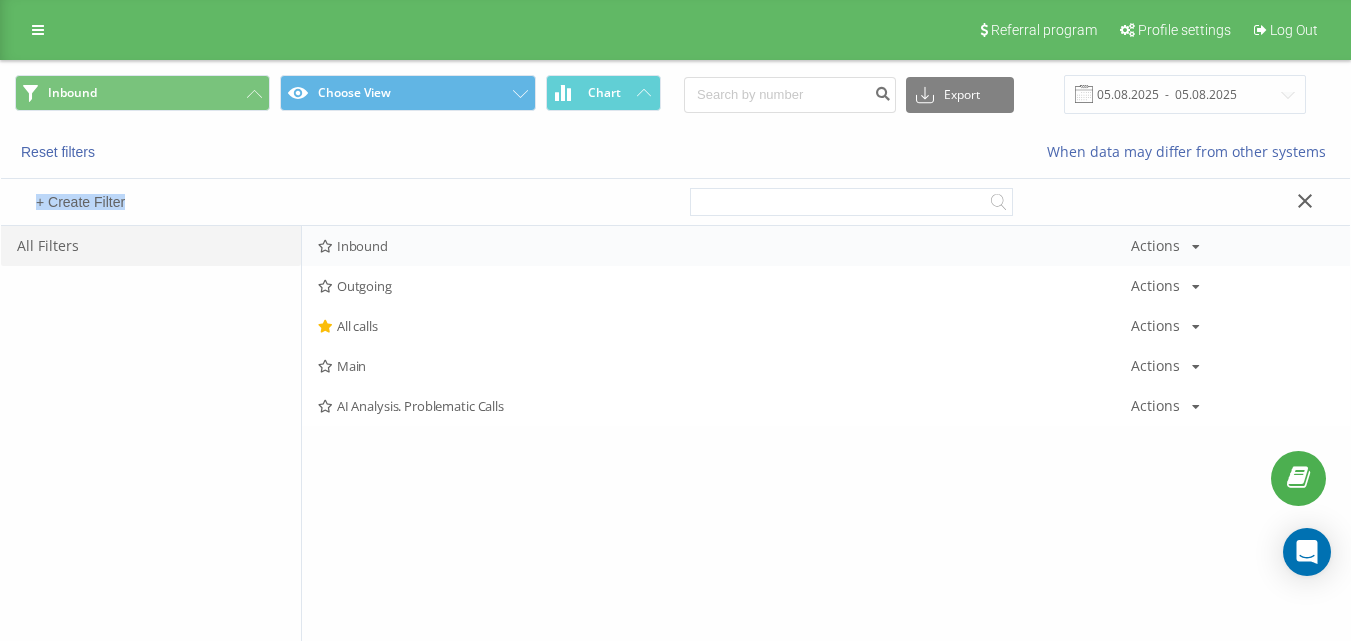 click on "Inbound" at bounding box center (724, 246) 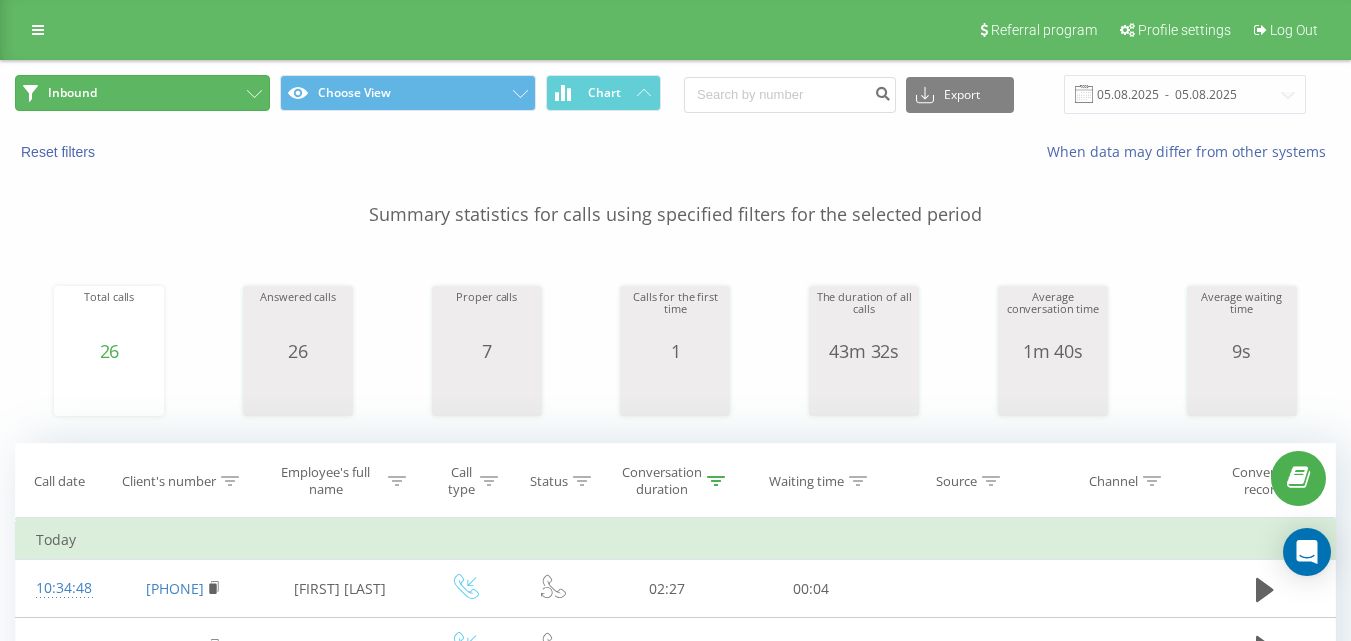 click on "Inbound" at bounding box center (142, 93) 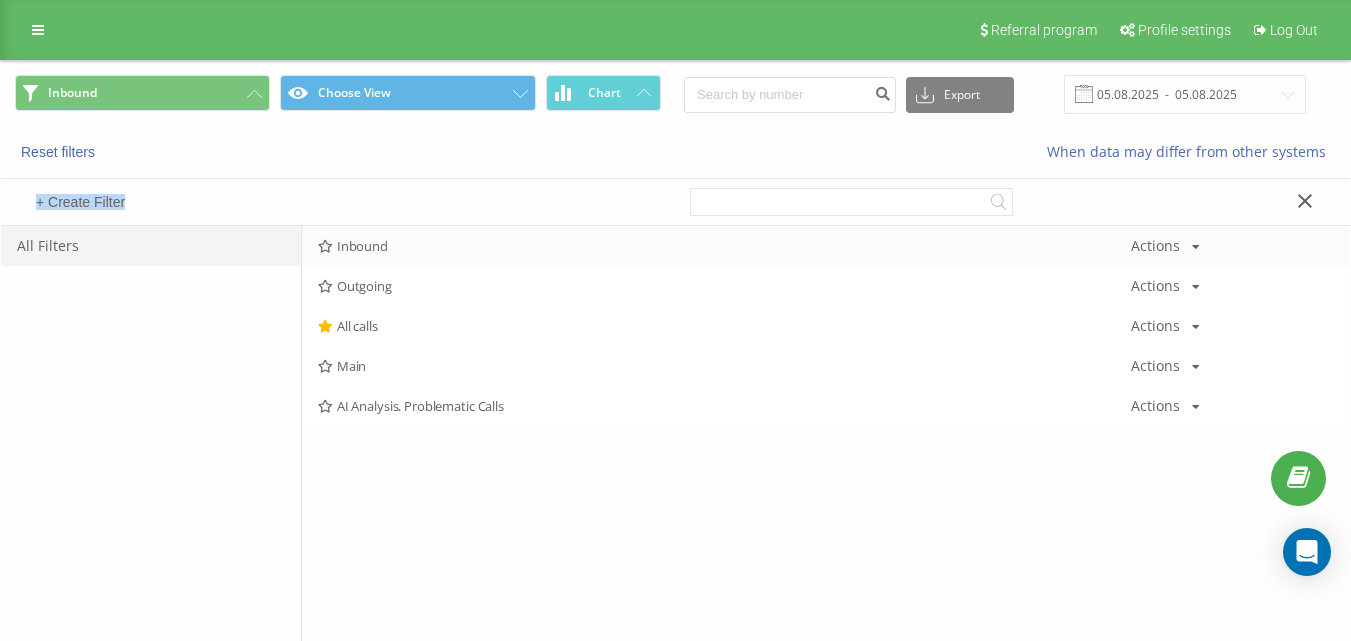 click on "Inbound" at bounding box center [724, 246] 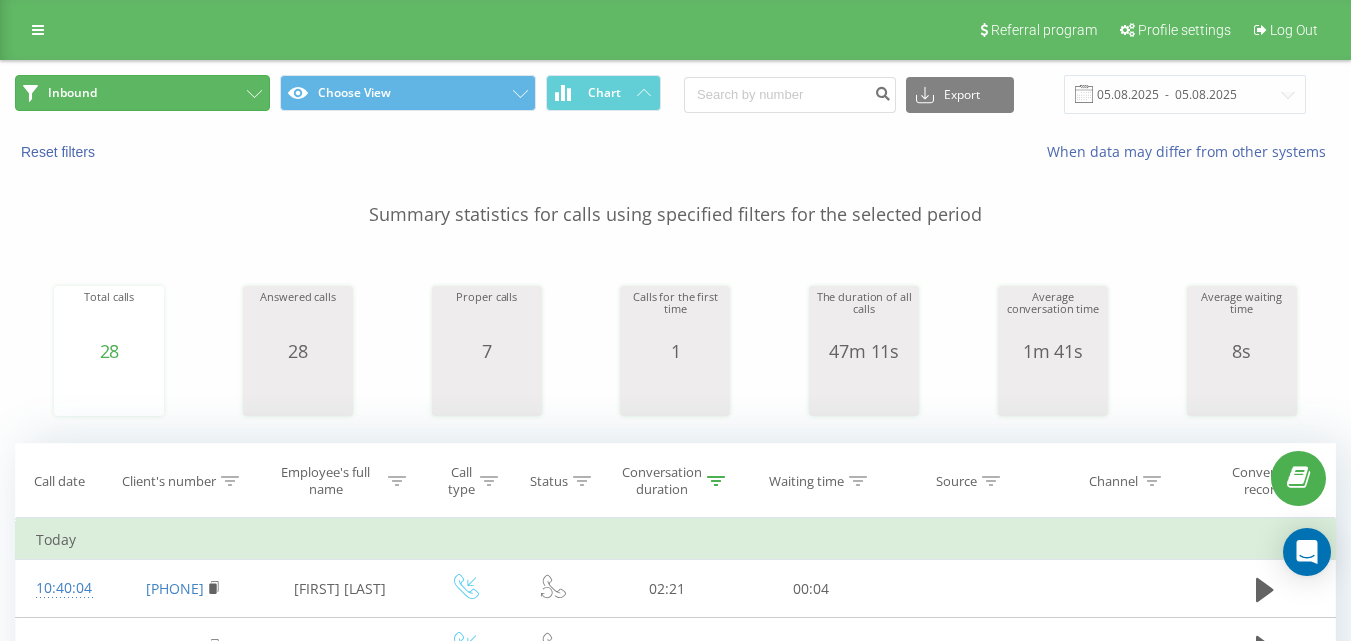 click on "Inbound" at bounding box center (142, 93) 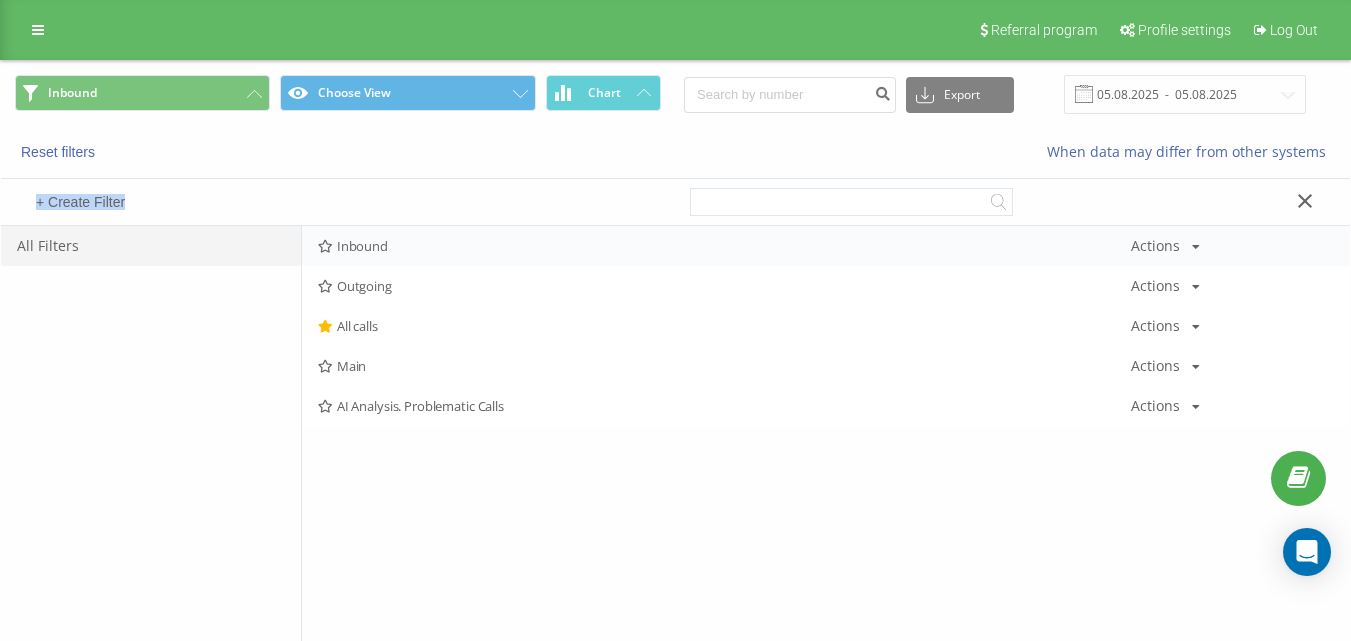 click on "Inbound Actions Edit Copy Delete Default Share" at bounding box center [826, 246] 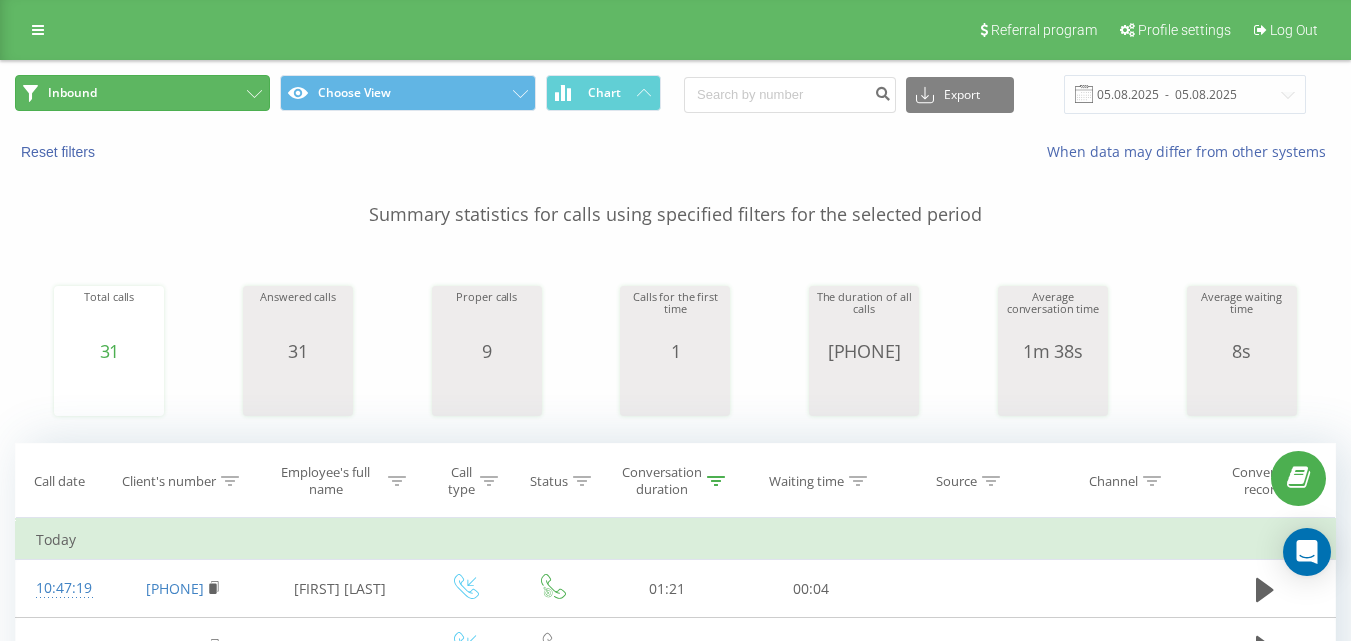 click on "Inbound" at bounding box center (142, 93) 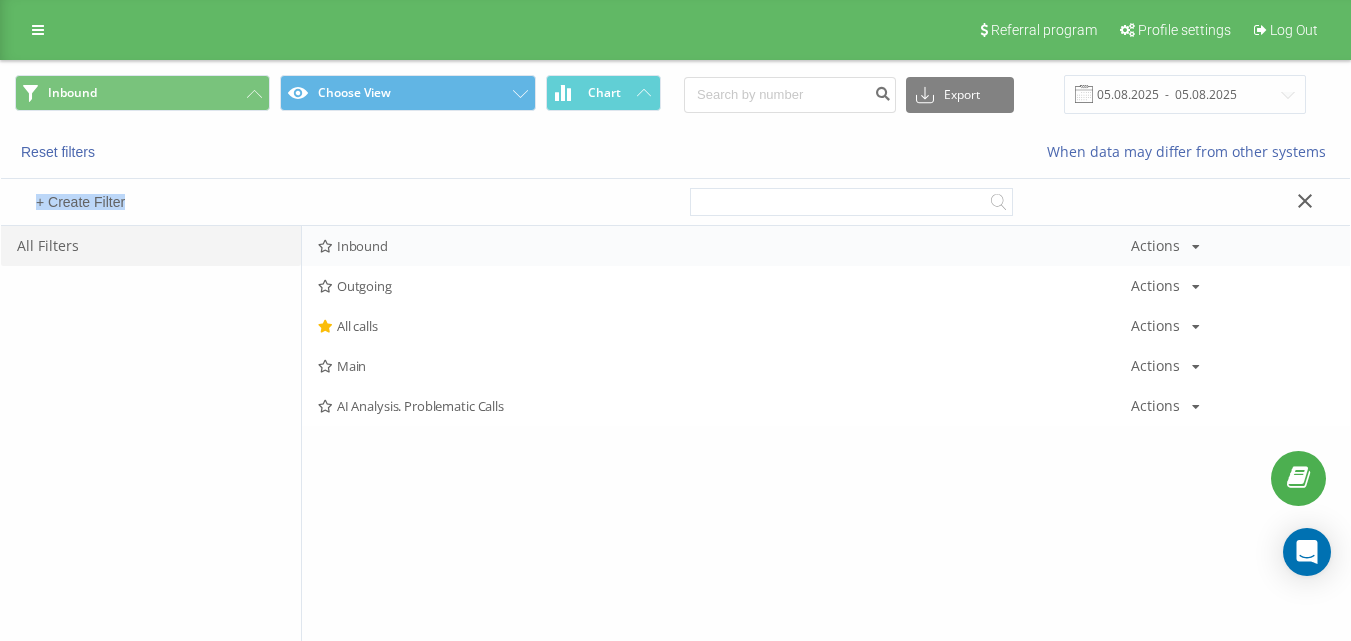 click on "Inbound" at bounding box center [724, 246] 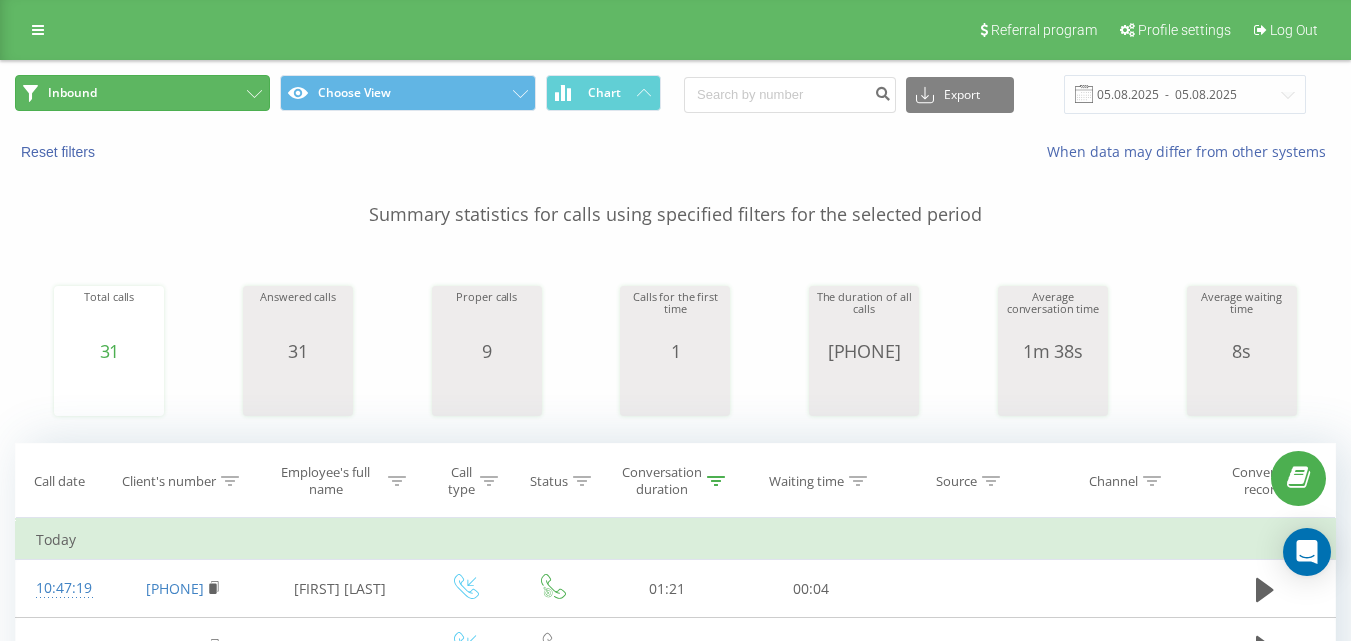 click on "Inbound" at bounding box center [142, 93] 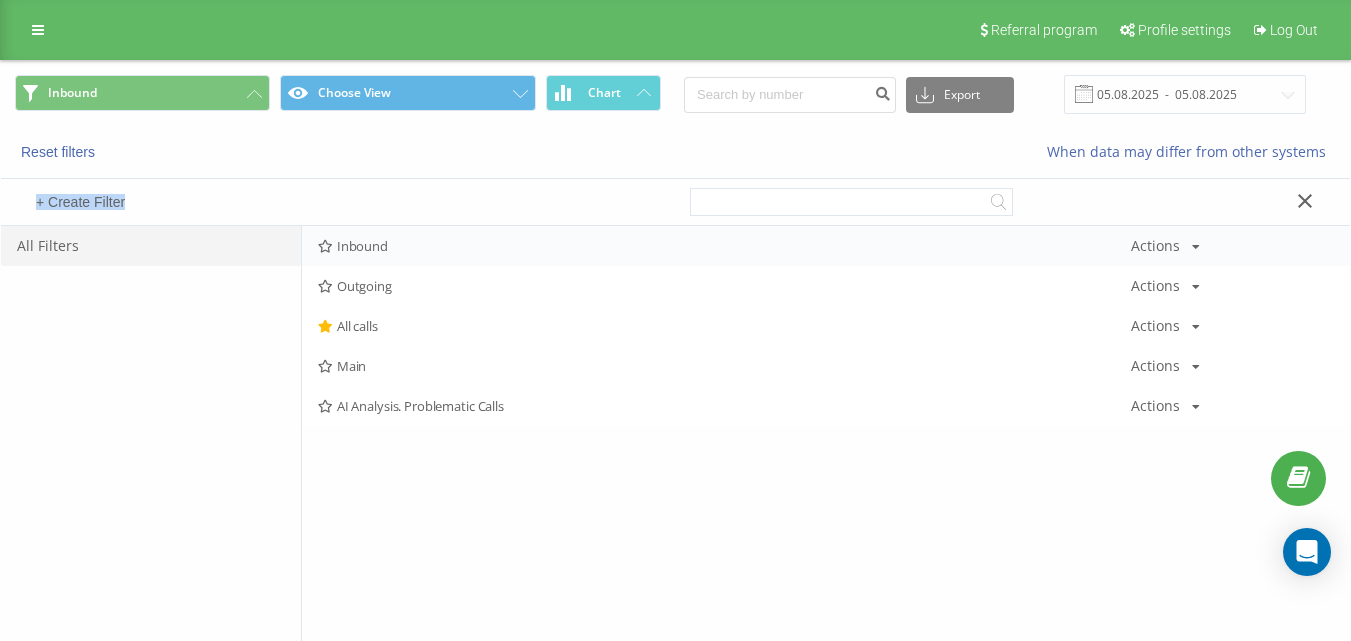 click on "Inbound" at bounding box center [724, 246] 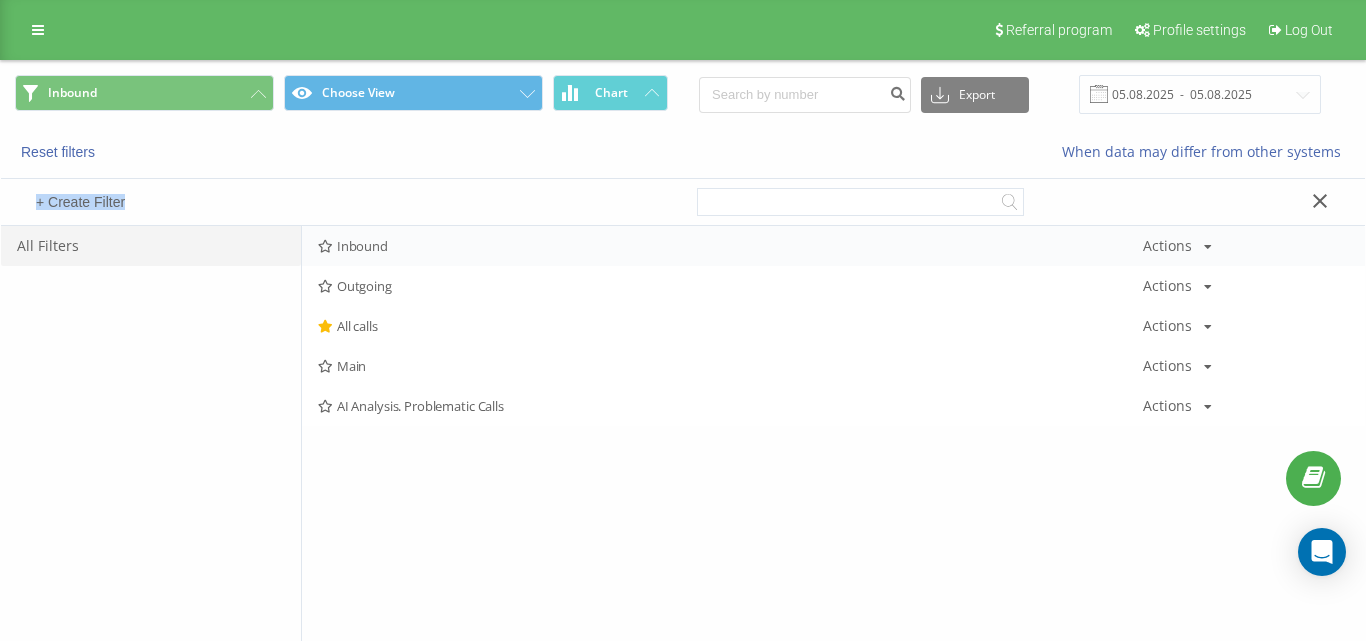 click at bounding box center (0, 0) 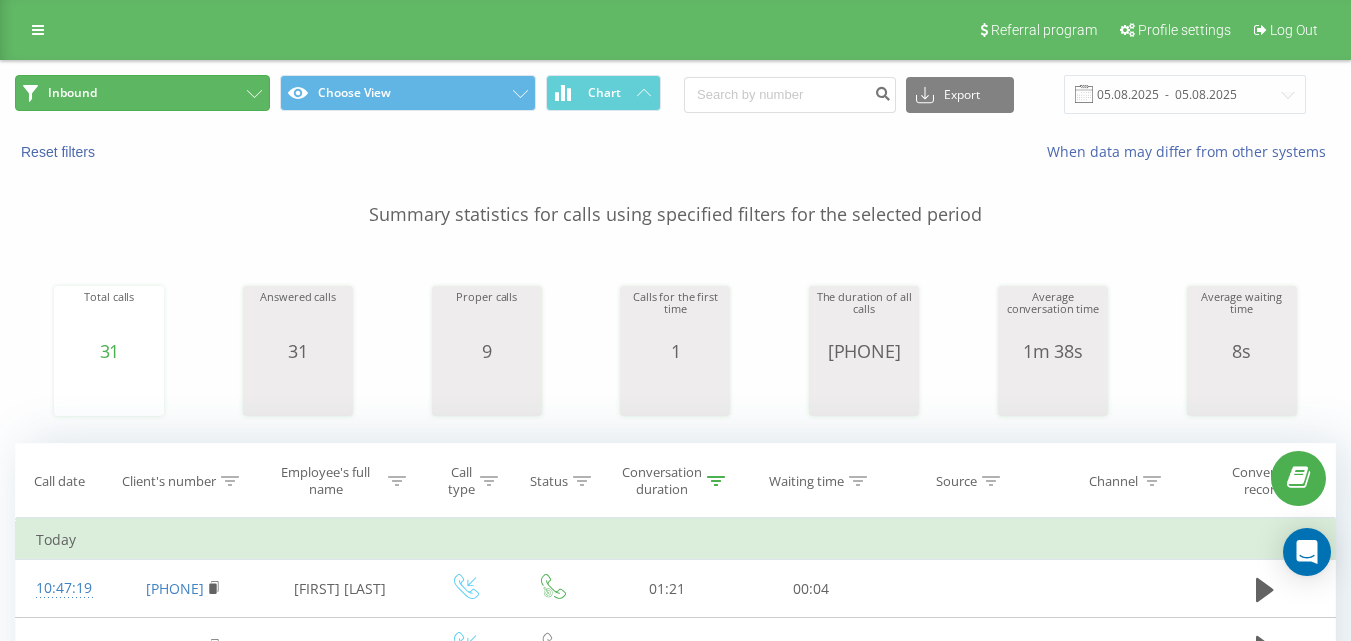 click on "Inbound" at bounding box center [142, 93] 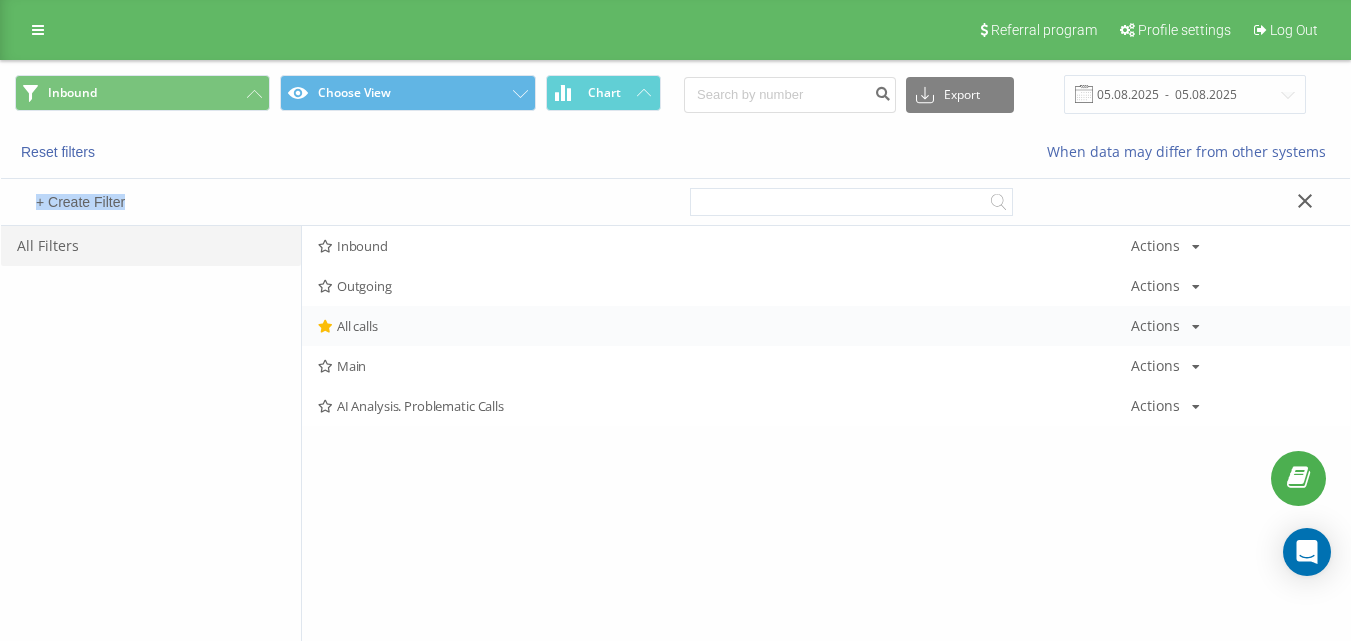 click on "All calls" at bounding box center [724, 326] 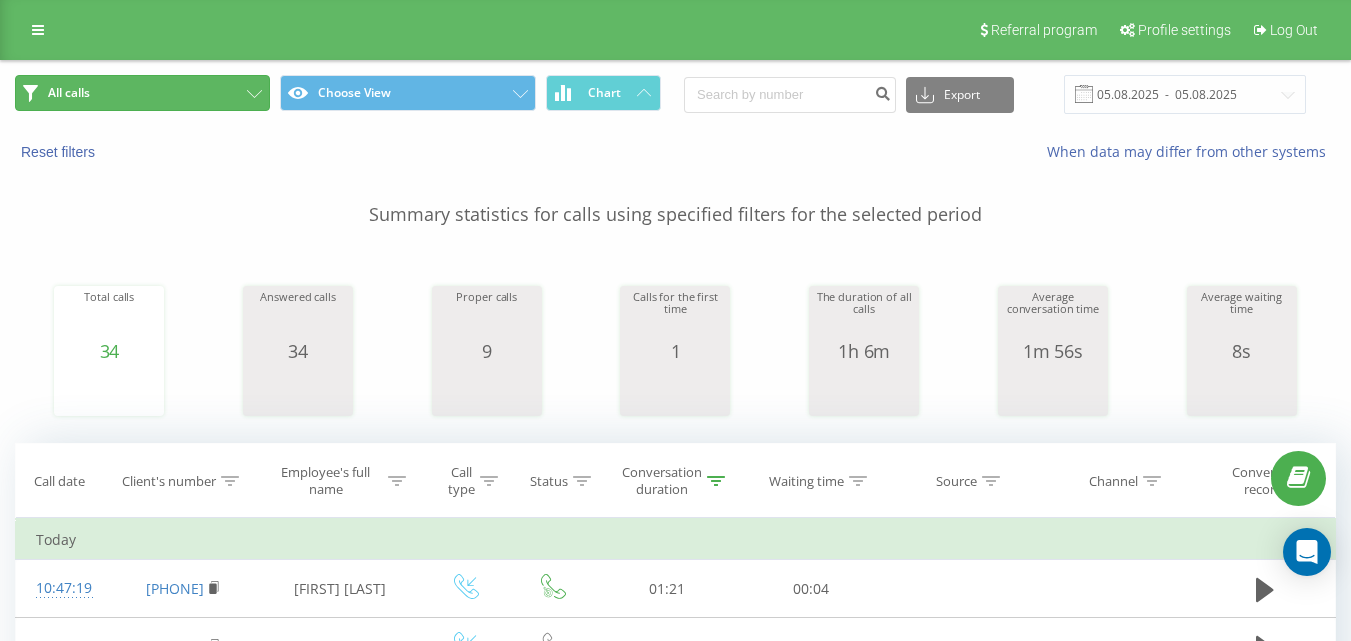 click on "All calls" at bounding box center (142, 93) 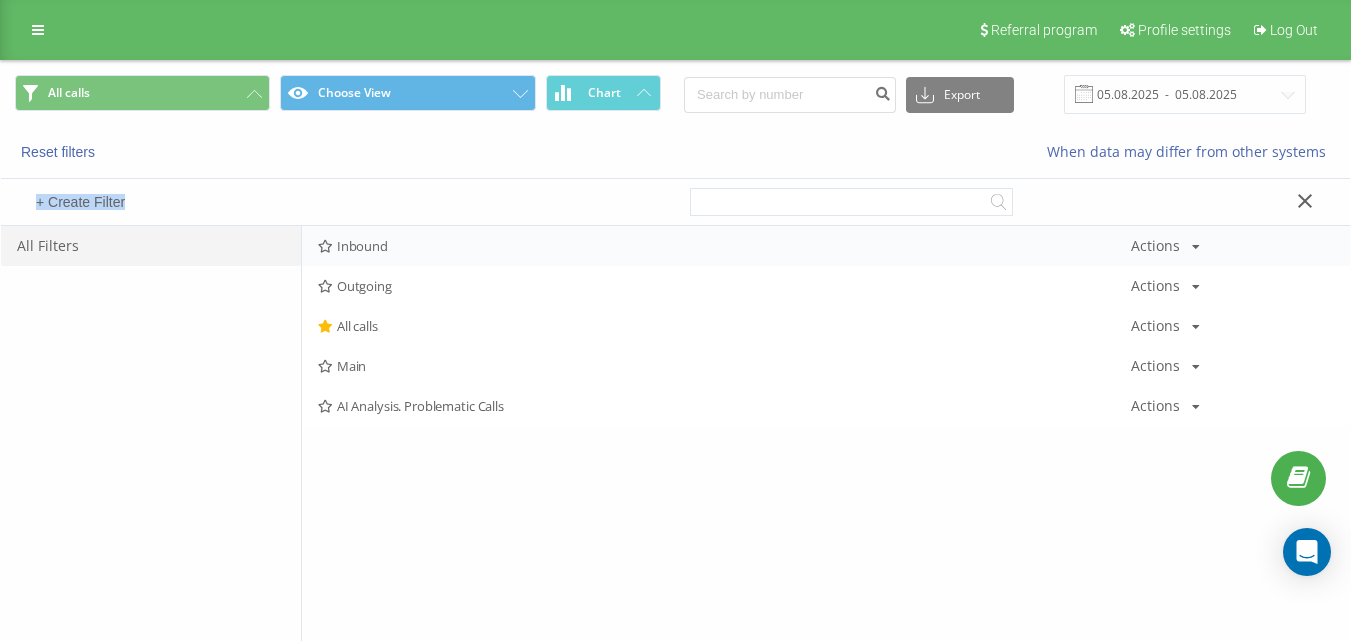 click on "Inbound Actions Edit Copy Delete Default Share" at bounding box center [826, 246] 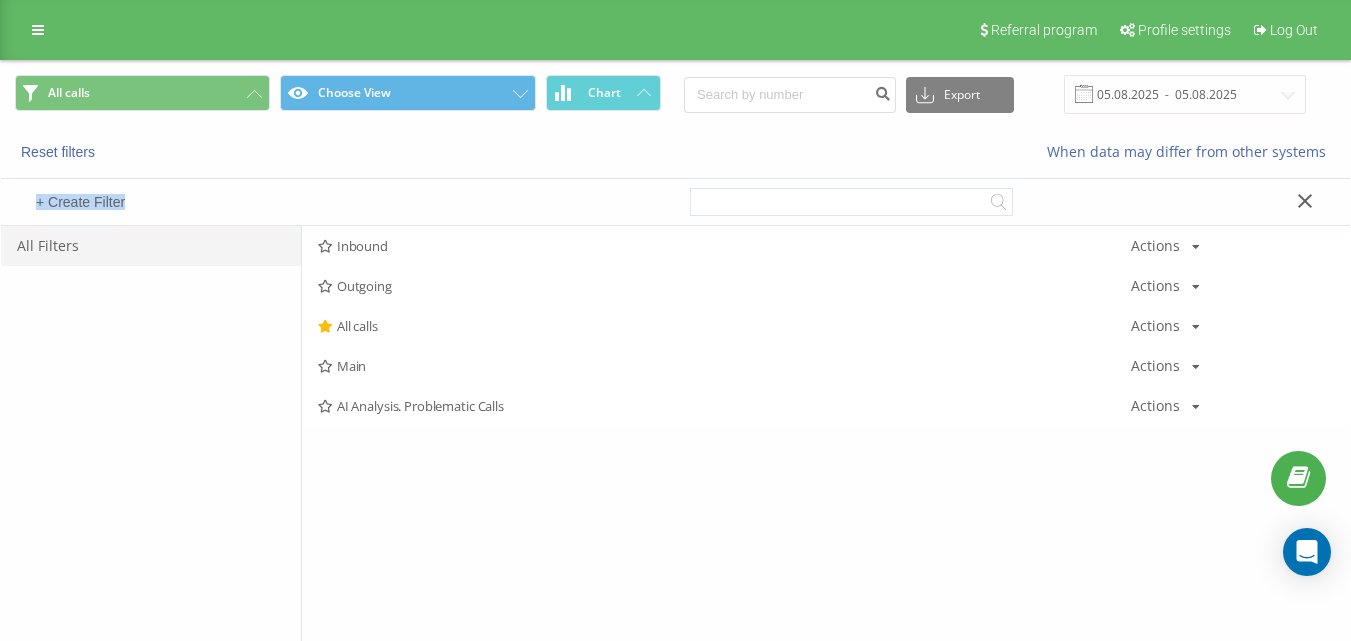 click on "Inbound" at bounding box center [724, 246] 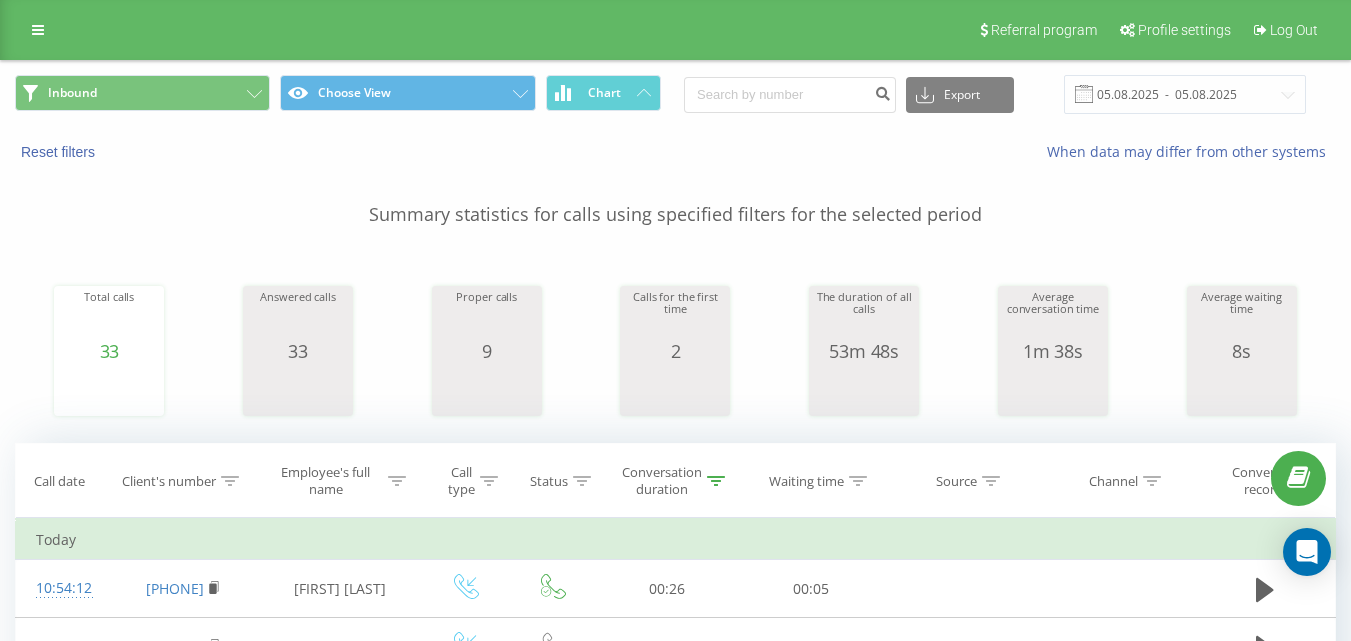 click on "Inbound Choose View Chart Export .csv .xls .xlsx [DATE]  -  [DATE]" at bounding box center (675, 94) 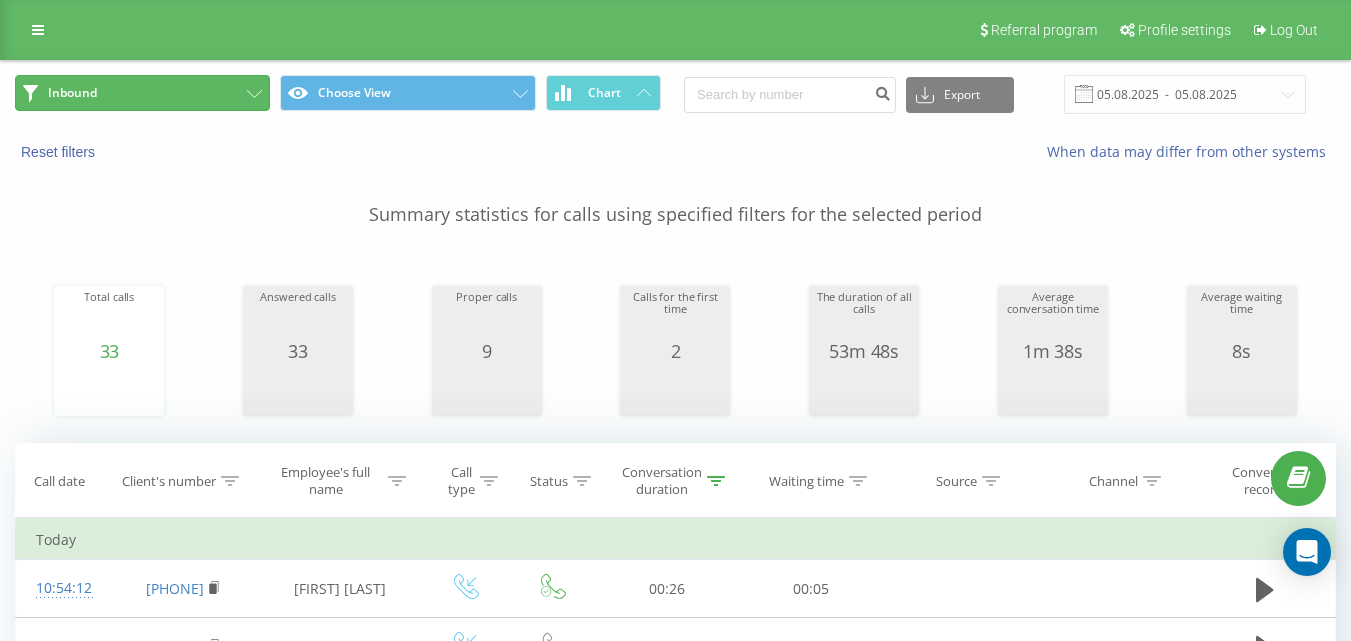click on "Inbound" at bounding box center (142, 93) 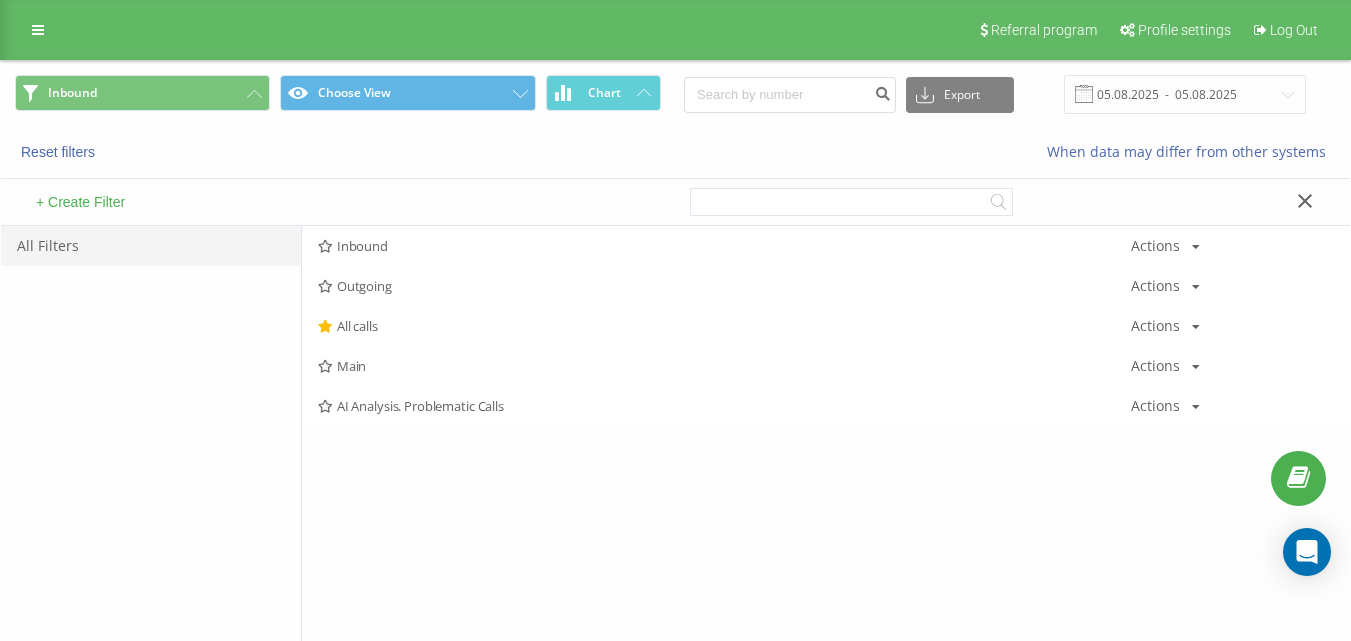 click on "Inbound" at bounding box center (724, 246) 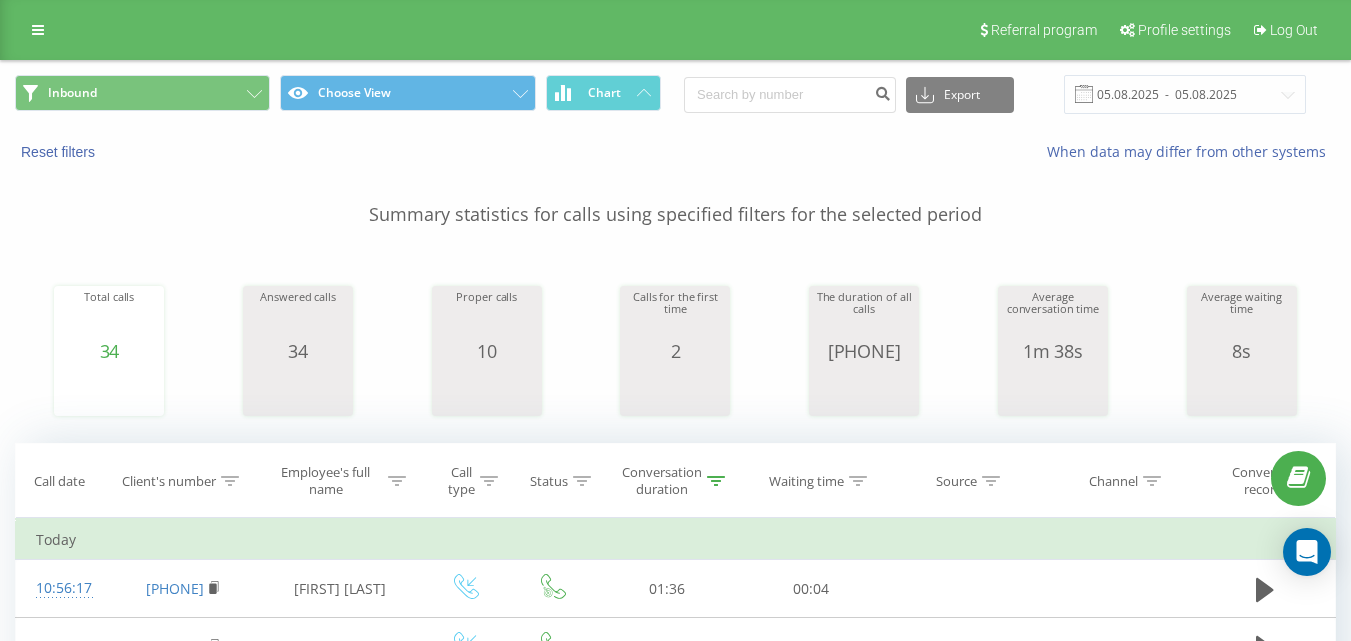 click on "Inbound Choose View Chart Export .csv .xls .xlsx [DATE]  -  [DATE]" at bounding box center (675, 94) 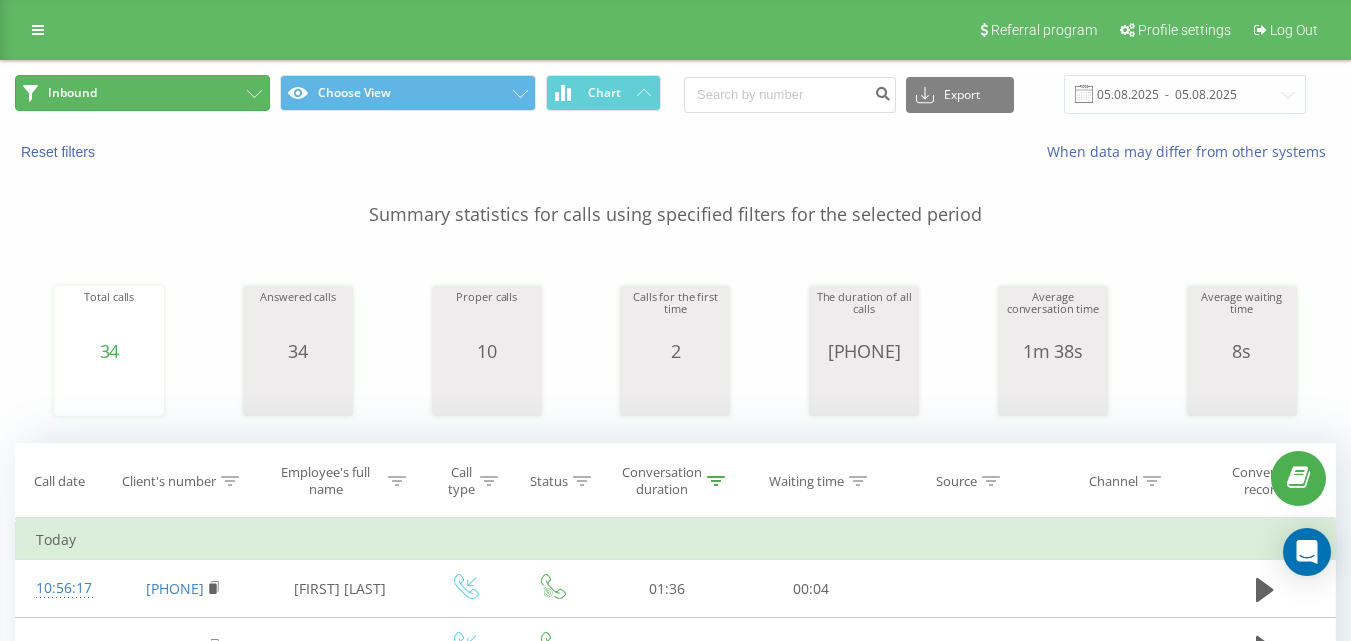 click on "Inbound" at bounding box center [142, 93] 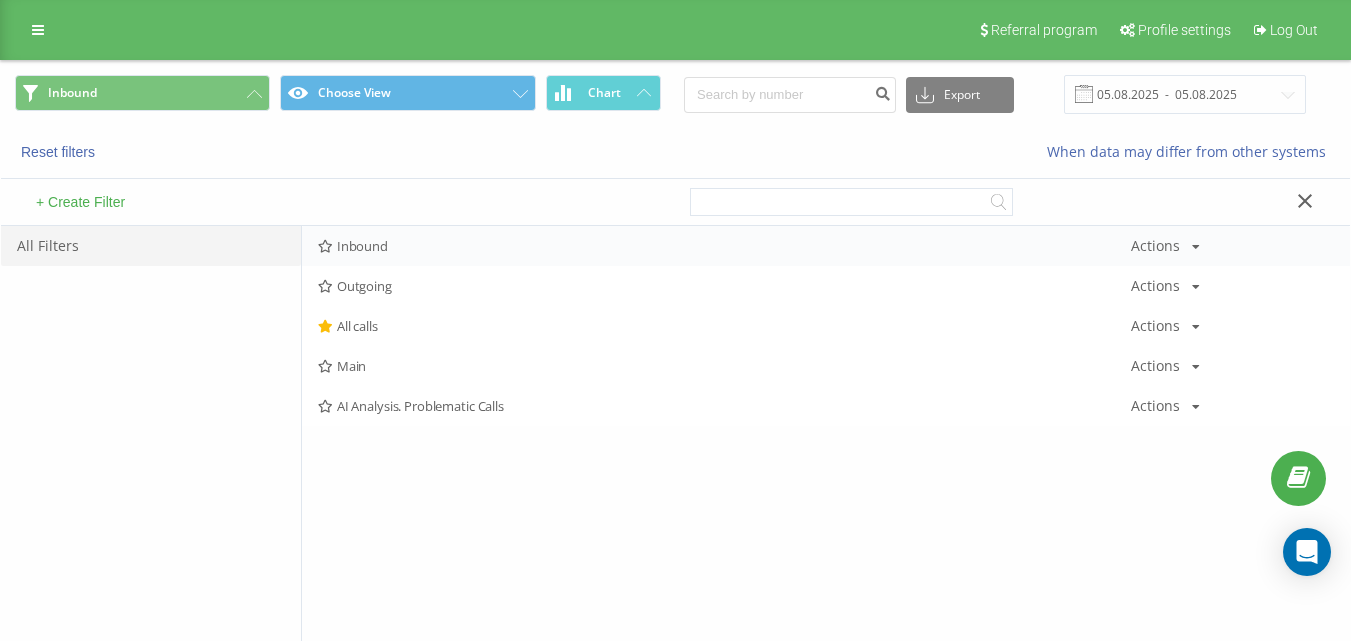 click on "Inbound Actions Edit Copy Delete Default Share" at bounding box center (826, 246) 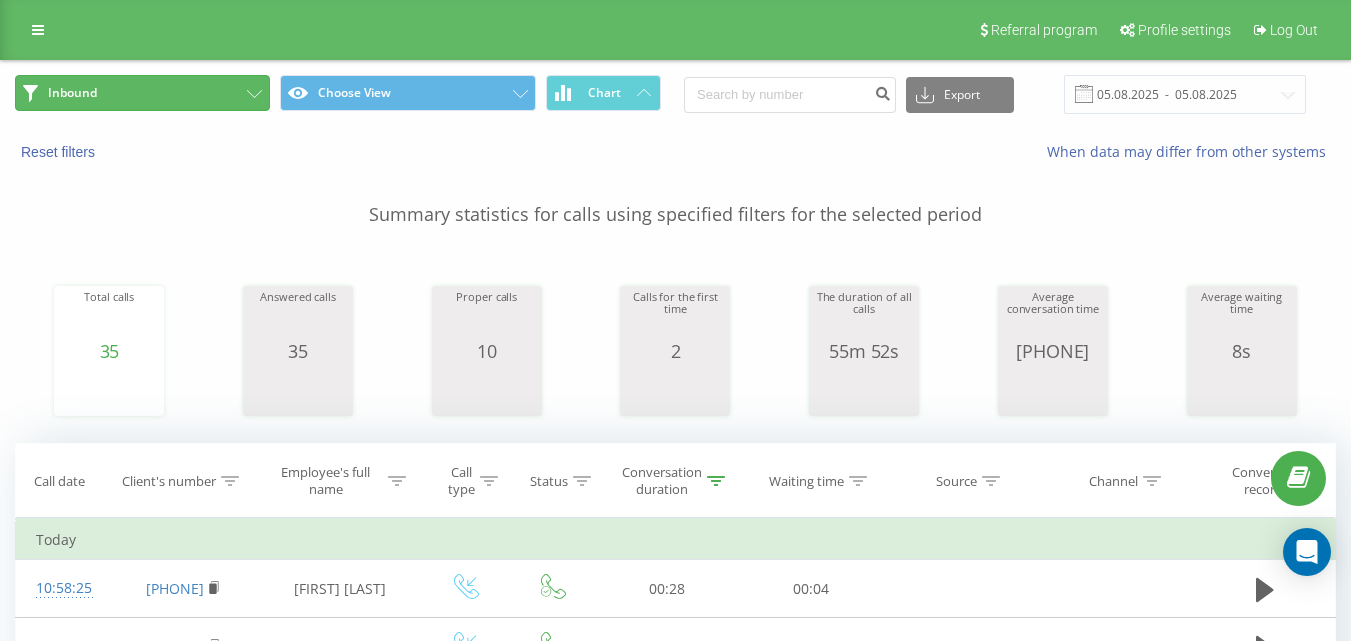 click on "Inbound" at bounding box center (142, 93) 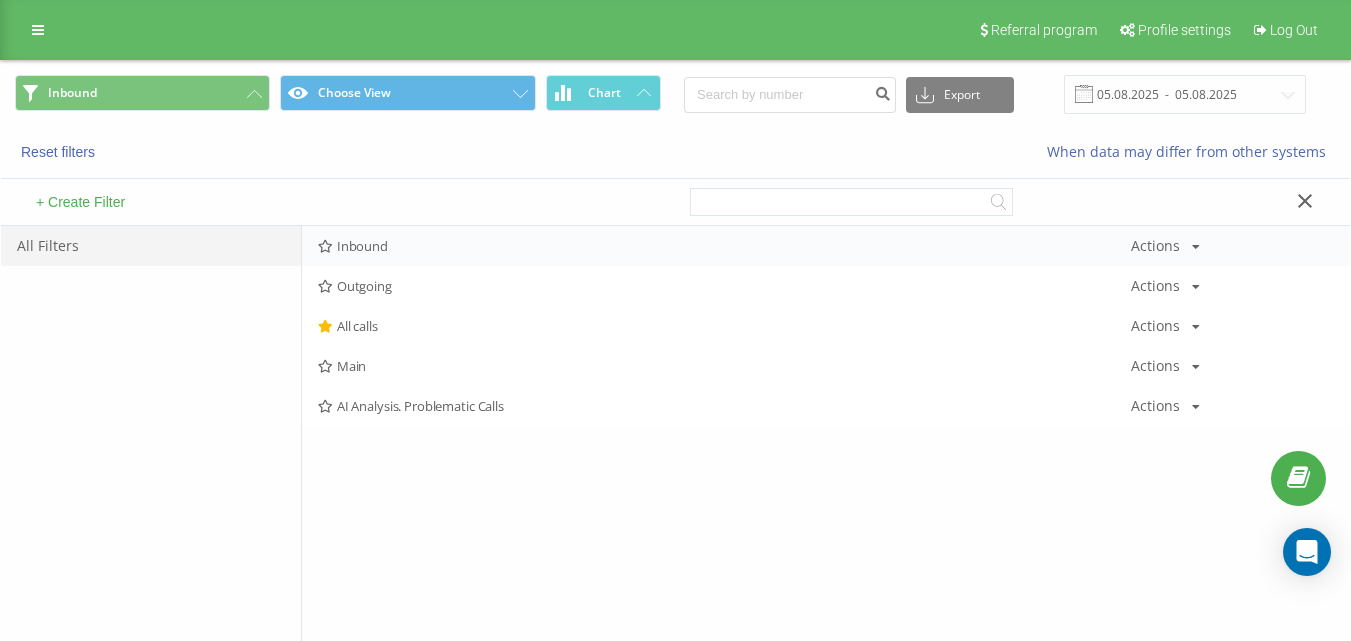 click on "Inbound Actions Edit Copy Delete Default Share" at bounding box center [826, 246] 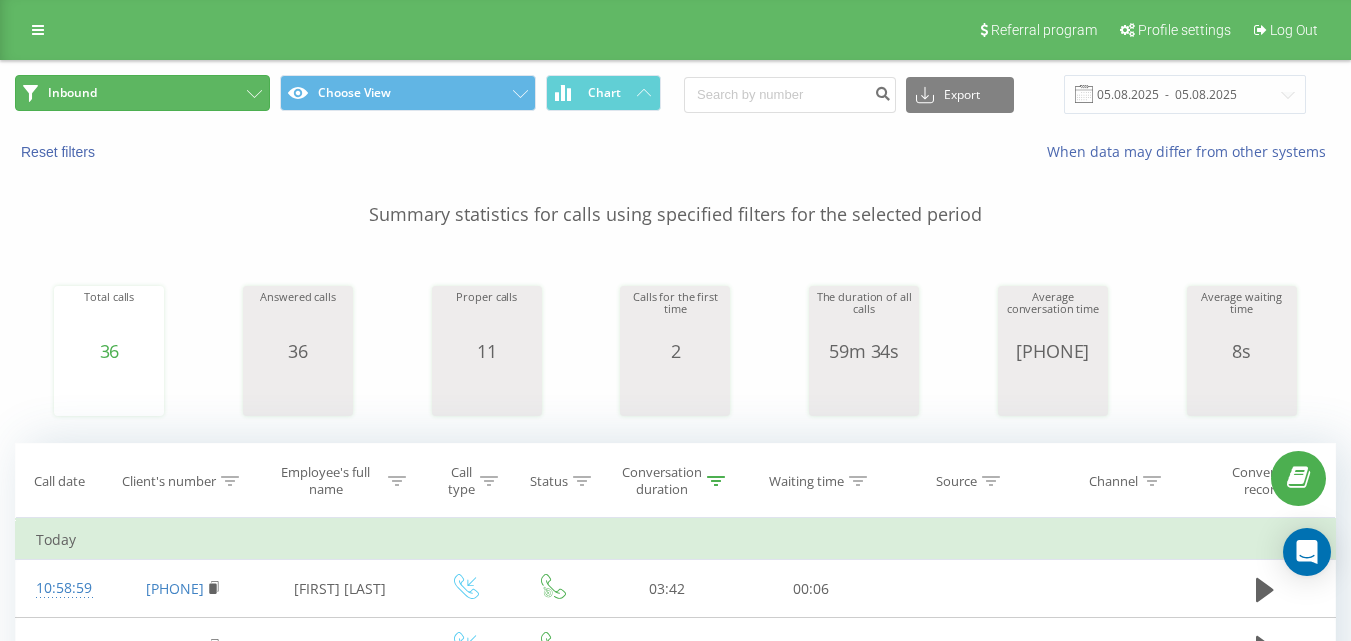 click on "Inbound" at bounding box center [142, 93] 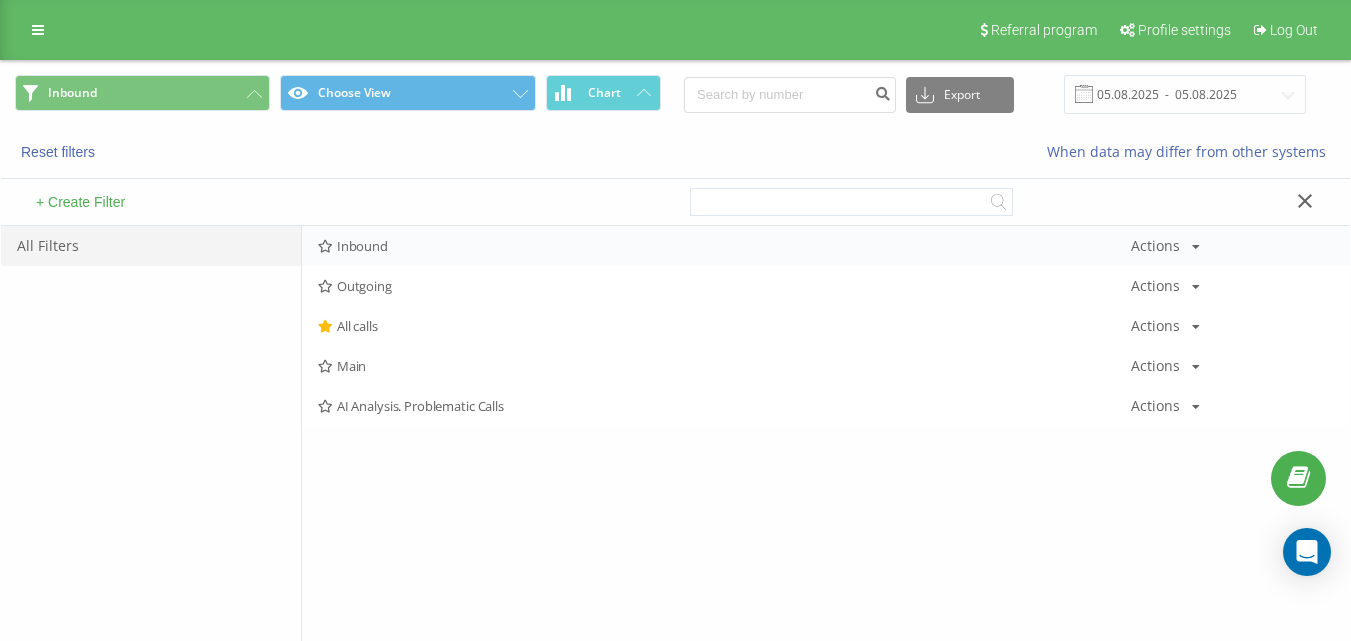 click on "Inbound" at bounding box center (724, 246) 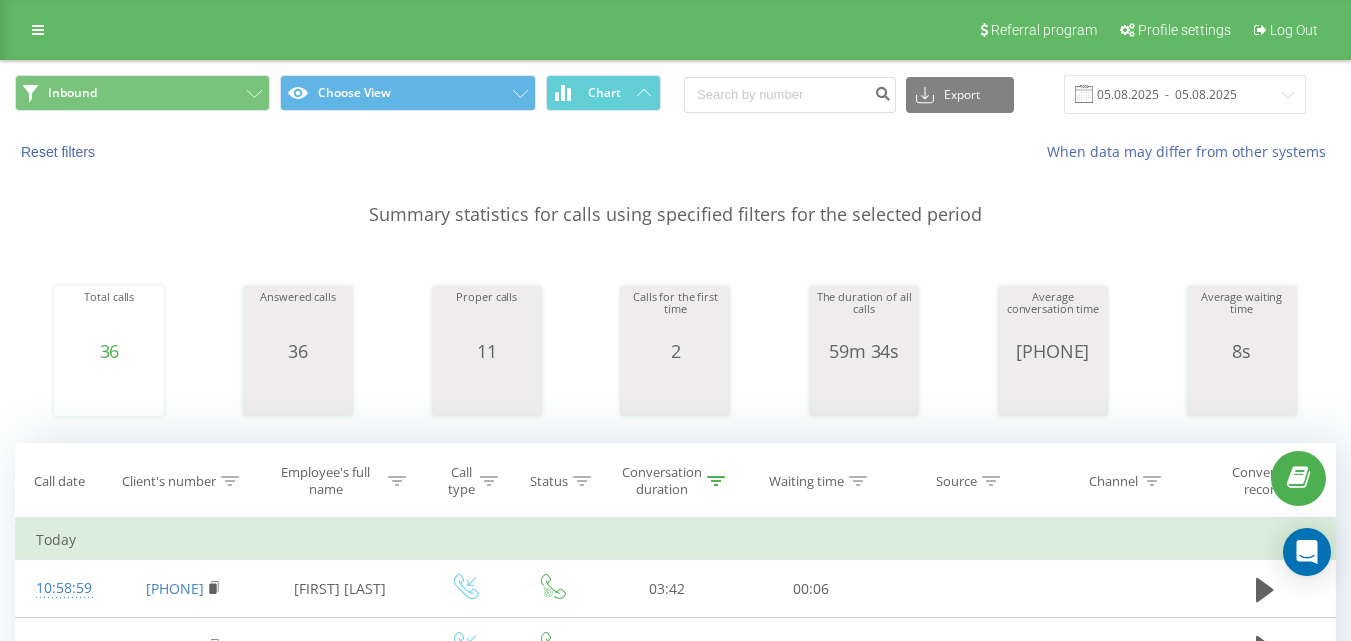 click on "Referral program Profile settings Log Out" at bounding box center [675, 30] 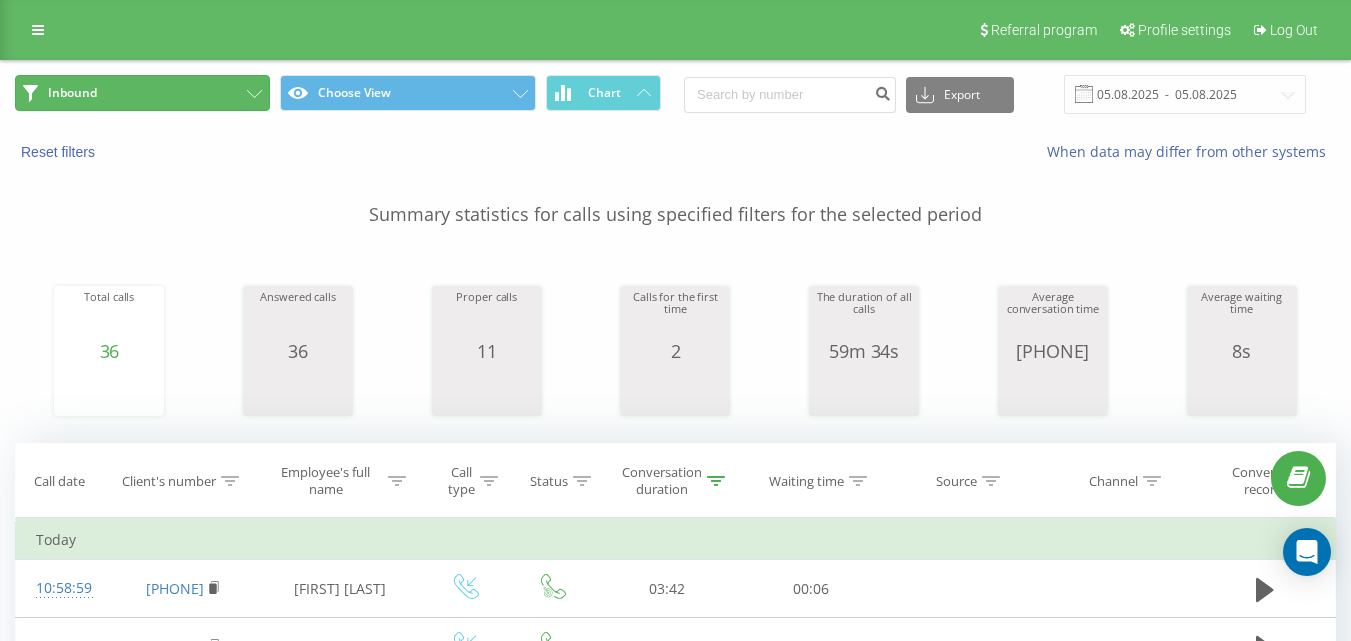 click on "Inbound" at bounding box center [142, 93] 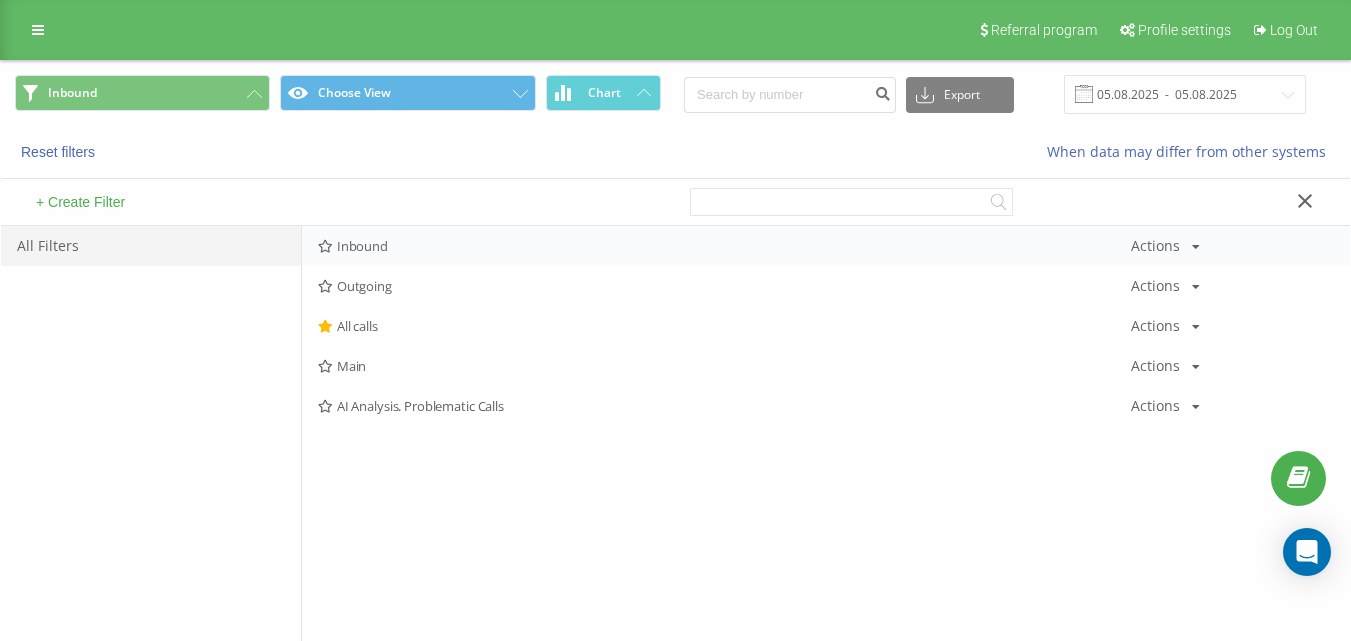click on "Inbound" at bounding box center [724, 246] 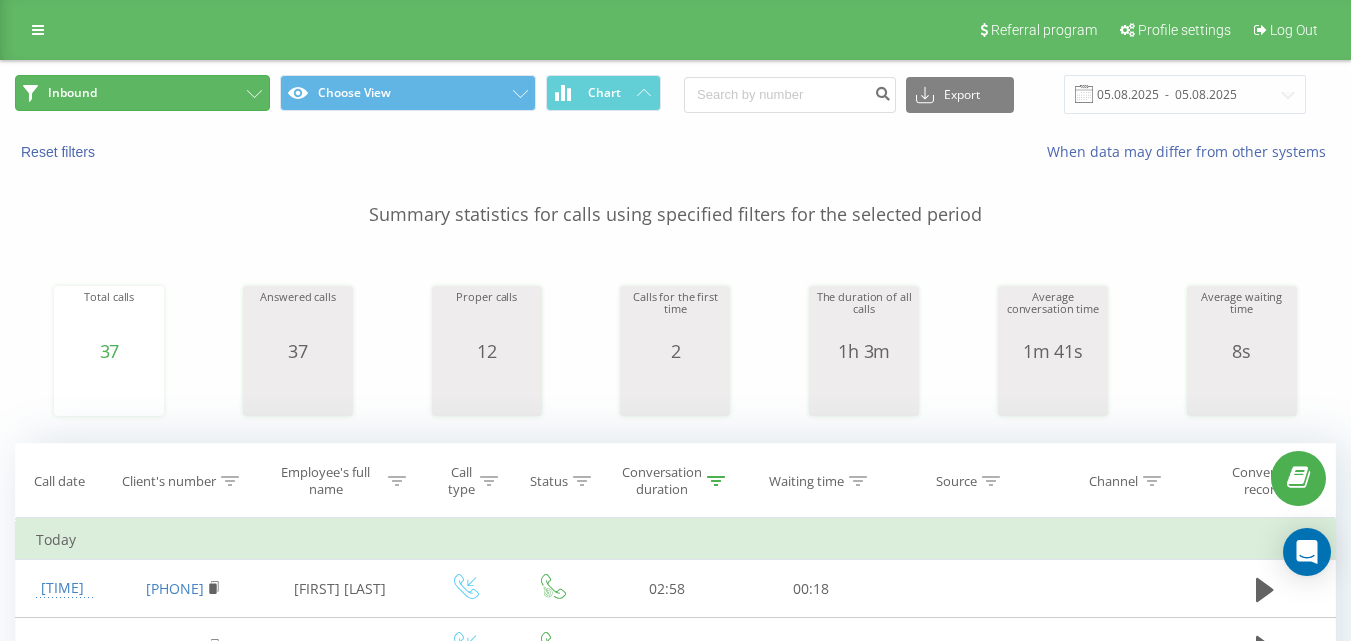 click on "Inbound" at bounding box center [142, 93] 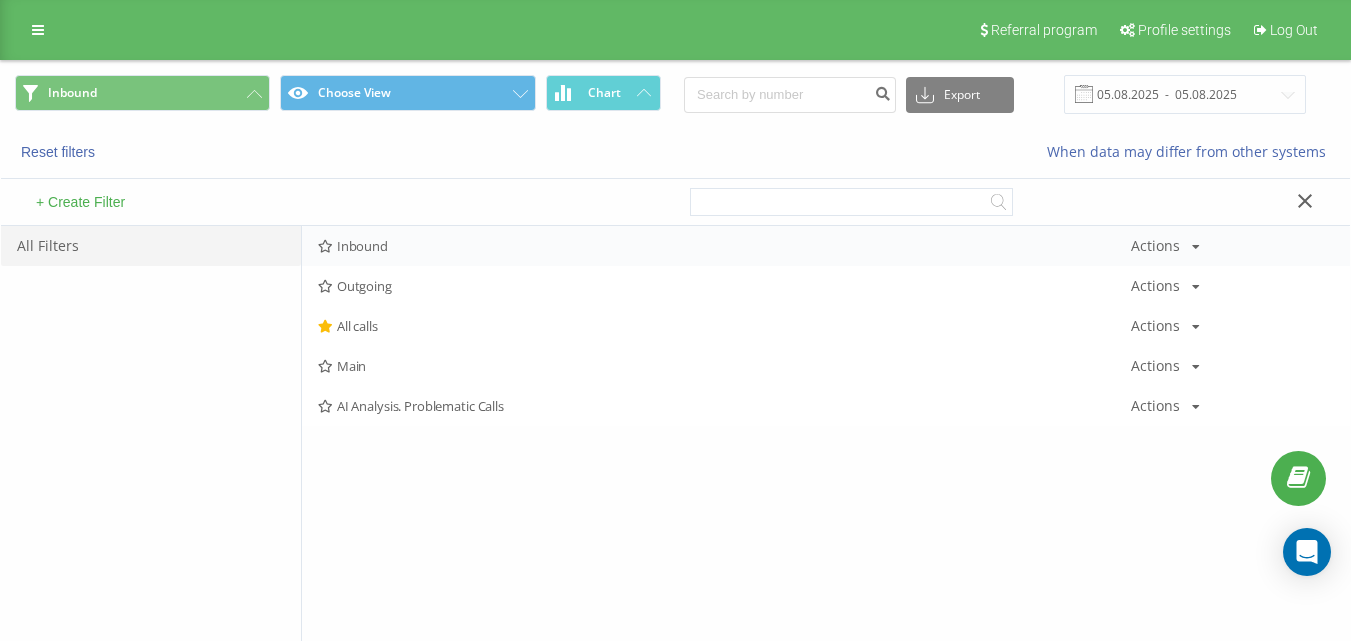 click on "Inbound" at bounding box center (724, 246) 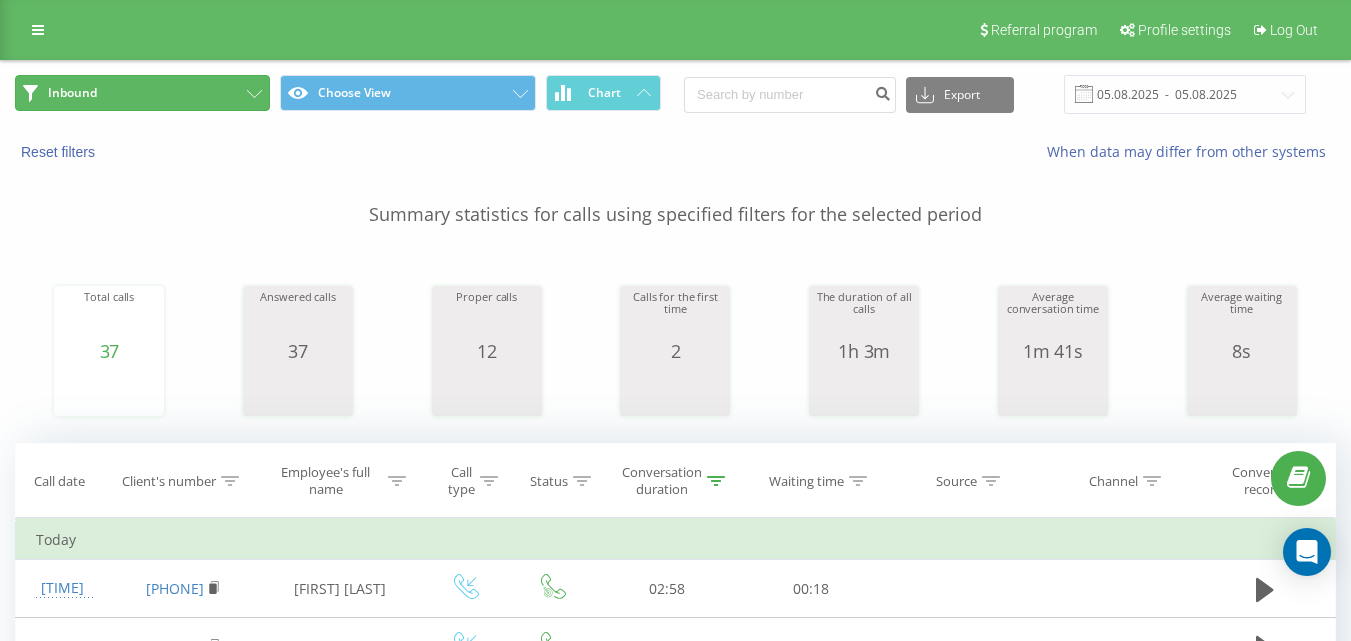 click on "Inbound" at bounding box center [142, 93] 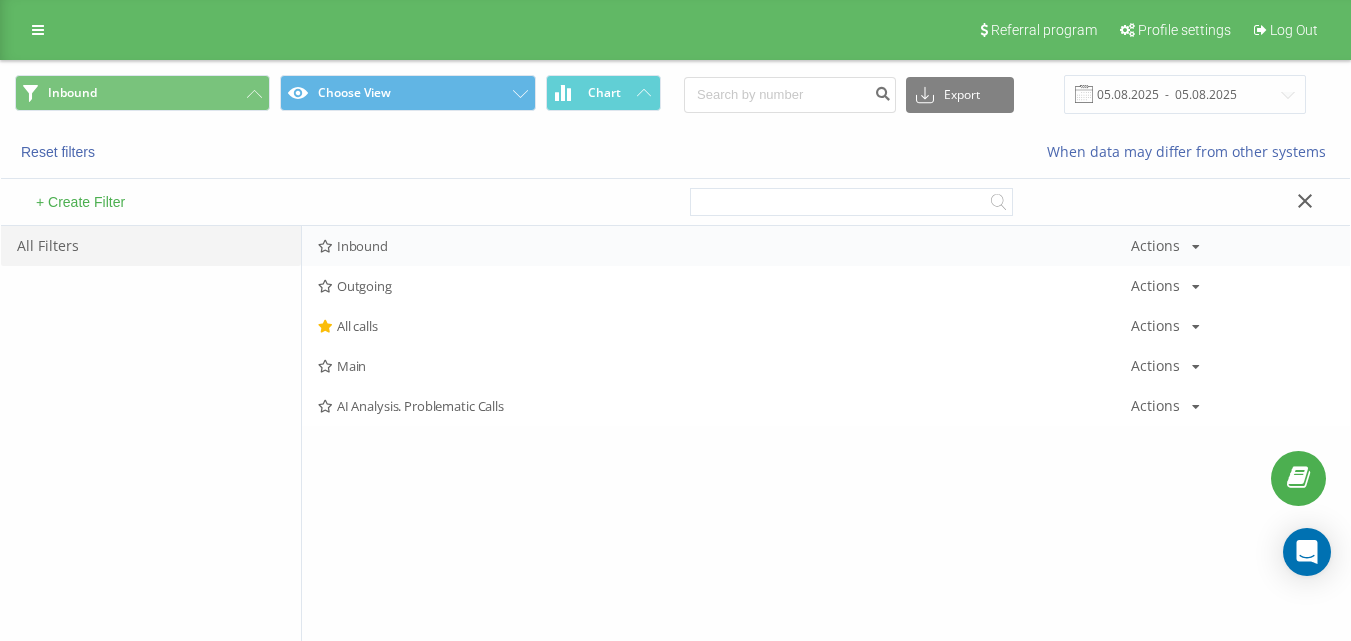 drag, startPoint x: 371, startPoint y: 227, endPoint x: 391, endPoint y: 246, distance: 27.58623 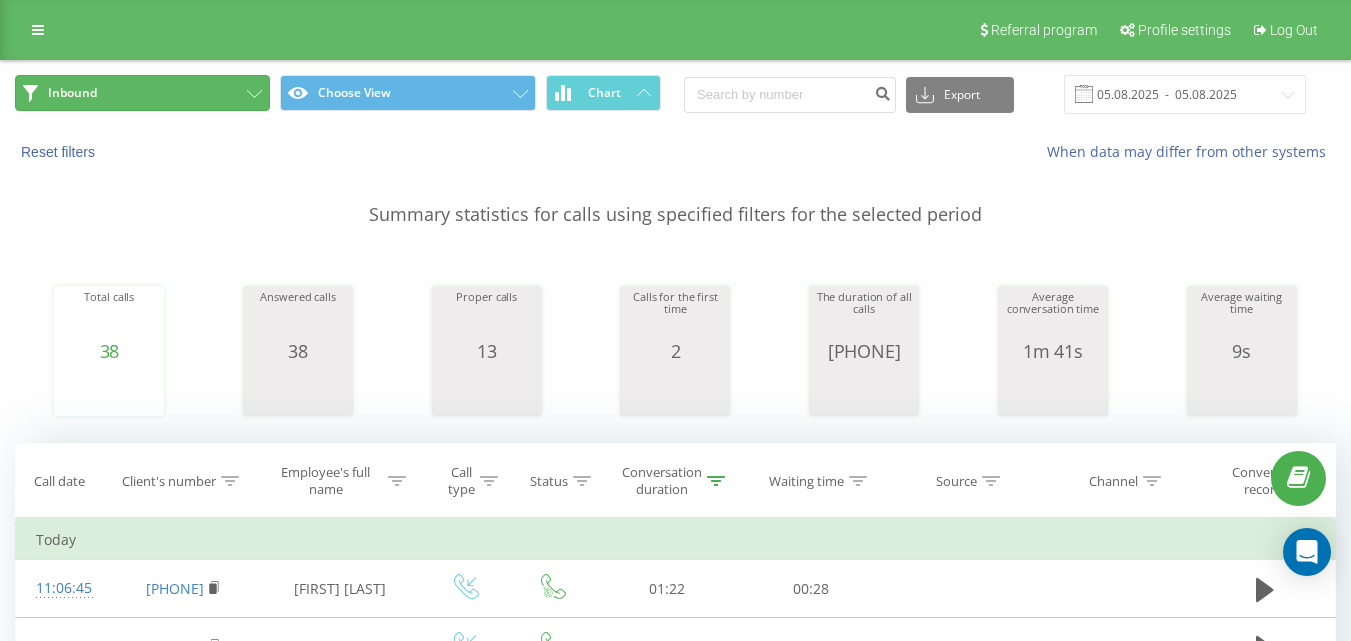 click on "Inbound" at bounding box center [142, 93] 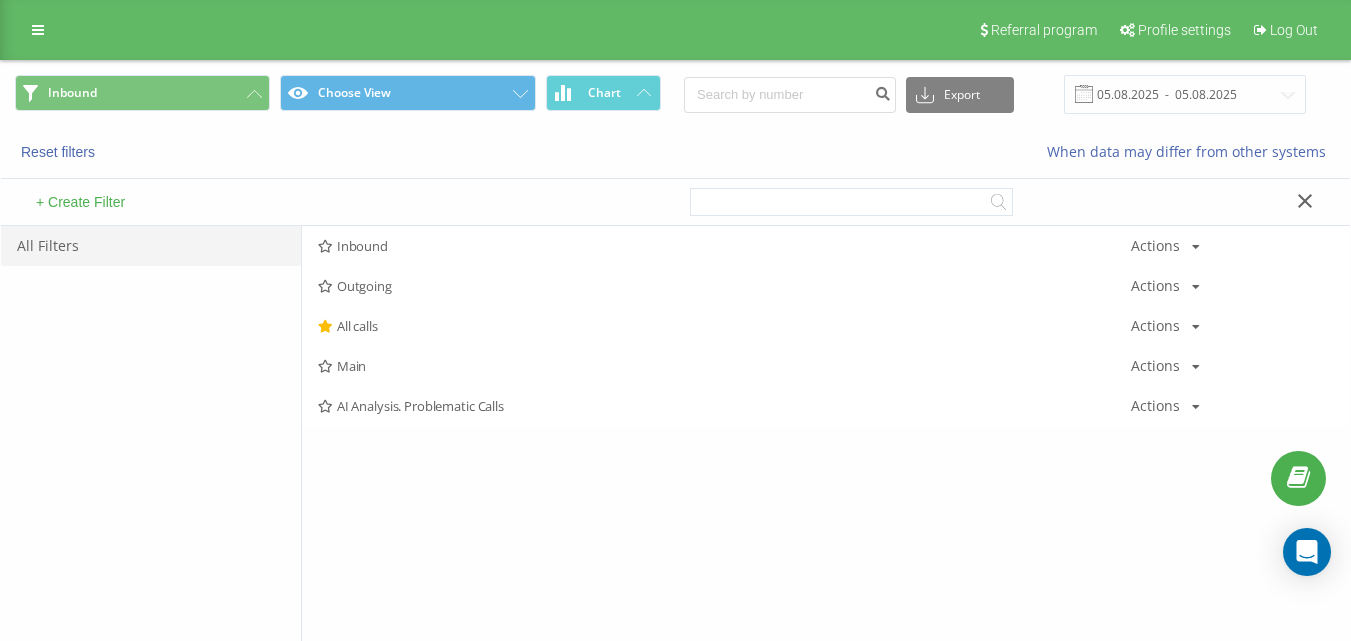 click on "Inbound" at bounding box center (724, 246) 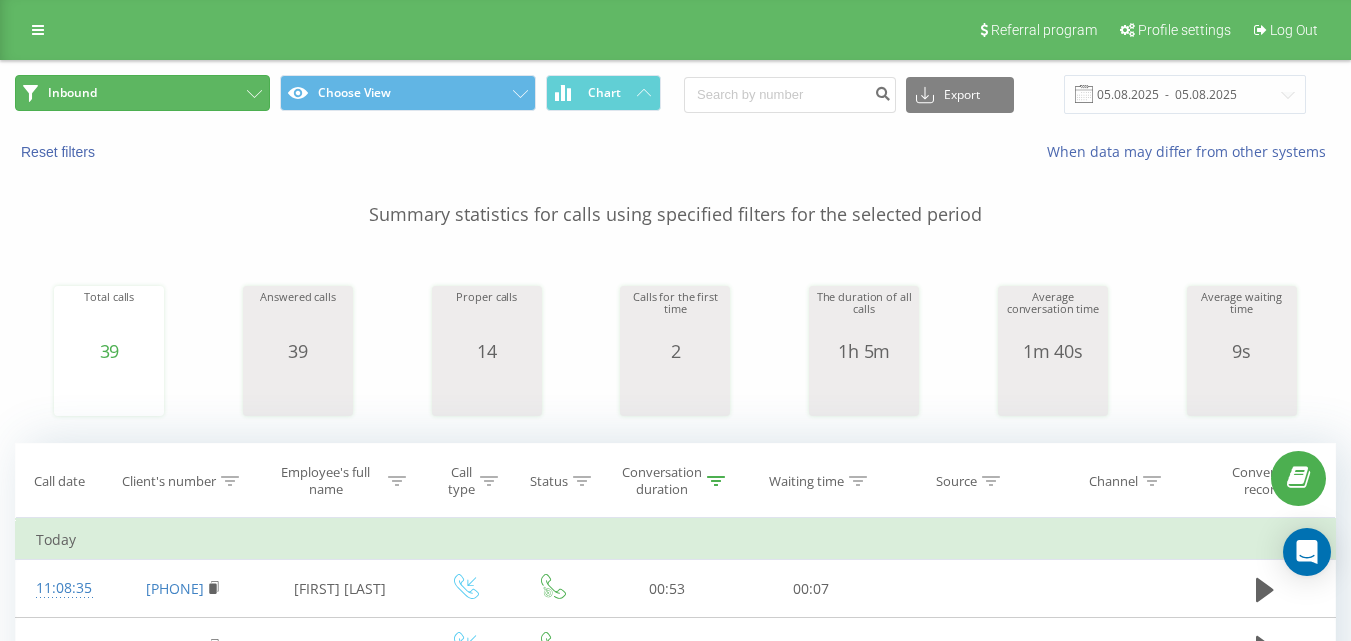 click on "Inbound" at bounding box center [142, 93] 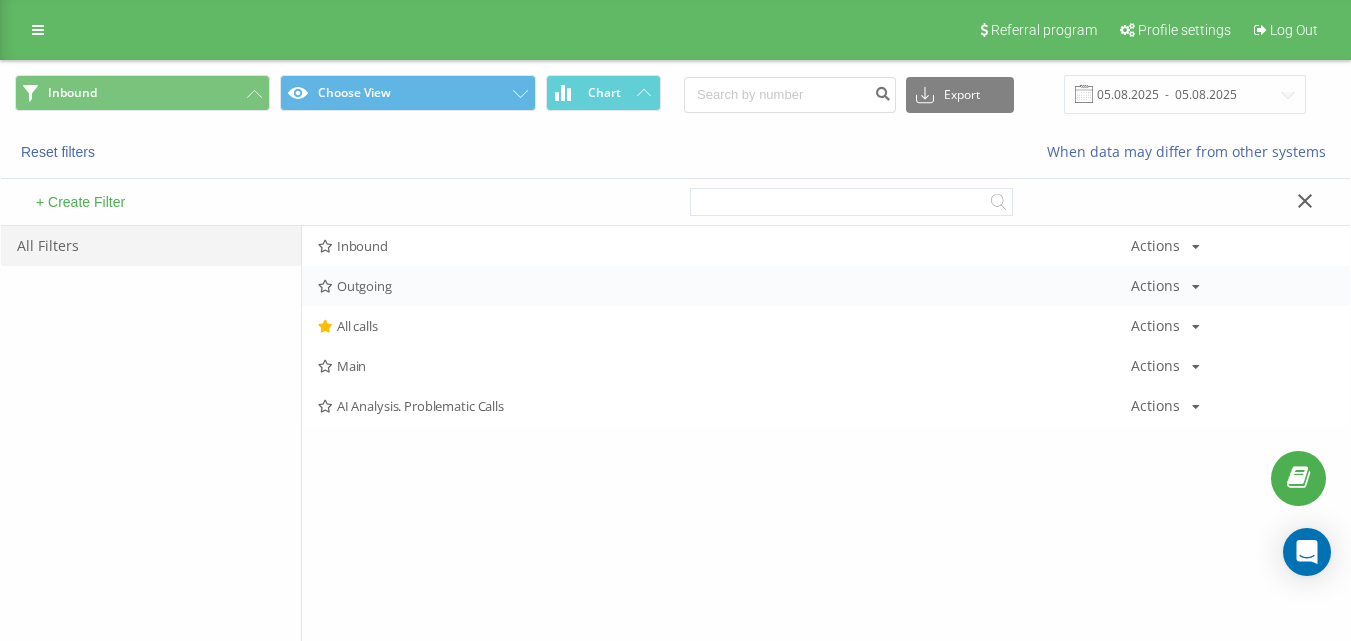 drag, startPoint x: 413, startPoint y: 285, endPoint x: 415, endPoint y: 249, distance: 36.05551 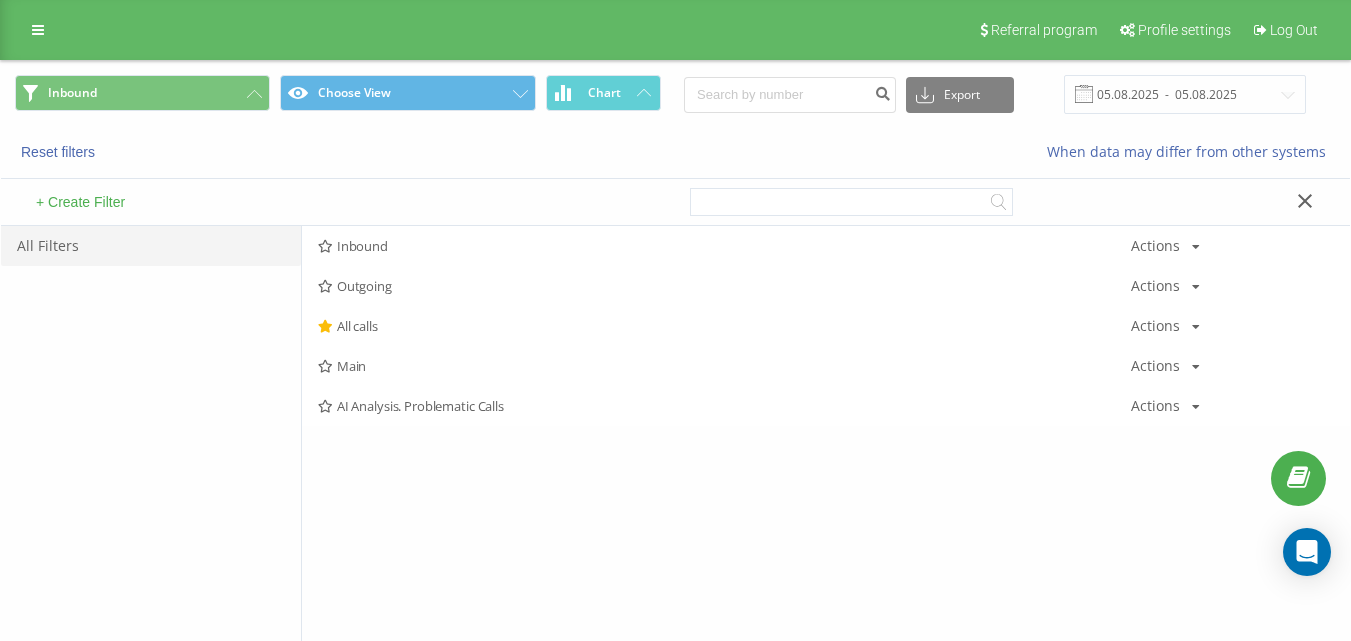 click on "Outgoing" at bounding box center (724, 286) 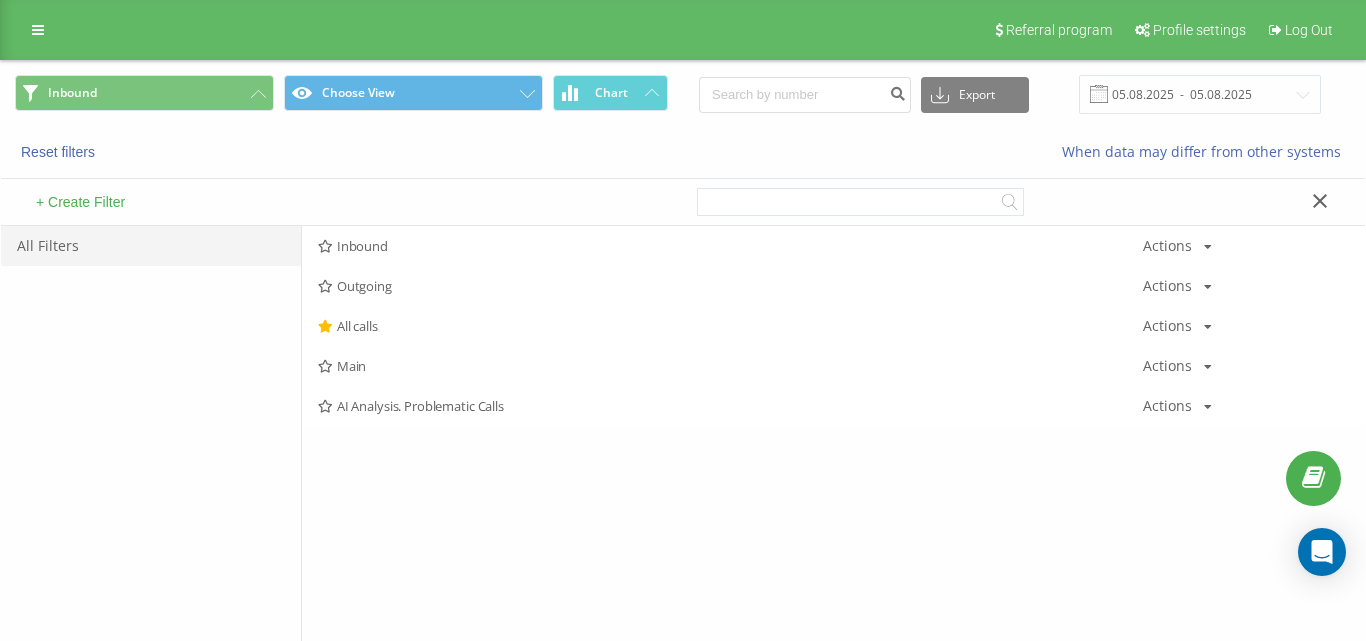 click at bounding box center (0, 0) 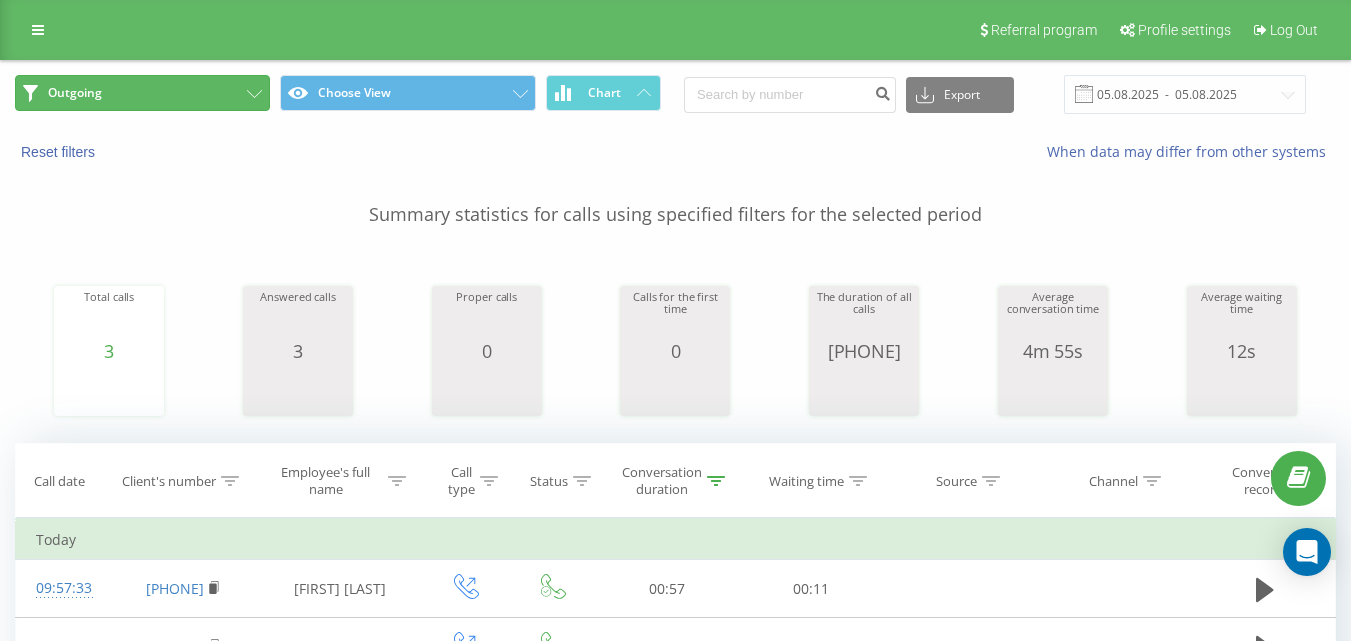 click on "Outgoing" at bounding box center [142, 93] 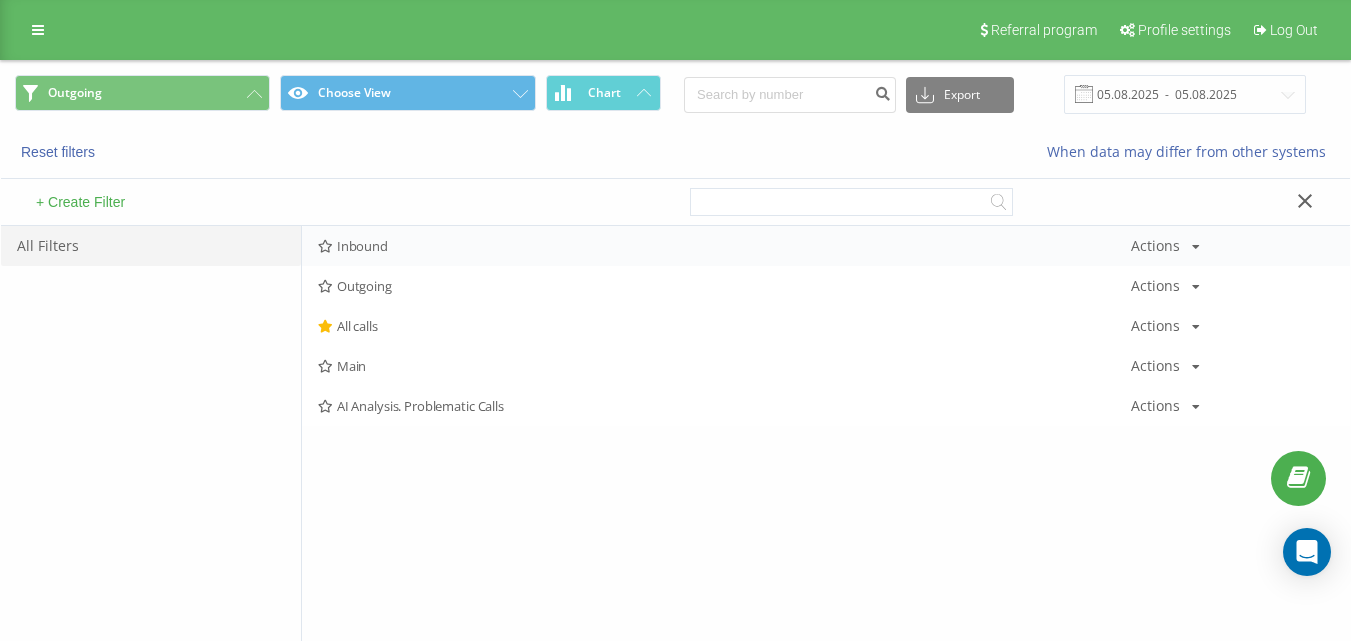 click on "Inbound" at bounding box center (724, 246) 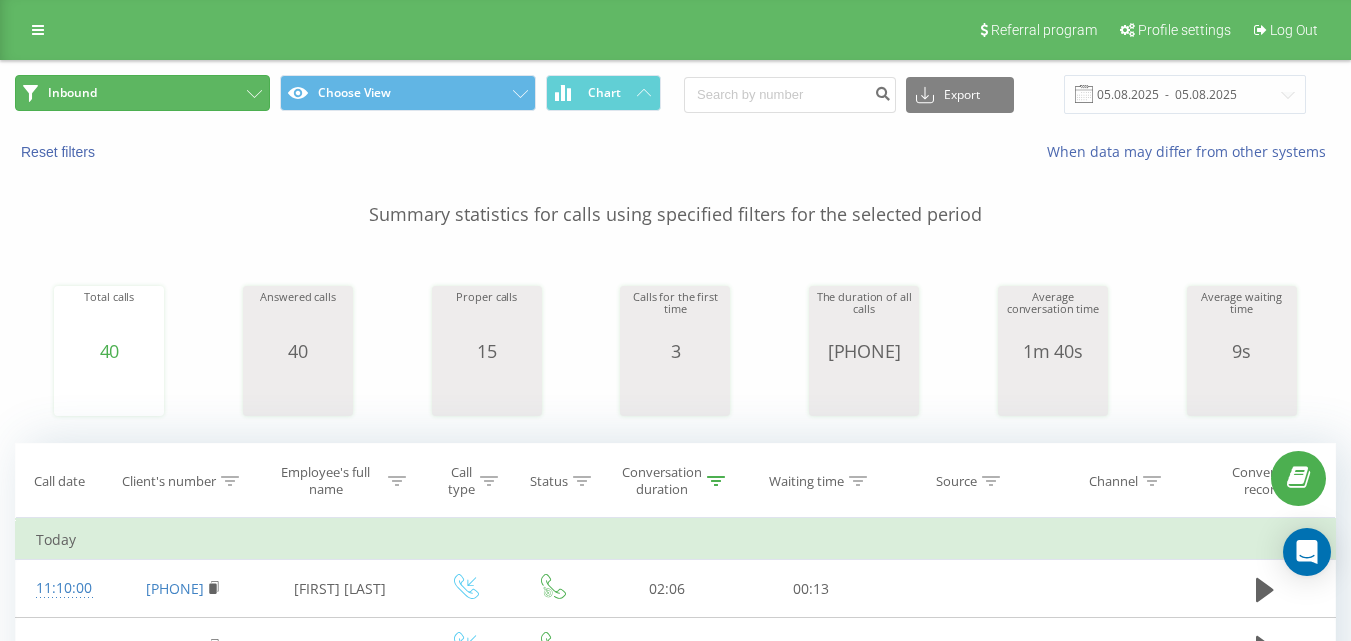 click on "Inbound" at bounding box center [142, 93] 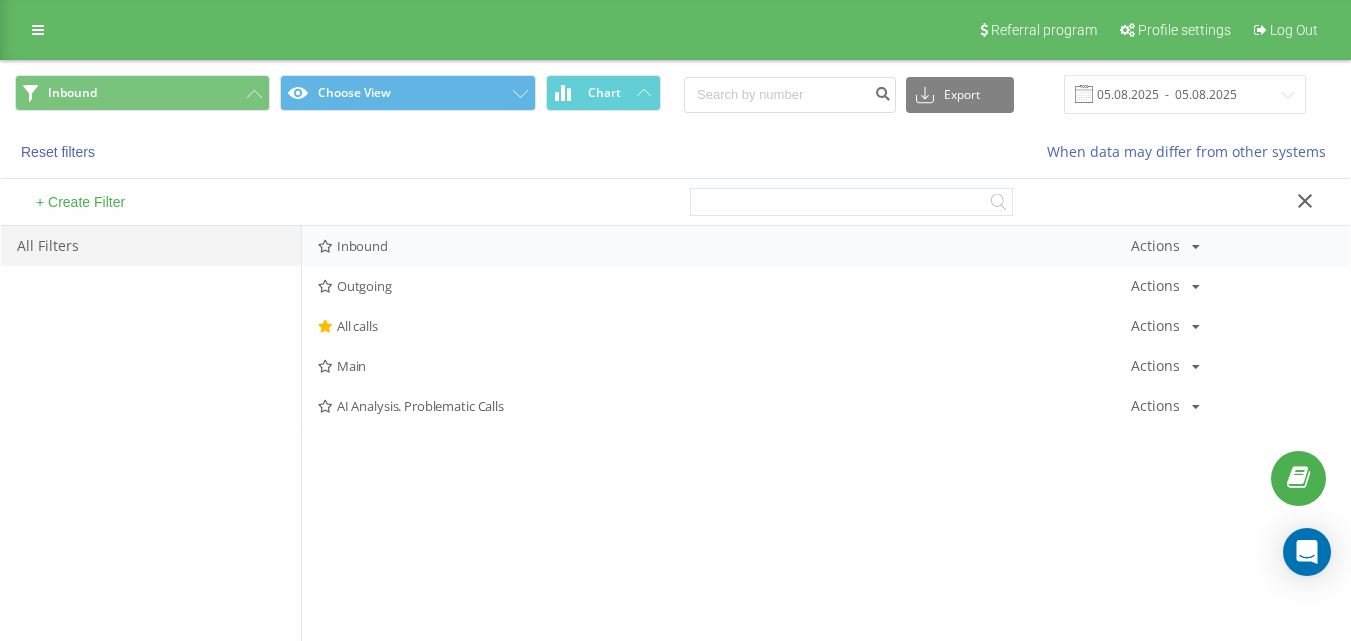 click on "Inbound Actions Edit Copy Delete Default Share" at bounding box center (826, 246) 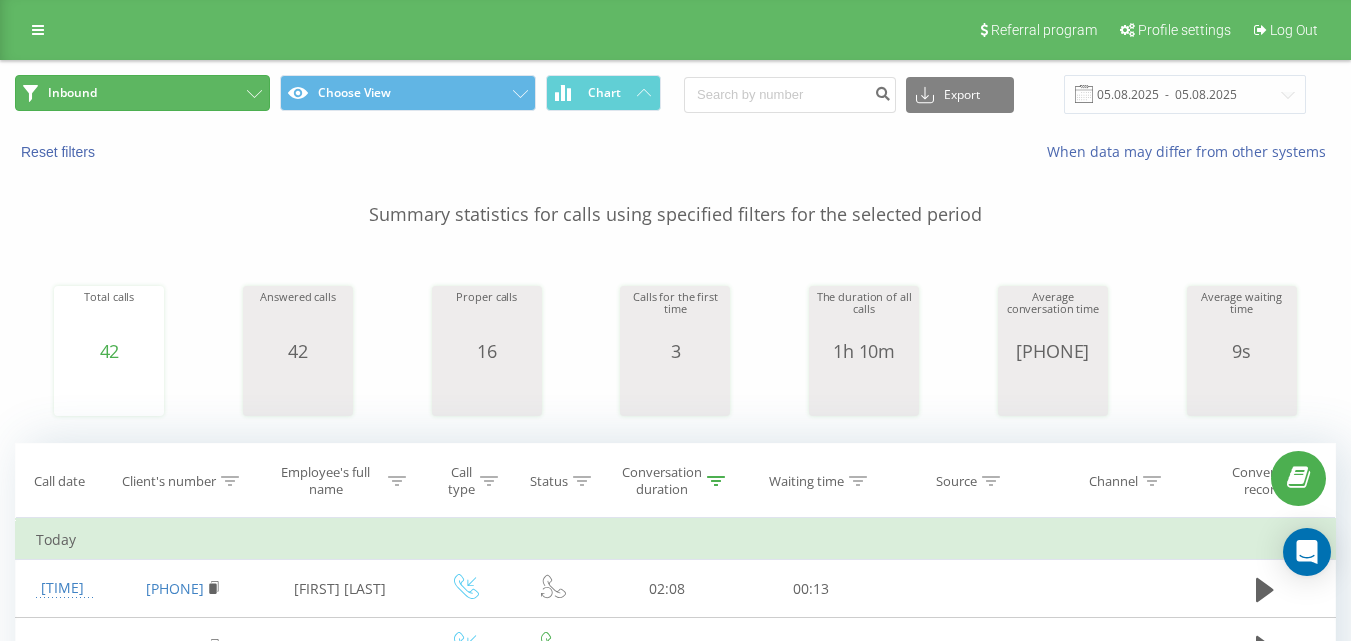 click on "Inbound" at bounding box center [142, 93] 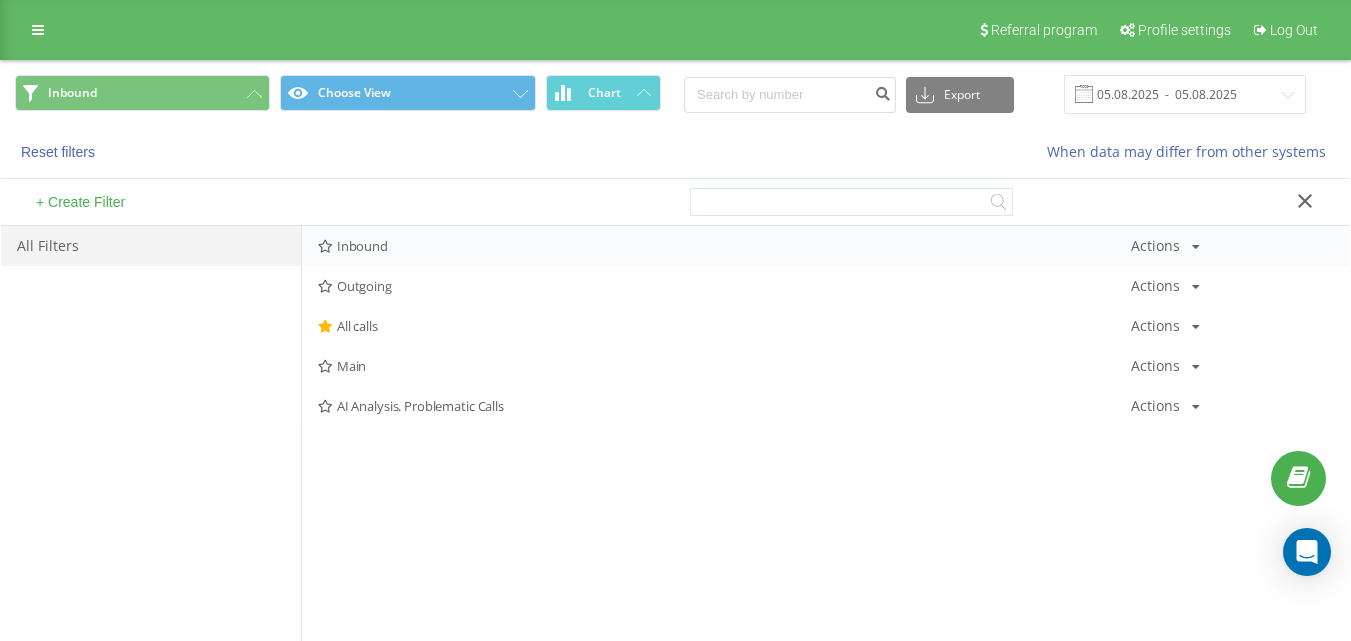 click on "Inbound Actions Edit Copy Delete Default Share" at bounding box center (826, 246) 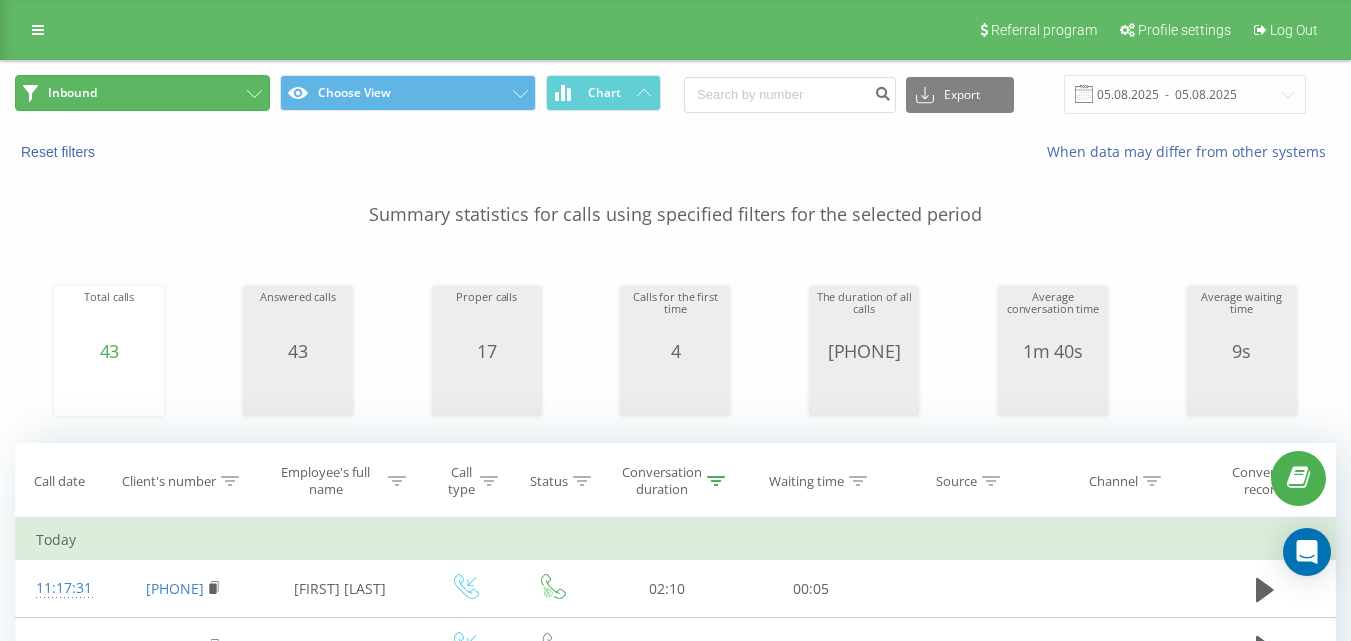 click on "Inbound" at bounding box center [142, 93] 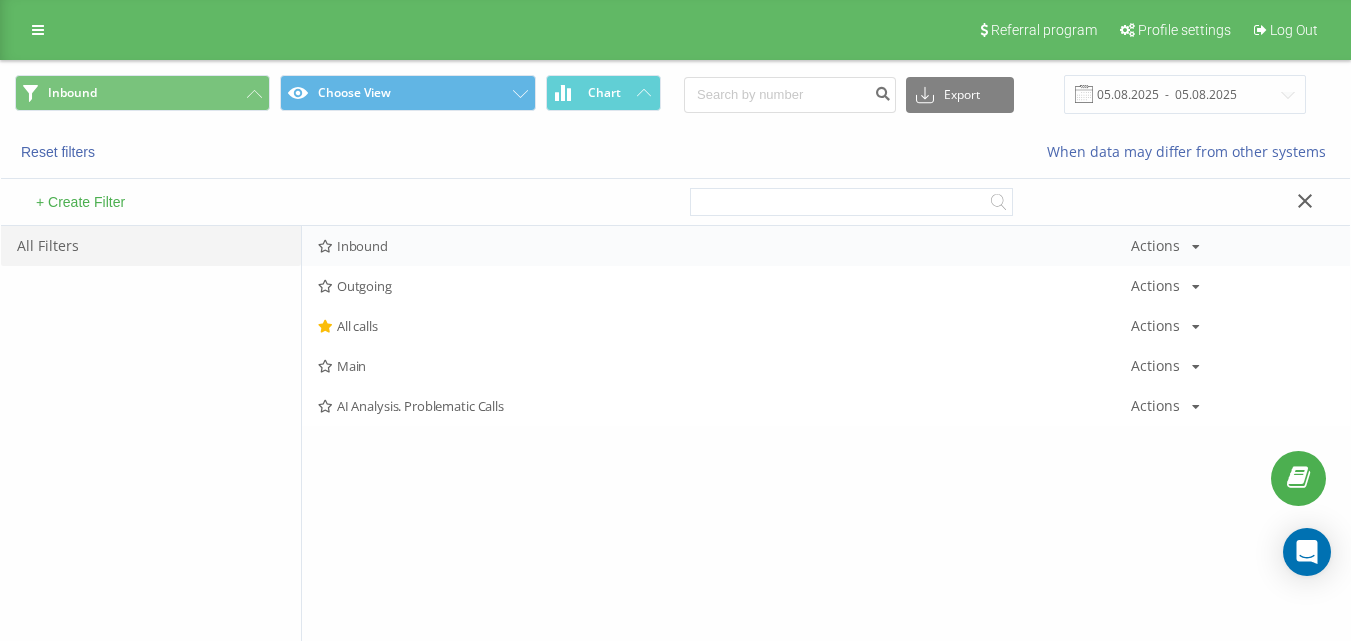 click on "Inbound" at bounding box center (724, 246) 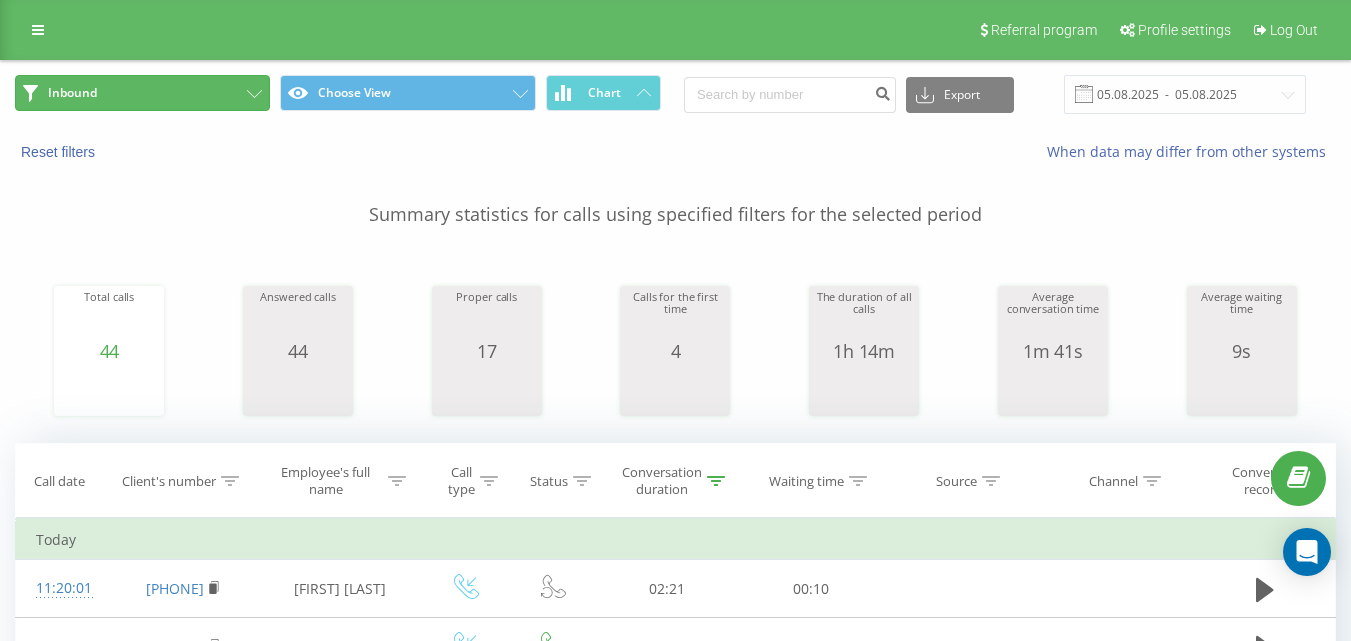 click on "Inbound" at bounding box center [142, 93] 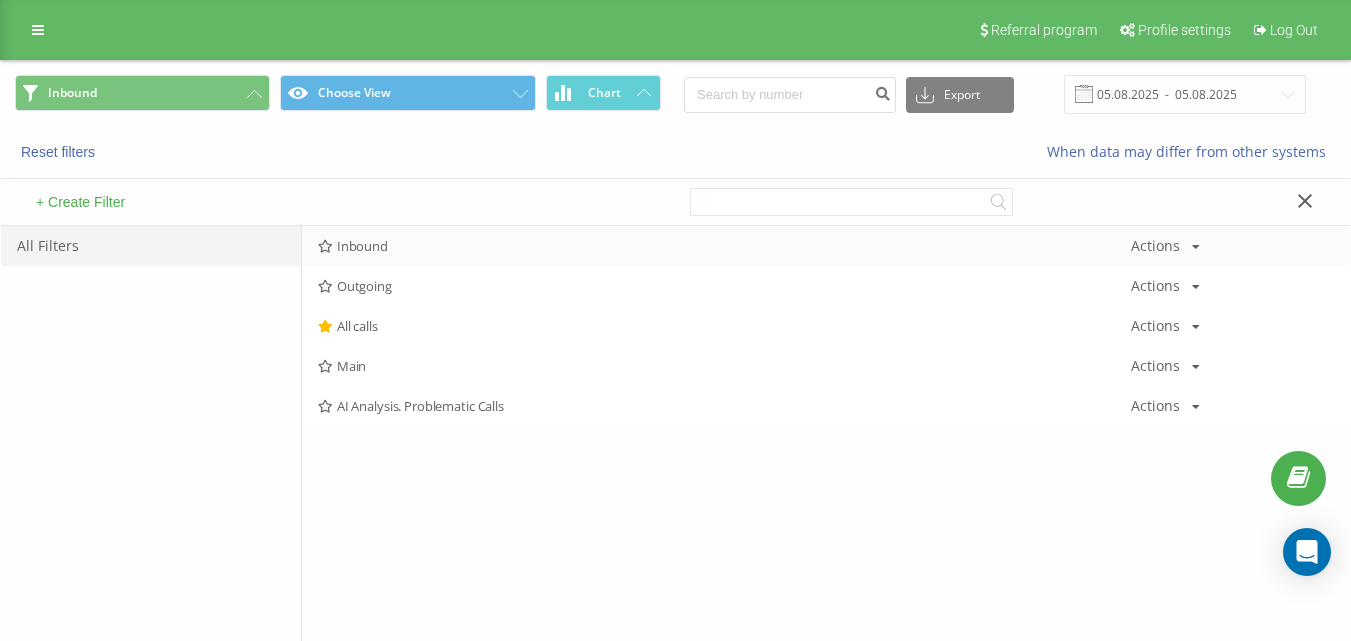click on "Inbound Actions Edit Copy Delete Default Share" at bounding box center (826, 246) 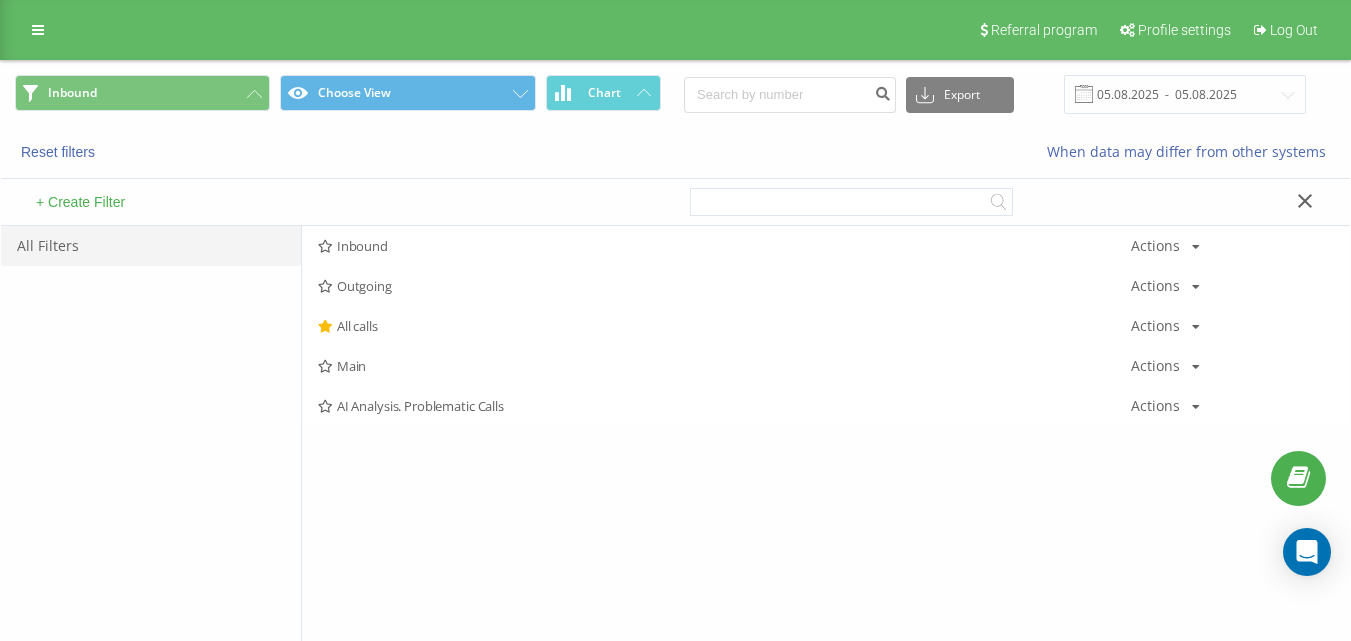 click on "Inbound" at bounding box center [724, 246] 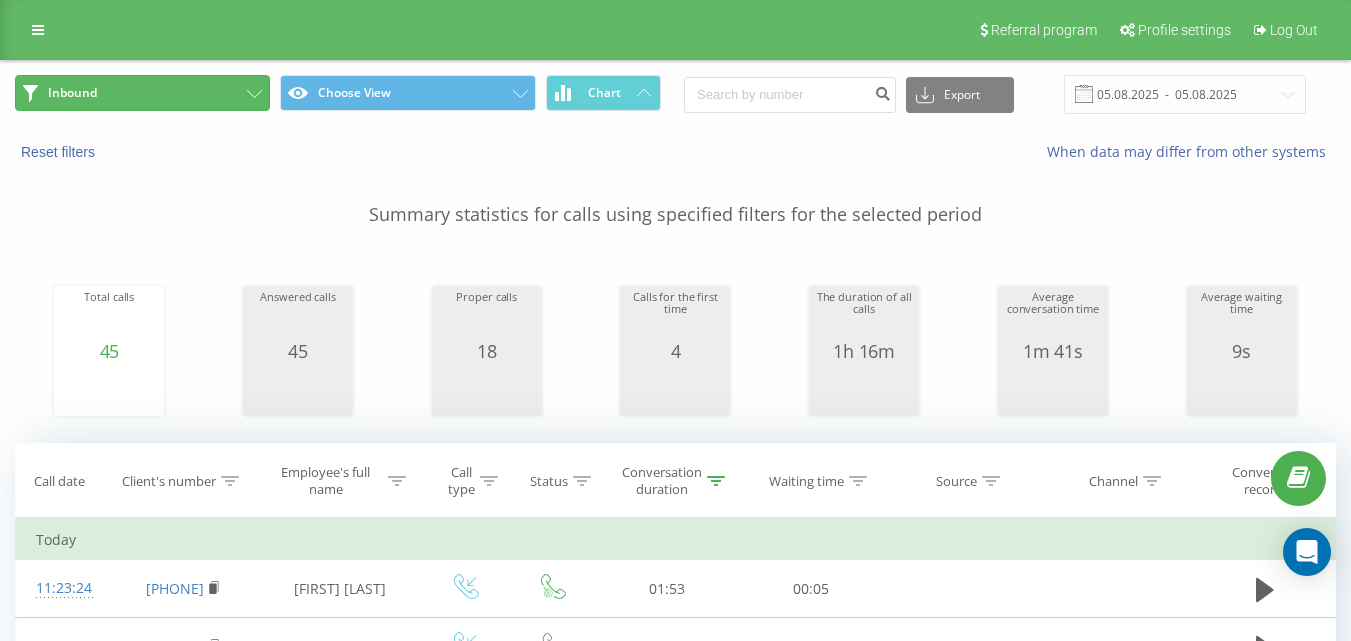 click on "Inbound" at bounding box center [142, 93] 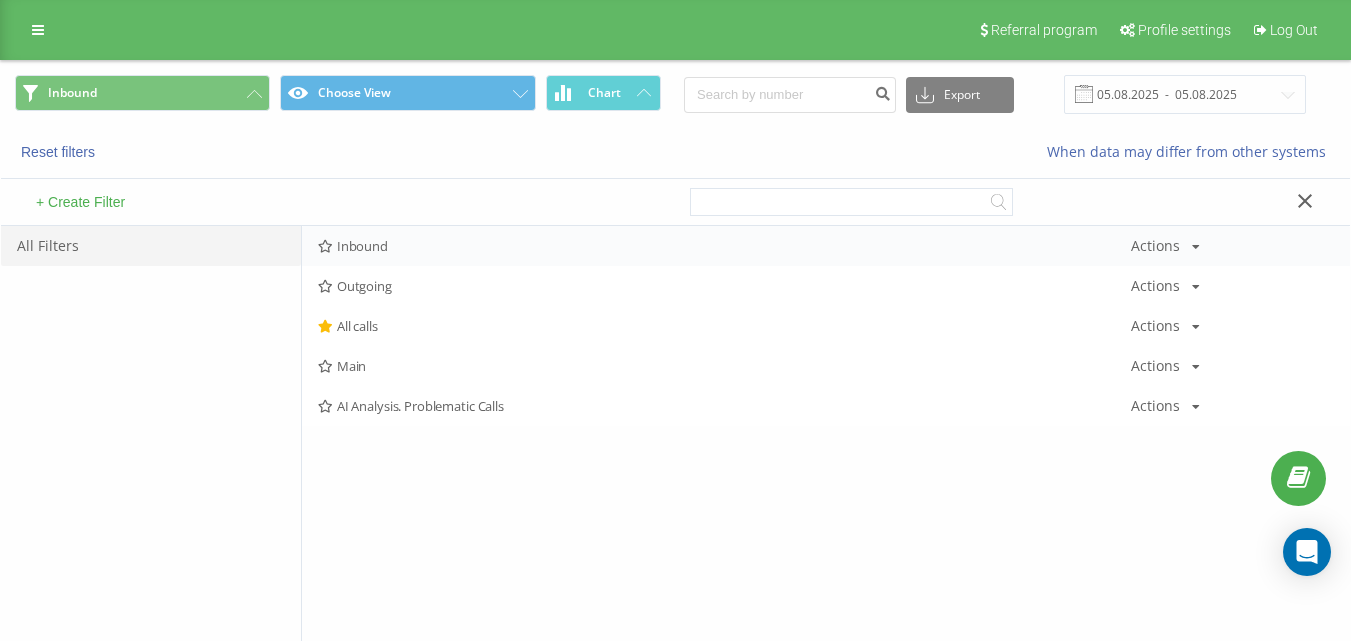 click on "Inbound Actions Edit Copy Delete Default Share" at bounding box center (826, 246) 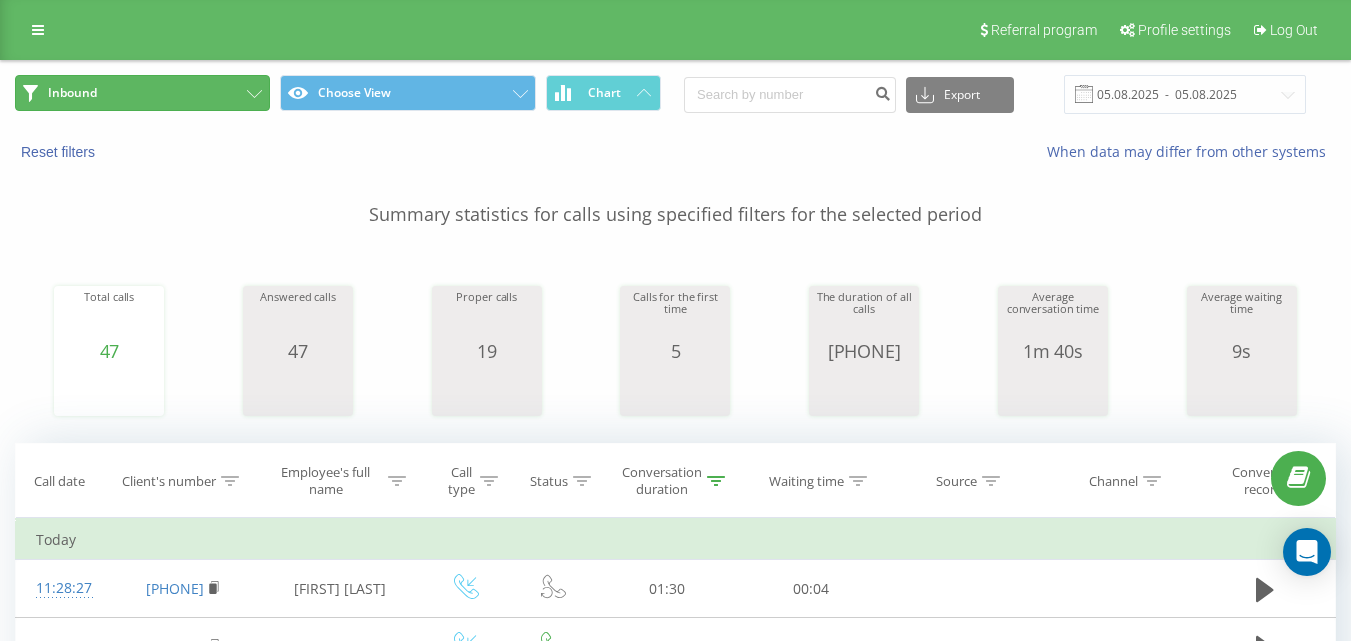 click on "Inbound" at bounding box center (142, 93) 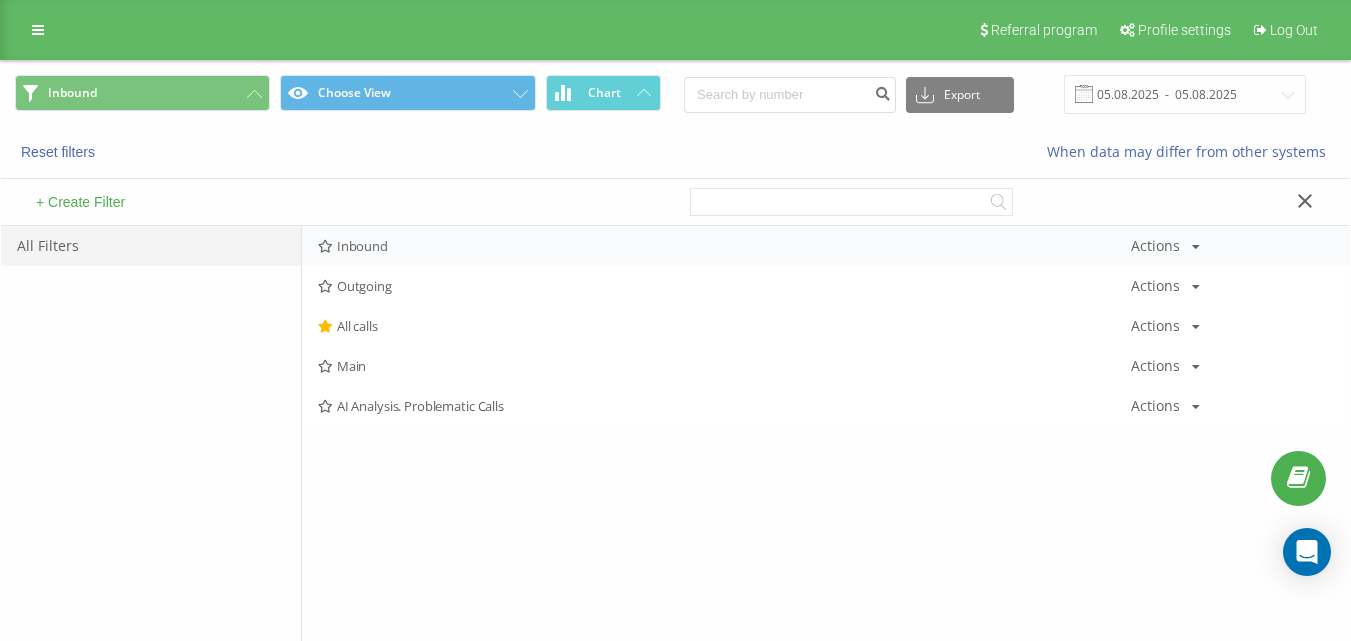 click on "Inbound Actions Edit Copy Delete Default Share" at bounding box center [826, 246] 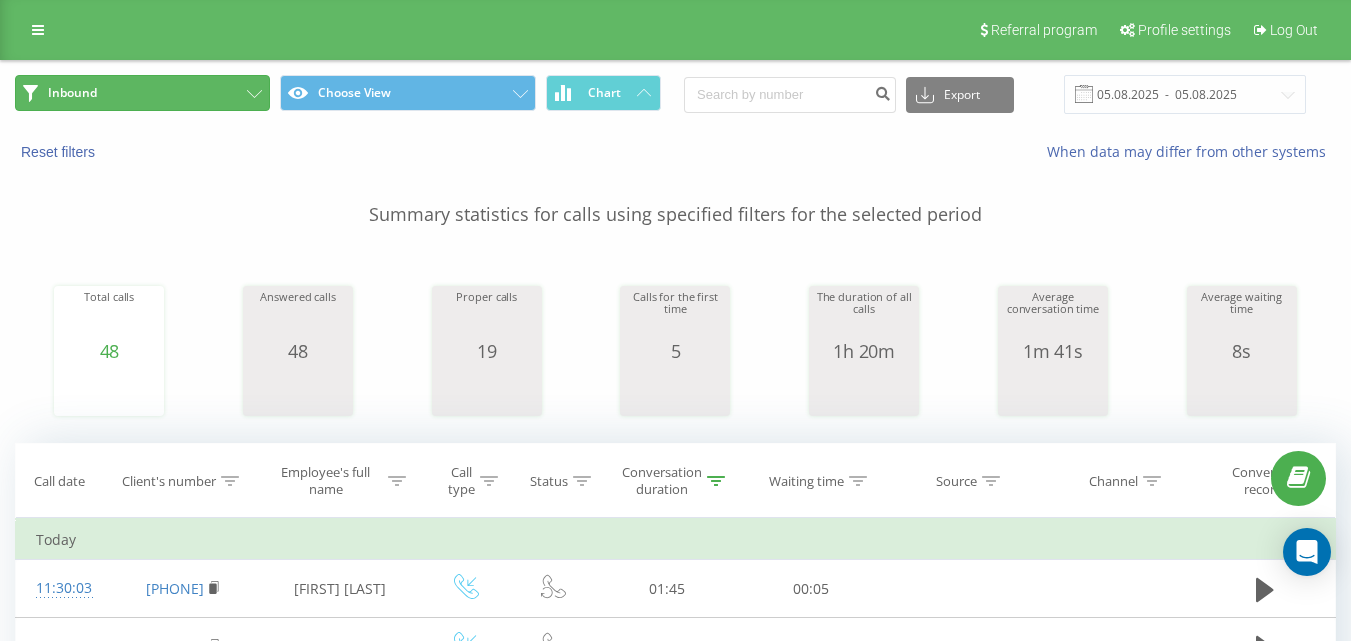 drag, startPoint x: 213, startPoint y: 77, endPoint x: 222, endPoint y: 104, distance: 28.460499 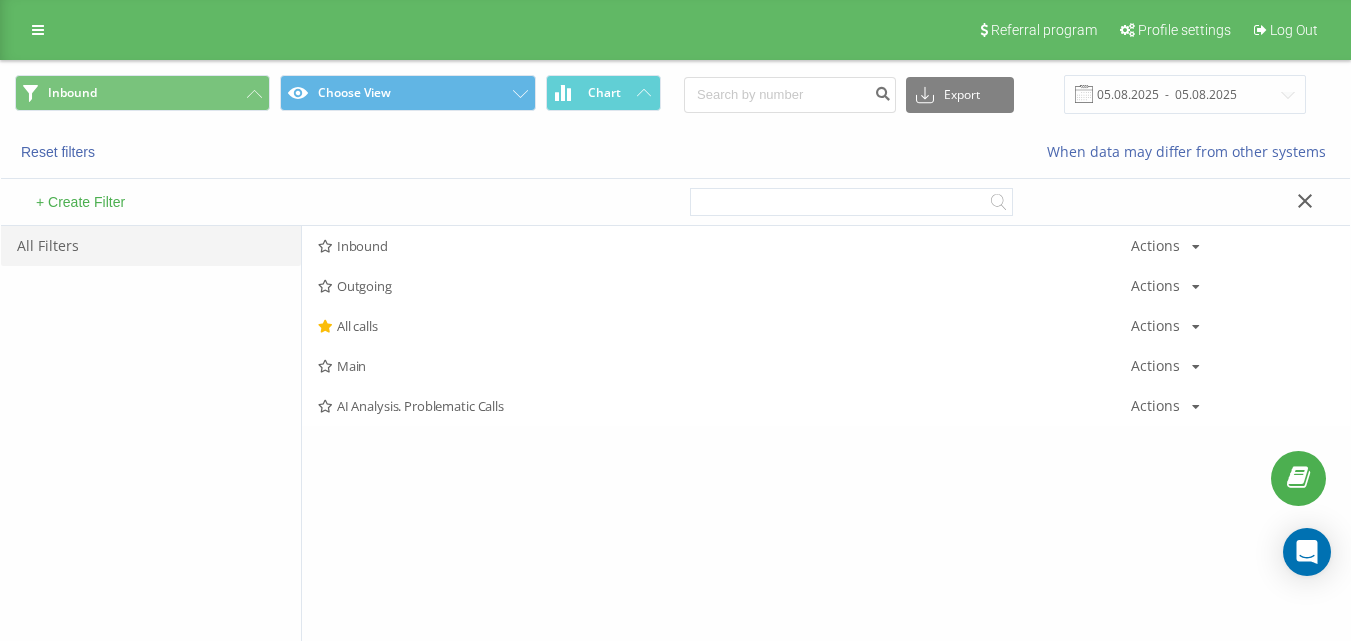 drag, startPoint x: 311, startPoint y: 203, endPoint x: 351, endPoint y: 232, distance: 49.40648 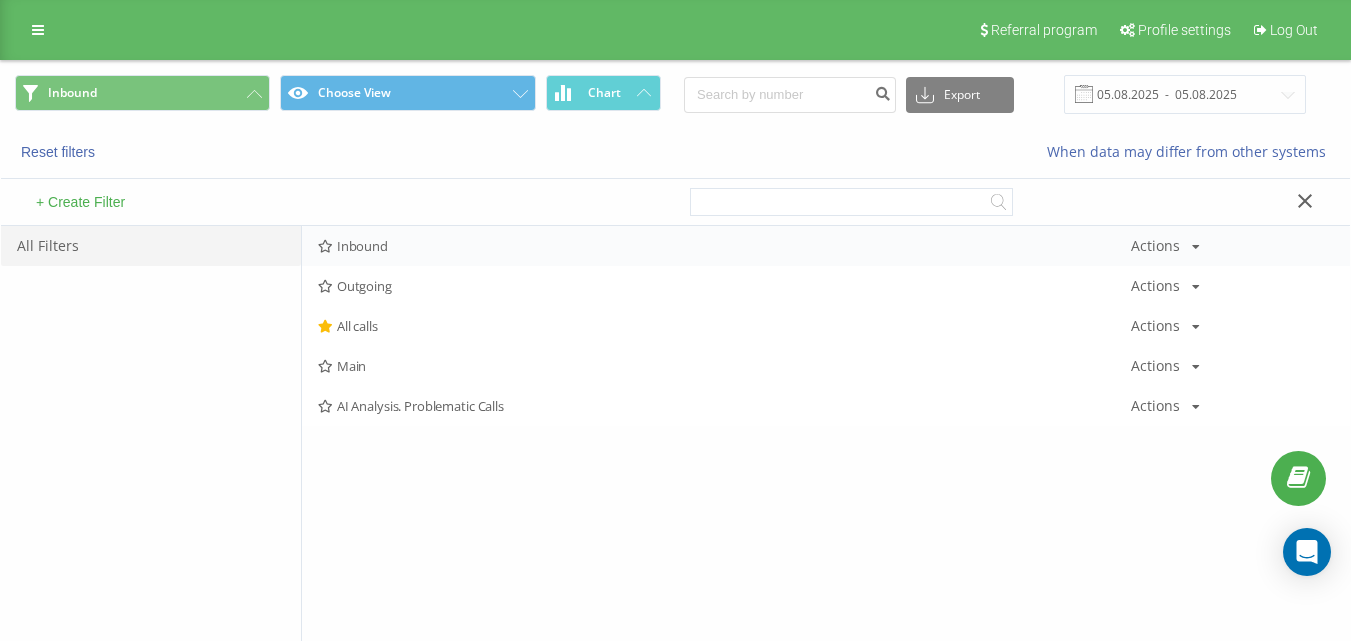 click on "+ Create Filter" at bounding box center (338, 202) 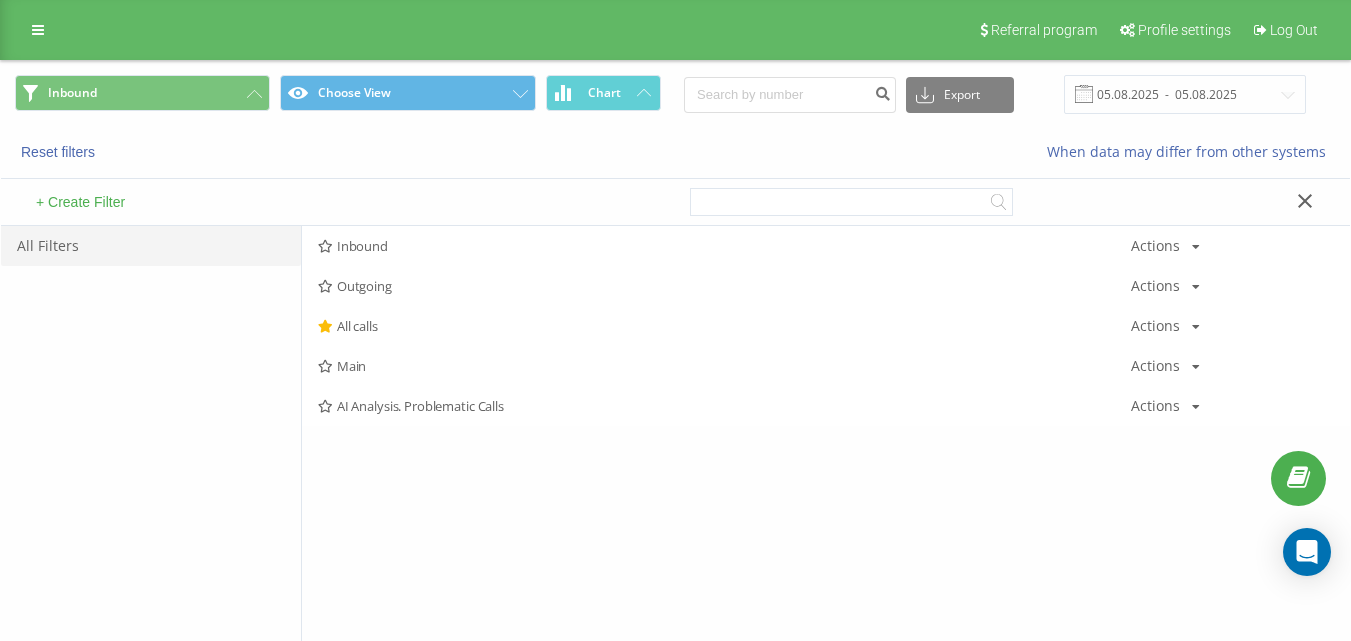 click on "Inbound" at bounding box center [724, 246] 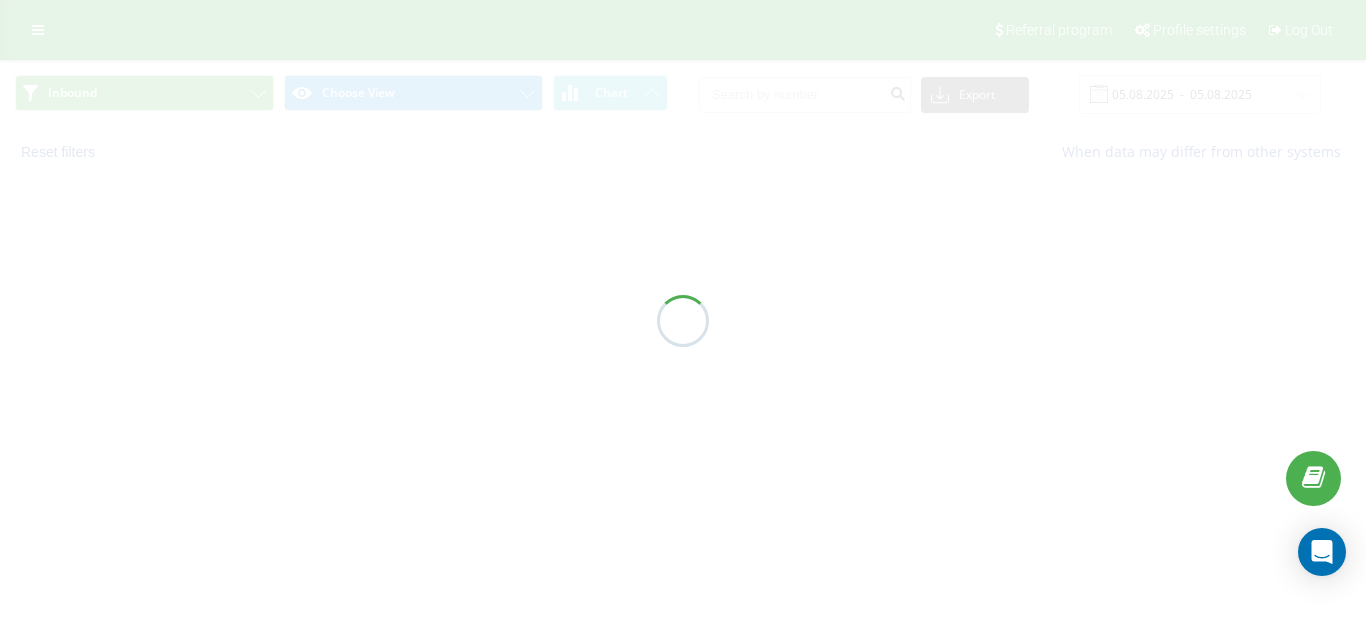 click at bounding box center [683, 320] 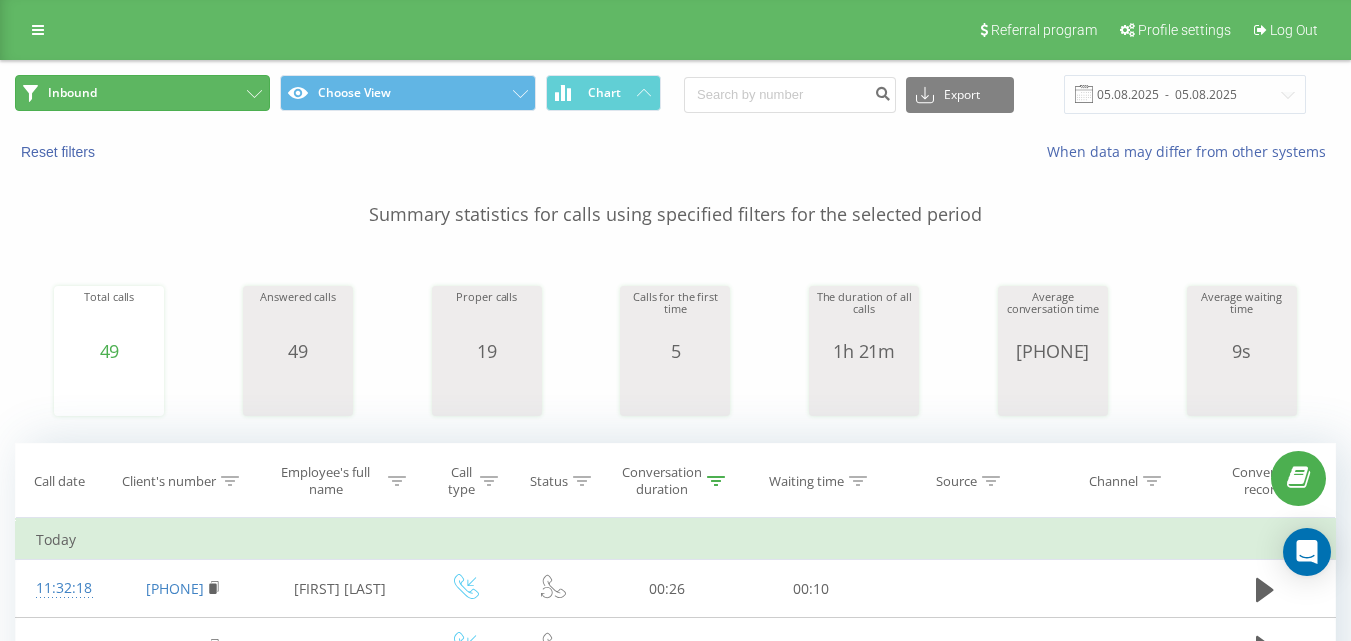 click on "Inbound" at bounding box center (142, 93) 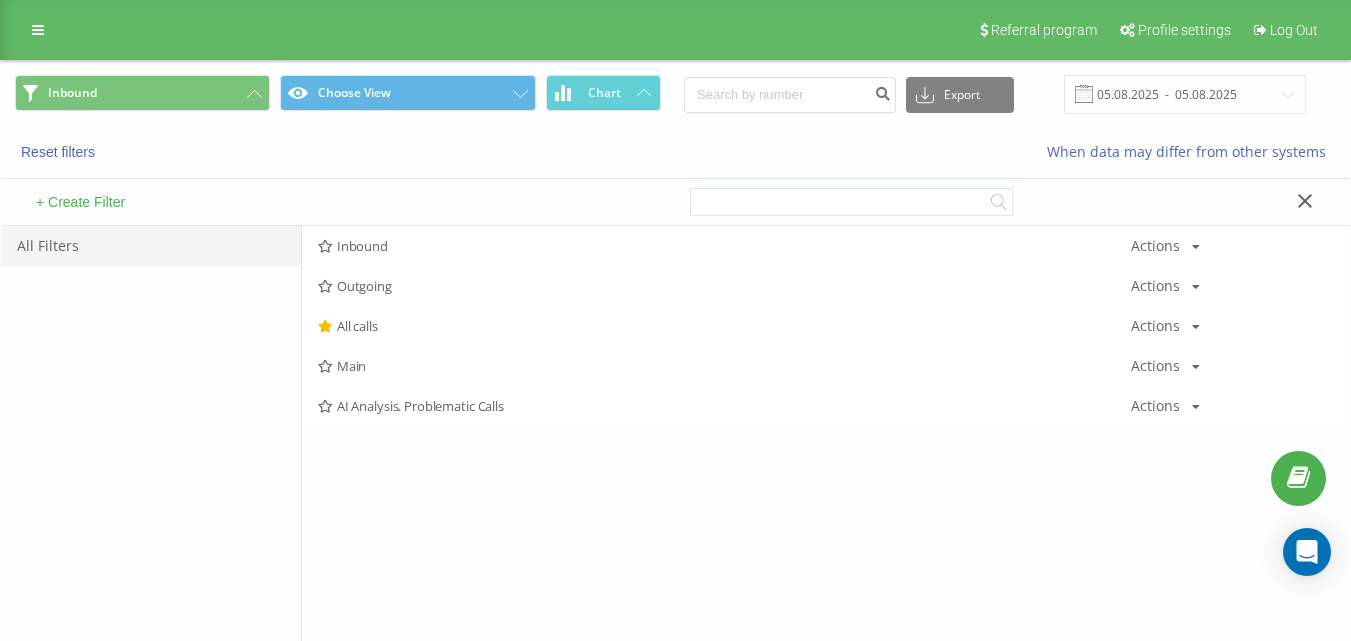 click on "Inbound" at bounding box center (724, 246) 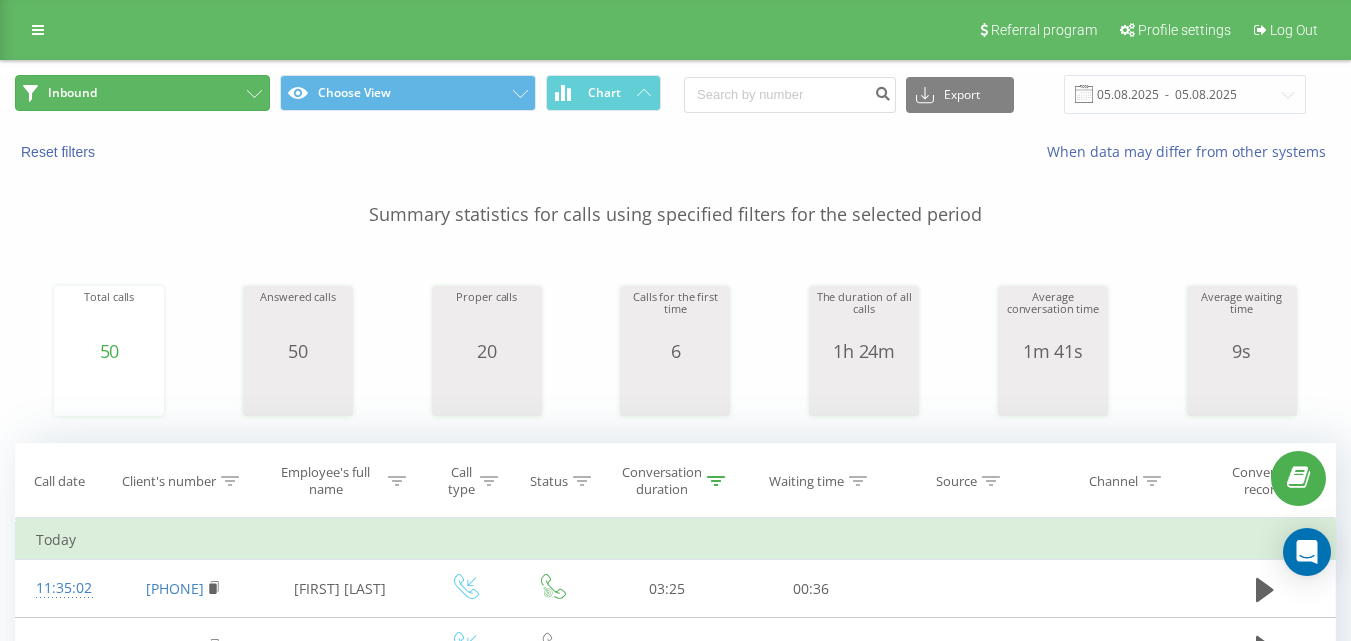 click on "Inbound" at bounding box center [142, 93] 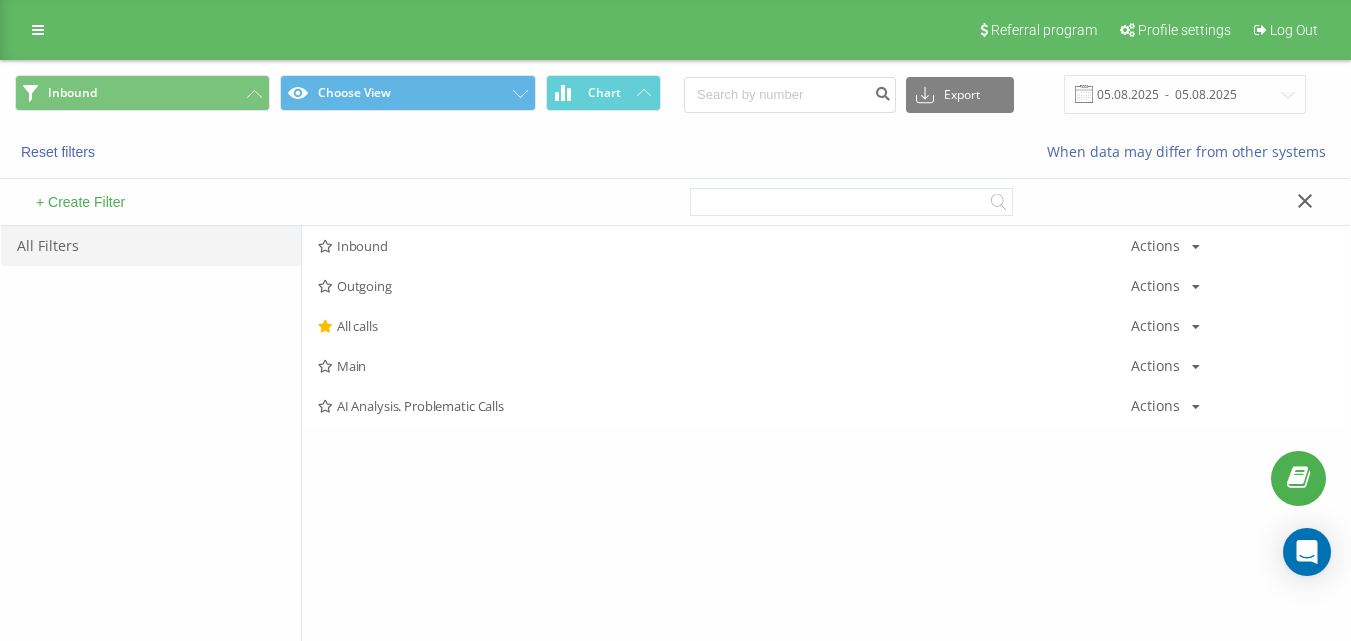 click on "Outgoing" at bounding box center [724, 286] 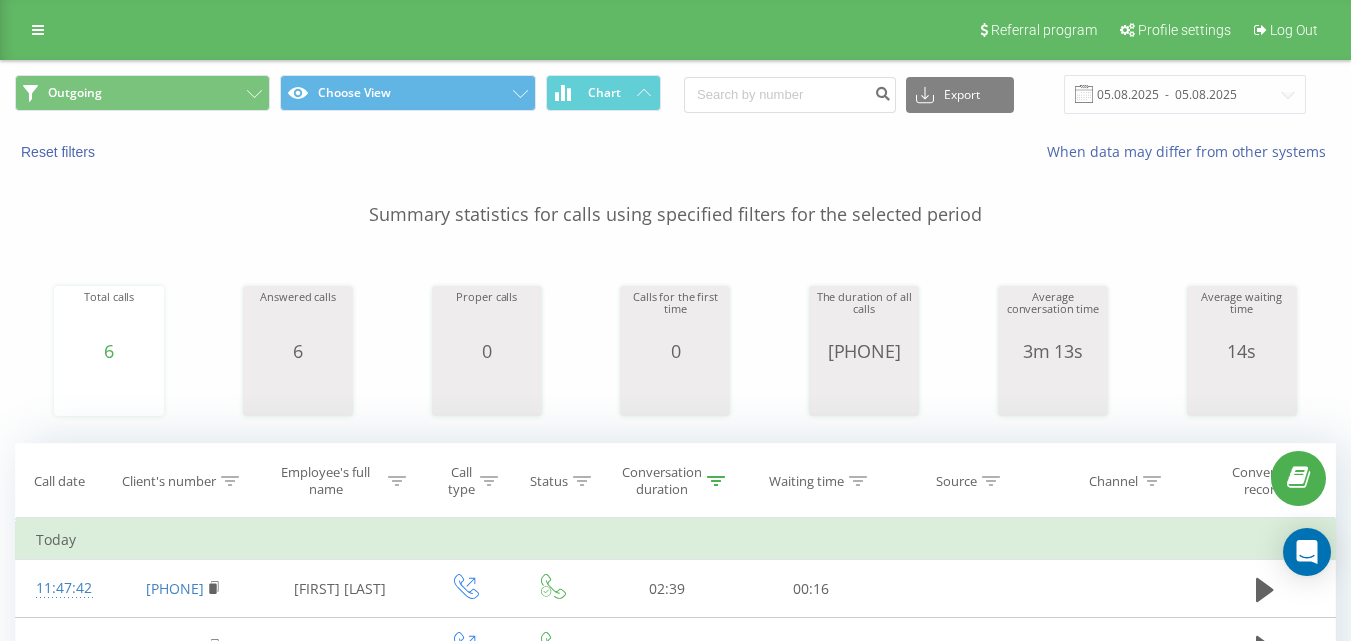 click on "Outgoing Choose View Chart" at bounding box center (338, 94) 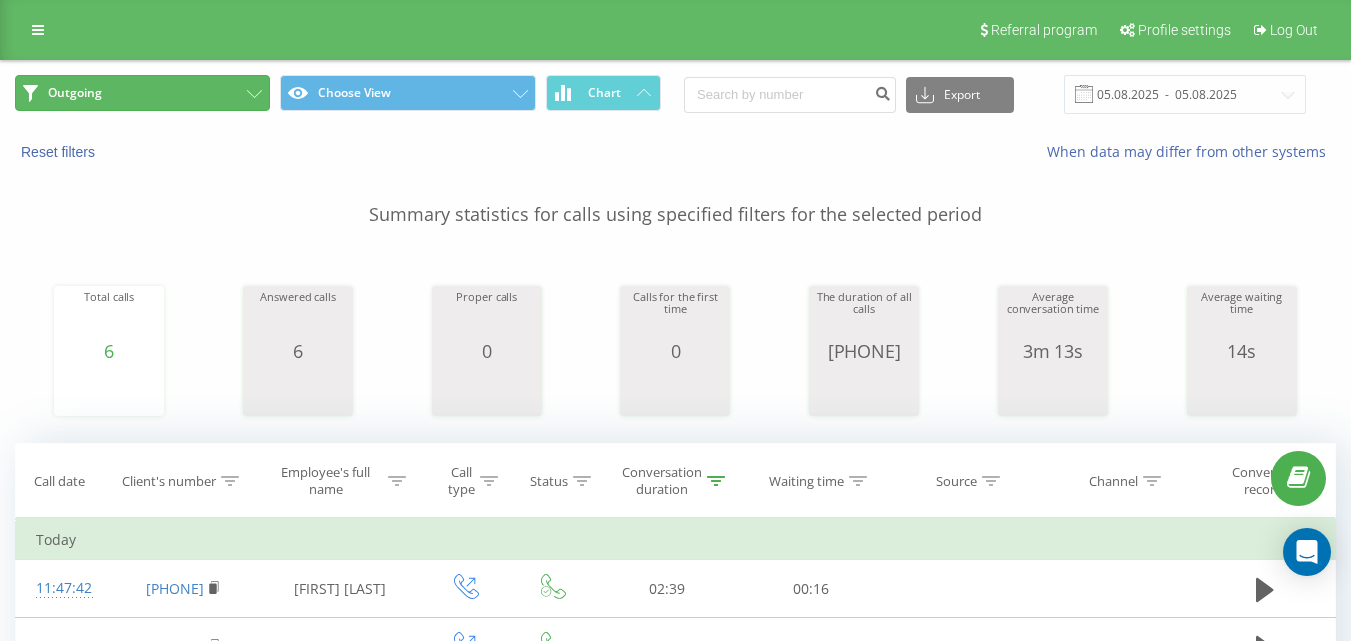 click on "Outgoing" at bounding box center [142, 93] 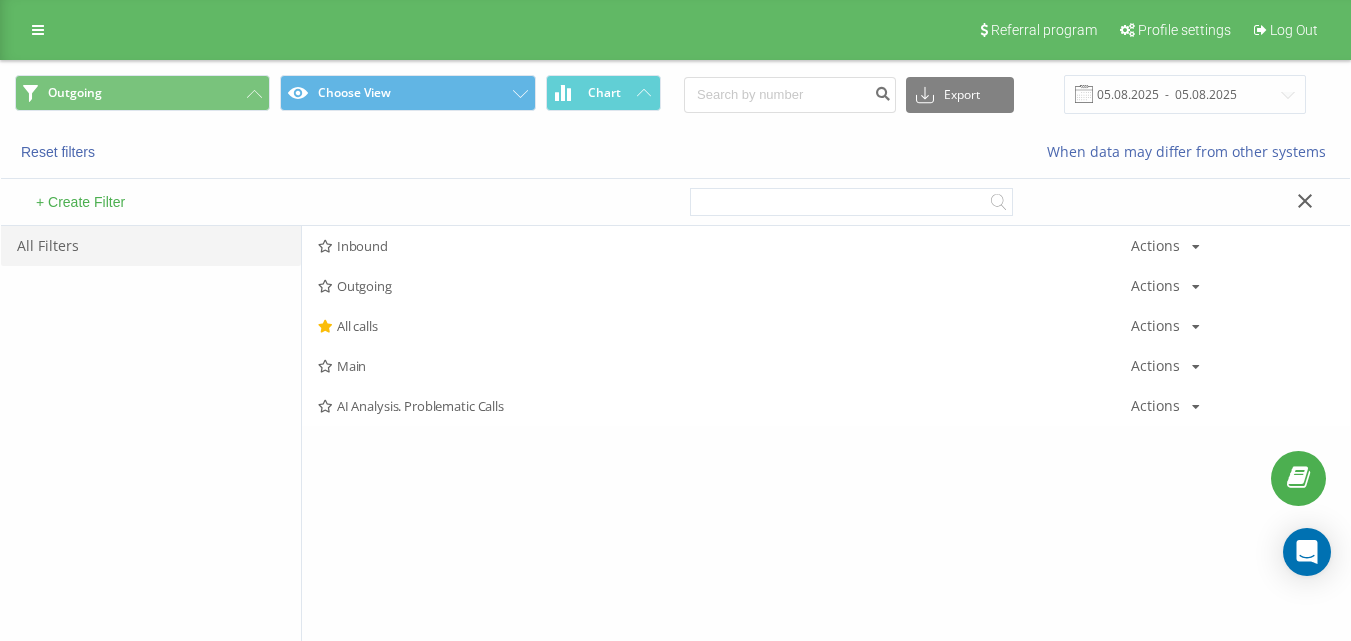 click on "Outgoing" at bounding box center [724, 286] 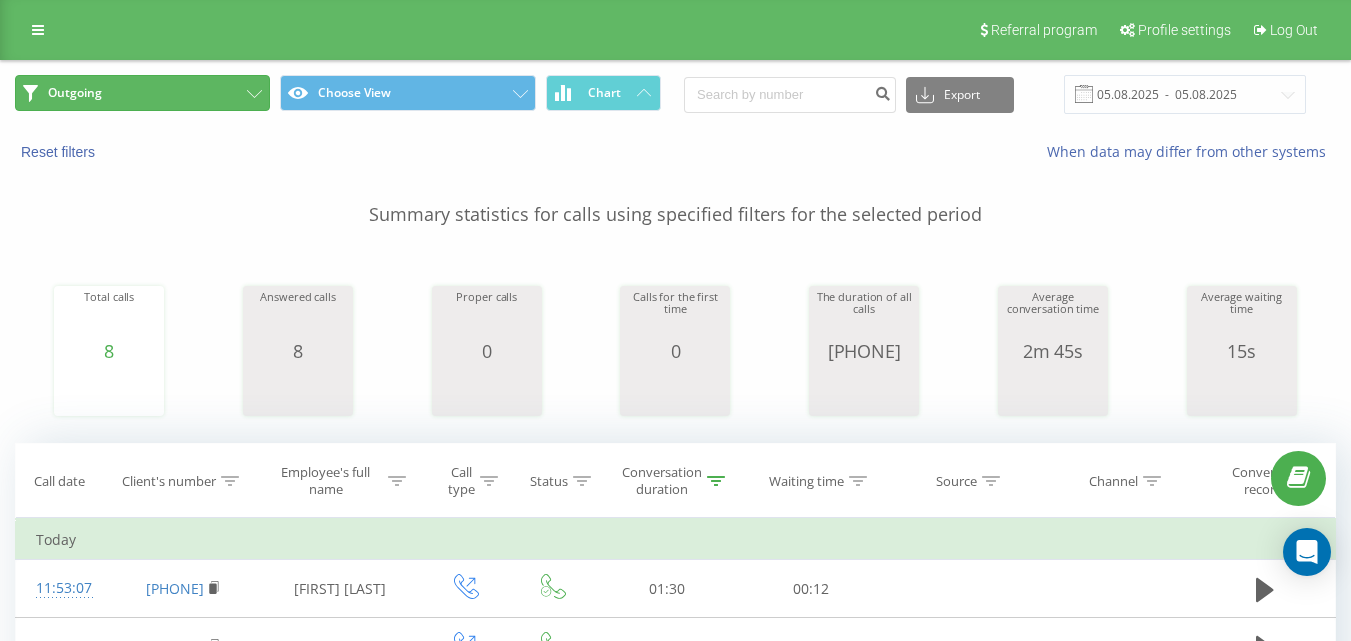 click on "Outgoing" at bounding box center (142, 93) 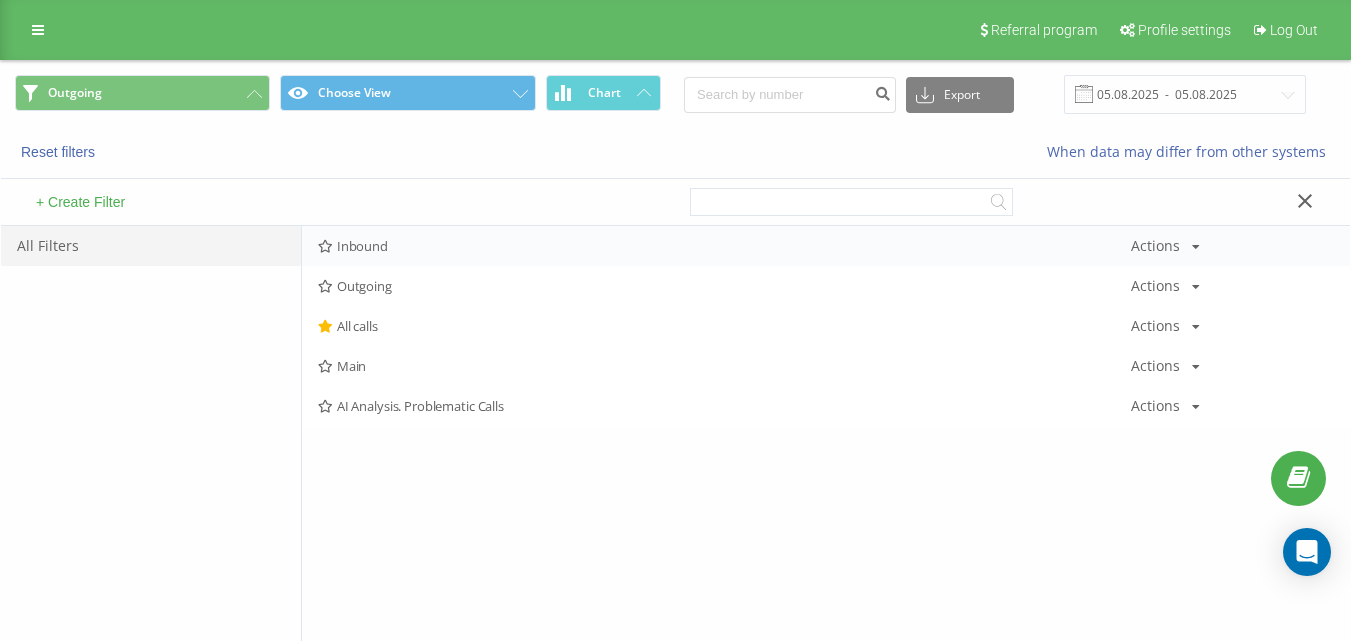 click on "Inbound Actions Edit Copy Delete Default Share" at bounding box center (826, 246) 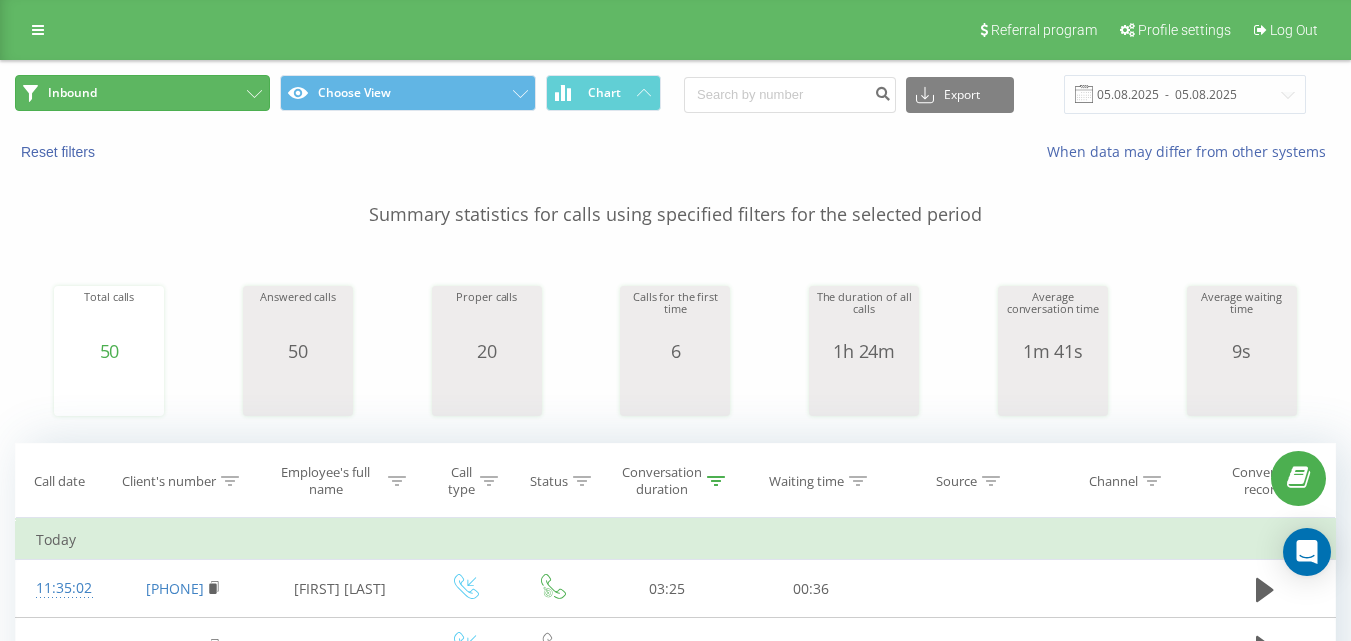 click on "Inbound" at bounding box center (142, 93) 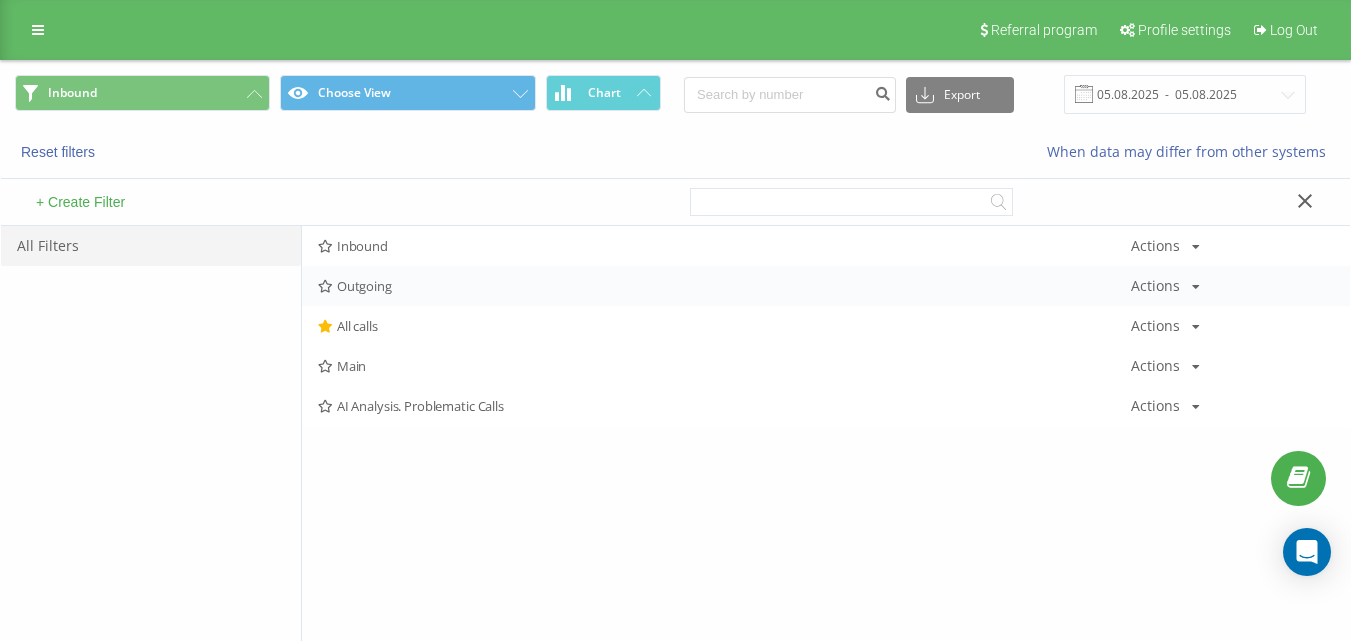 click on "Outgoing" at bounding box center (724, 286) 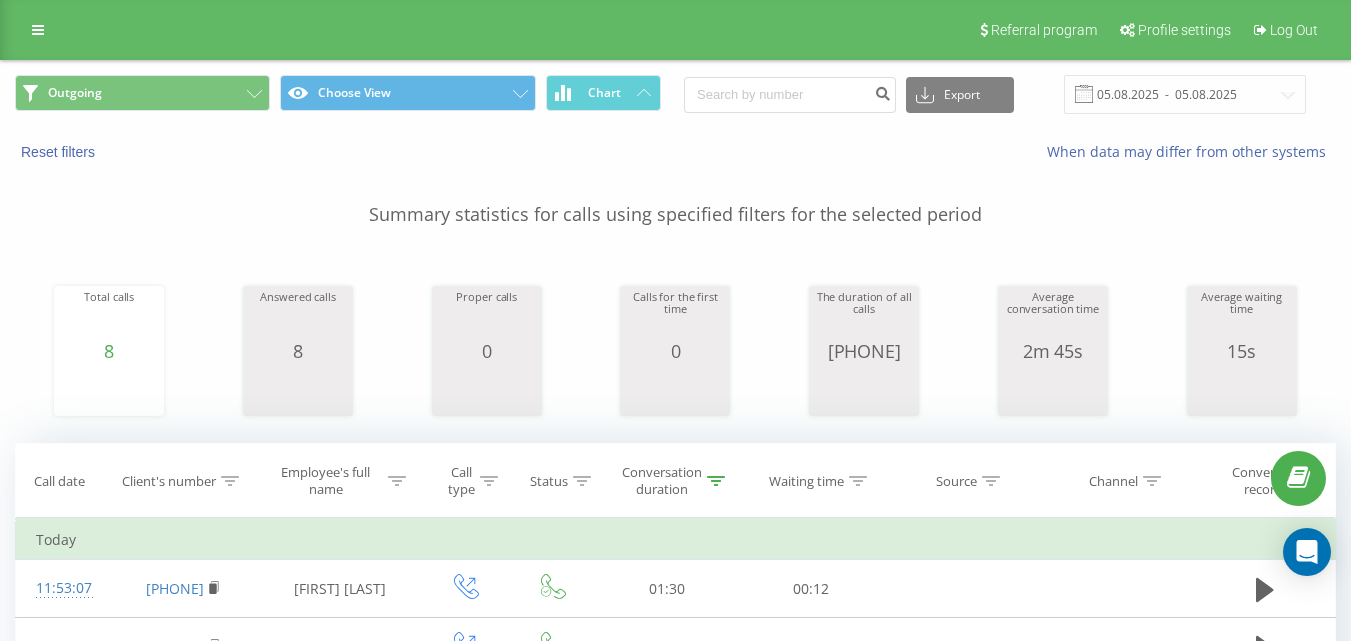 click on "Outgoing Choose View Chart" at bounding box center (338, 94) 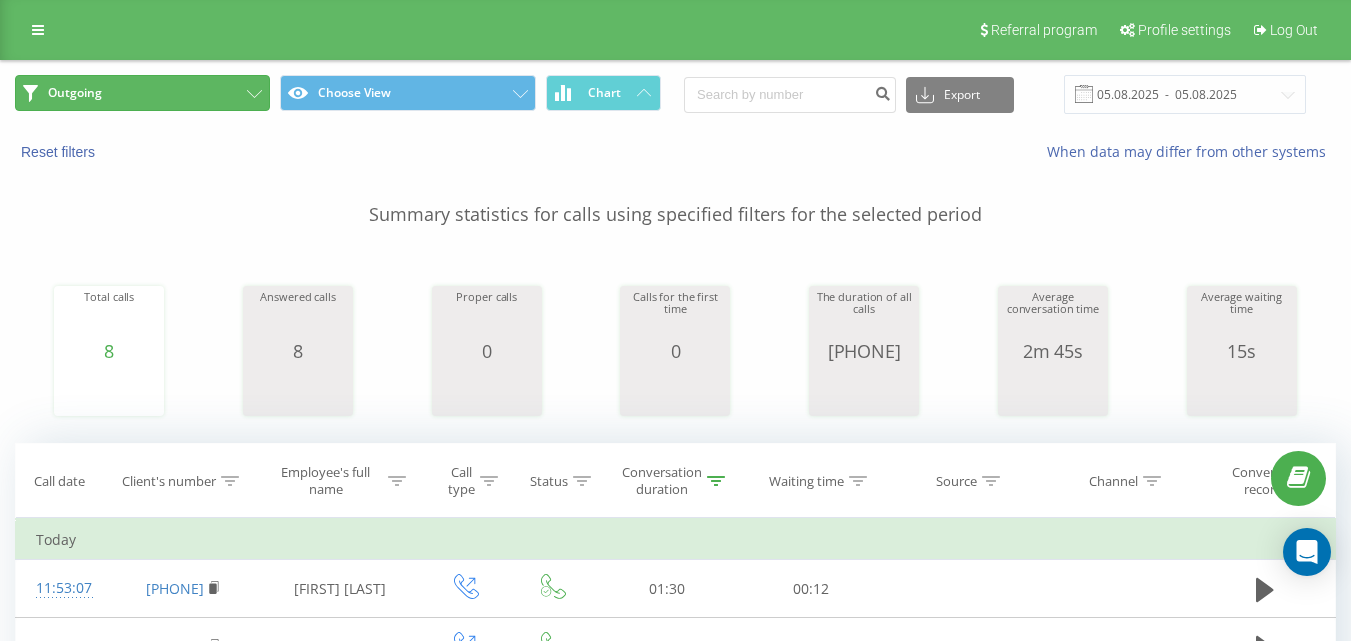 click on "Outgoing" at bounding box center (142, 93) 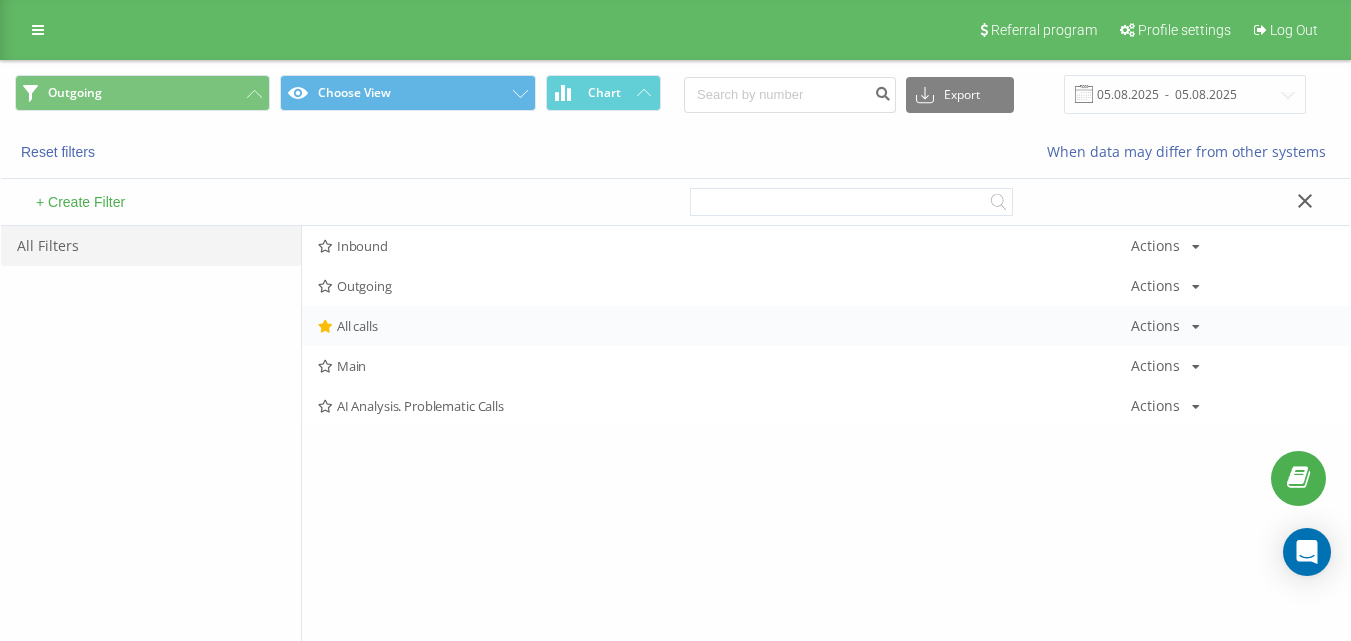 click on "All calls Actions Edit Copy Delete Default Share" at bounding box center (826, 326) 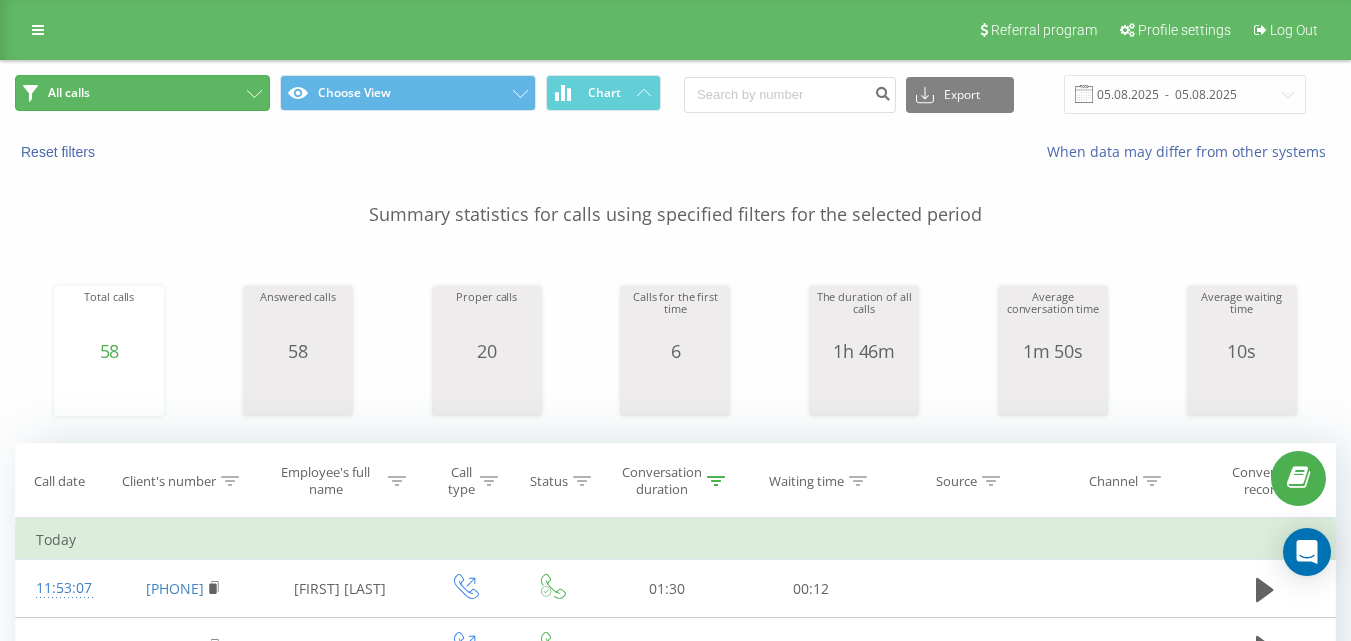 click on "All calls" at bounding box center [142, 93] 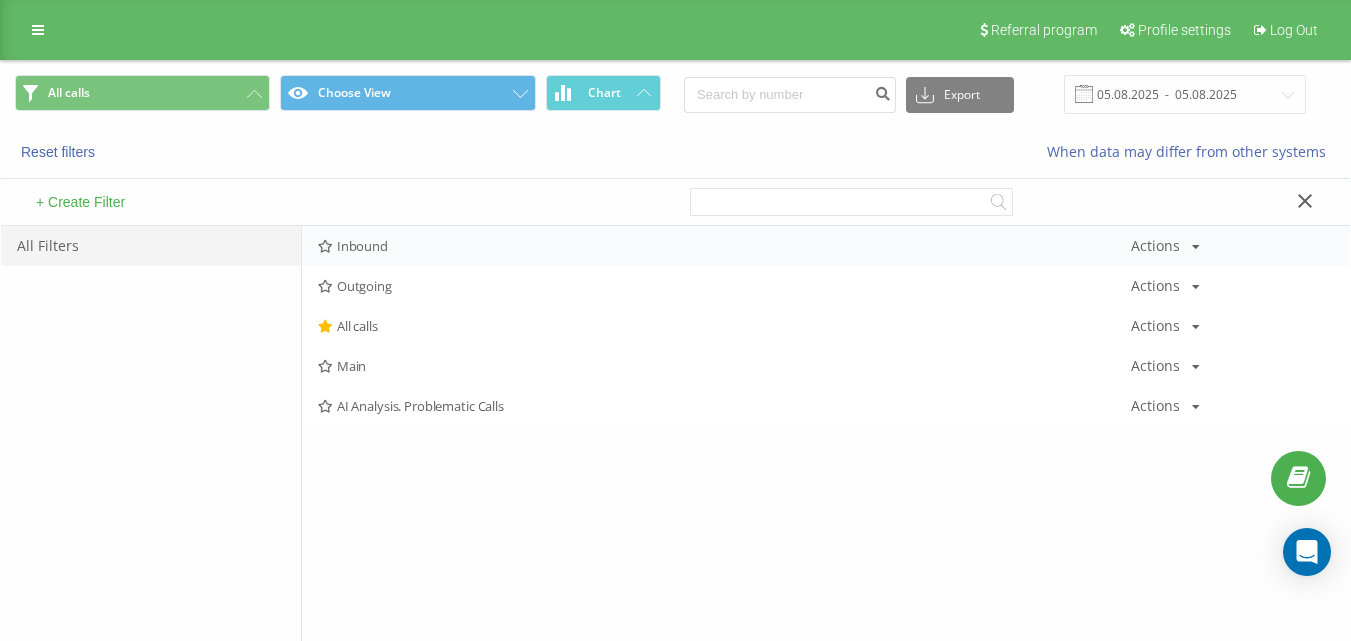 click on "Inbound" at bounding box center [724, 246] 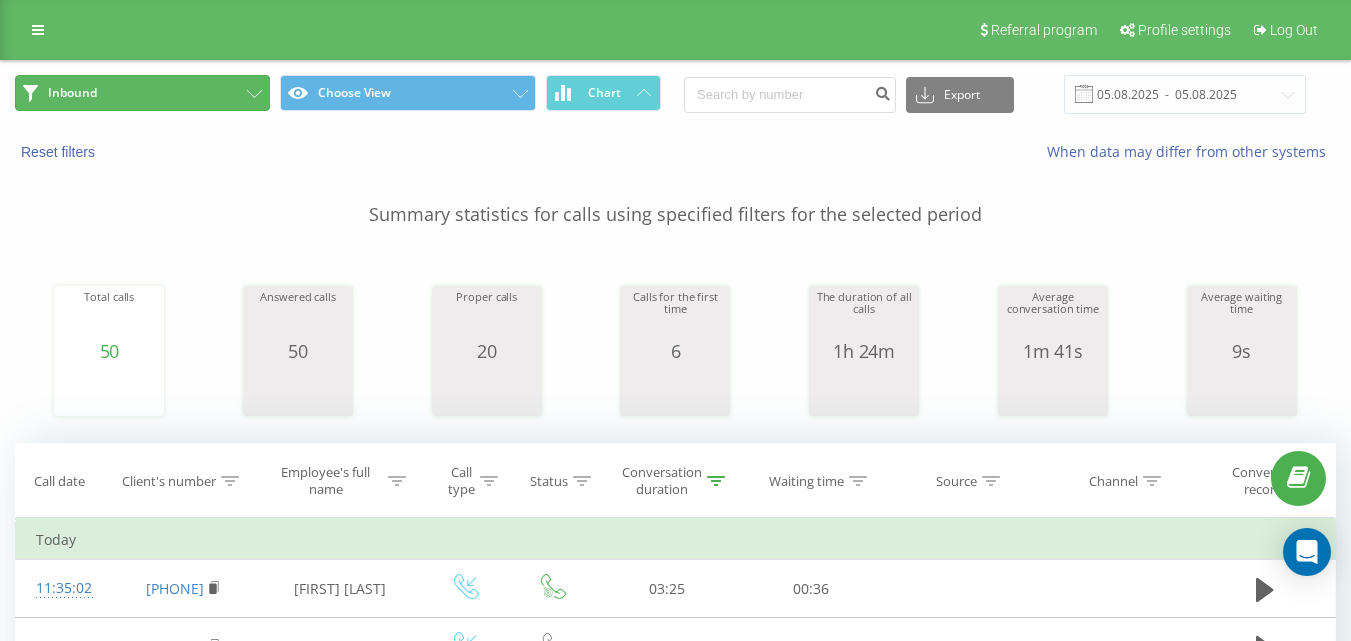 click on "Inbound" at bounding box center [142, 93] 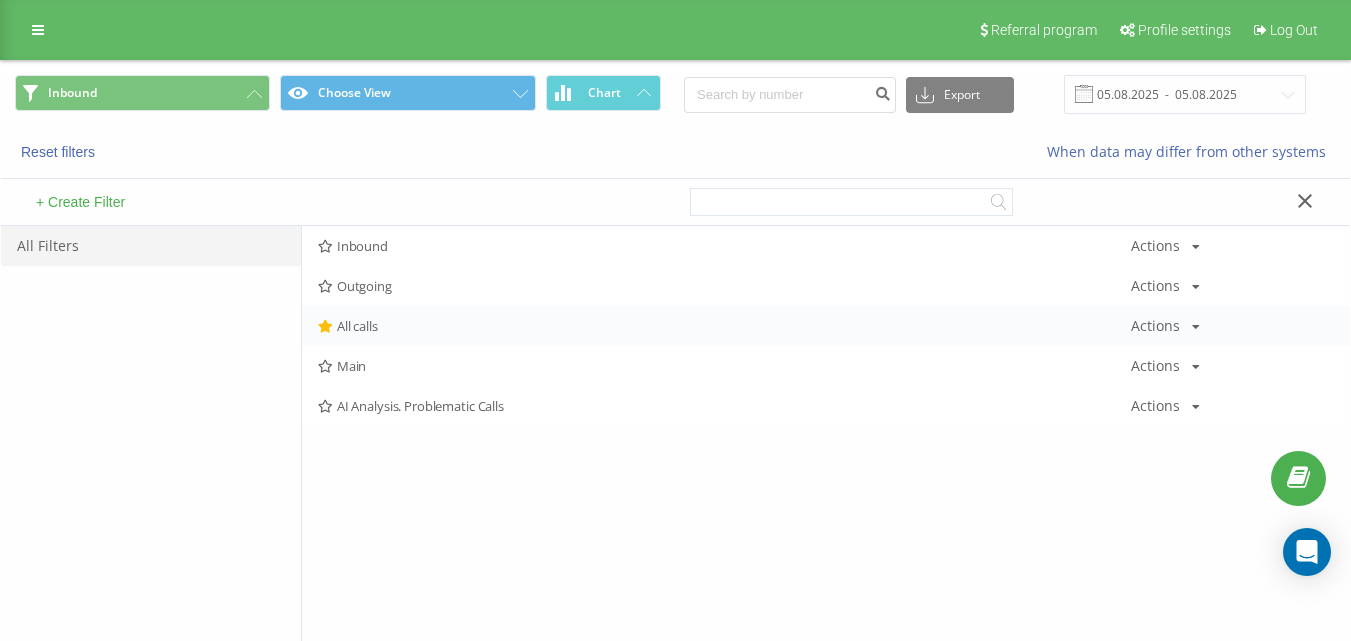 click on "All calls Actions Edit Copy Delete Default Share" at bounding box center [826, 326] 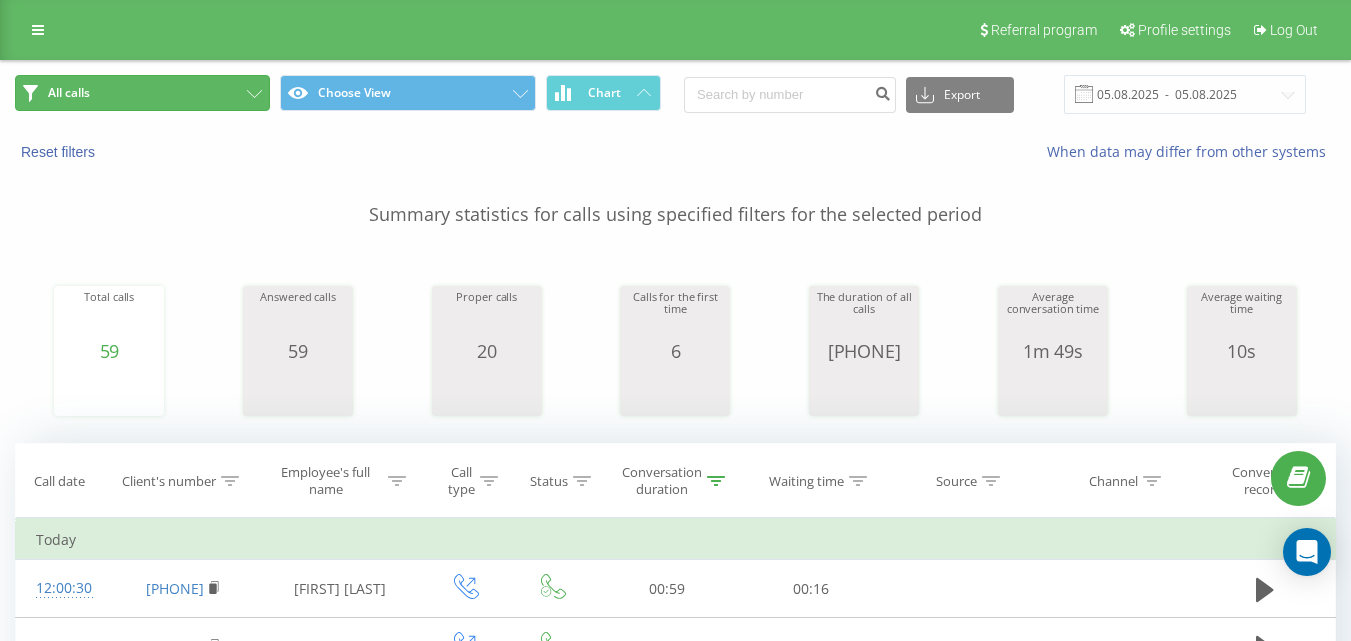 click on "All calls" at bounding box center (142, 93) 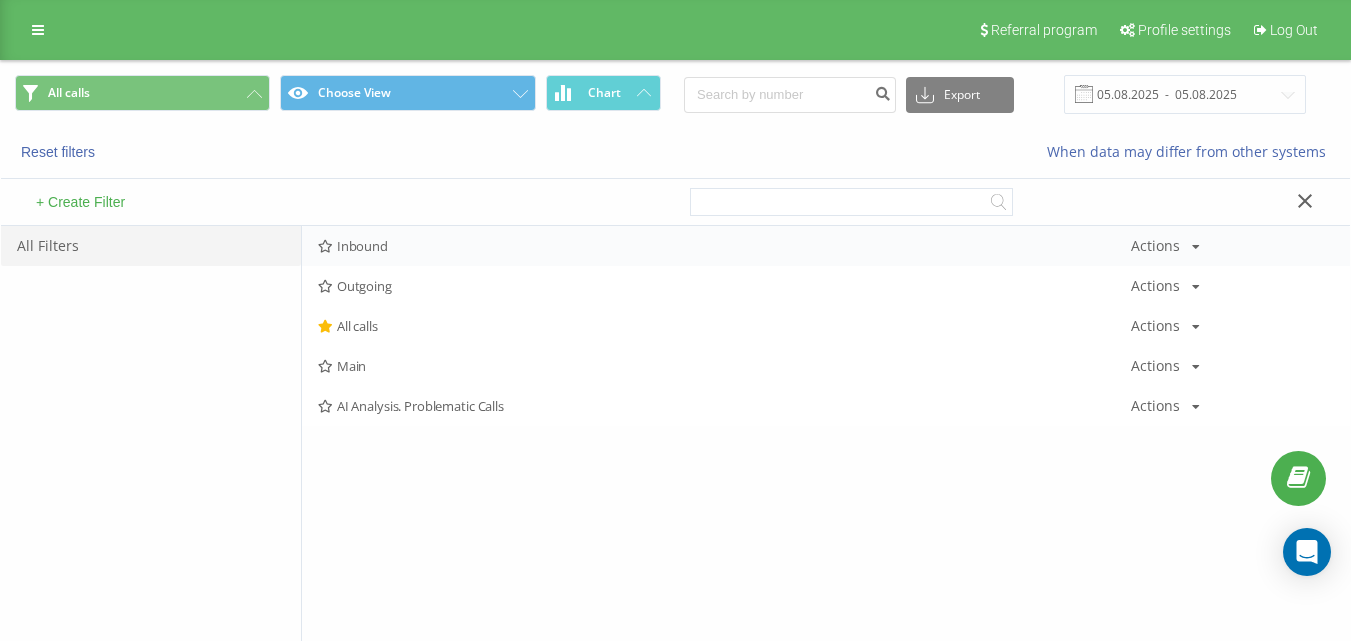 drag, startPoint x: 397, startPoint y: 224, endPoint x: 405, endPoint y: 235, distance: 13.601471 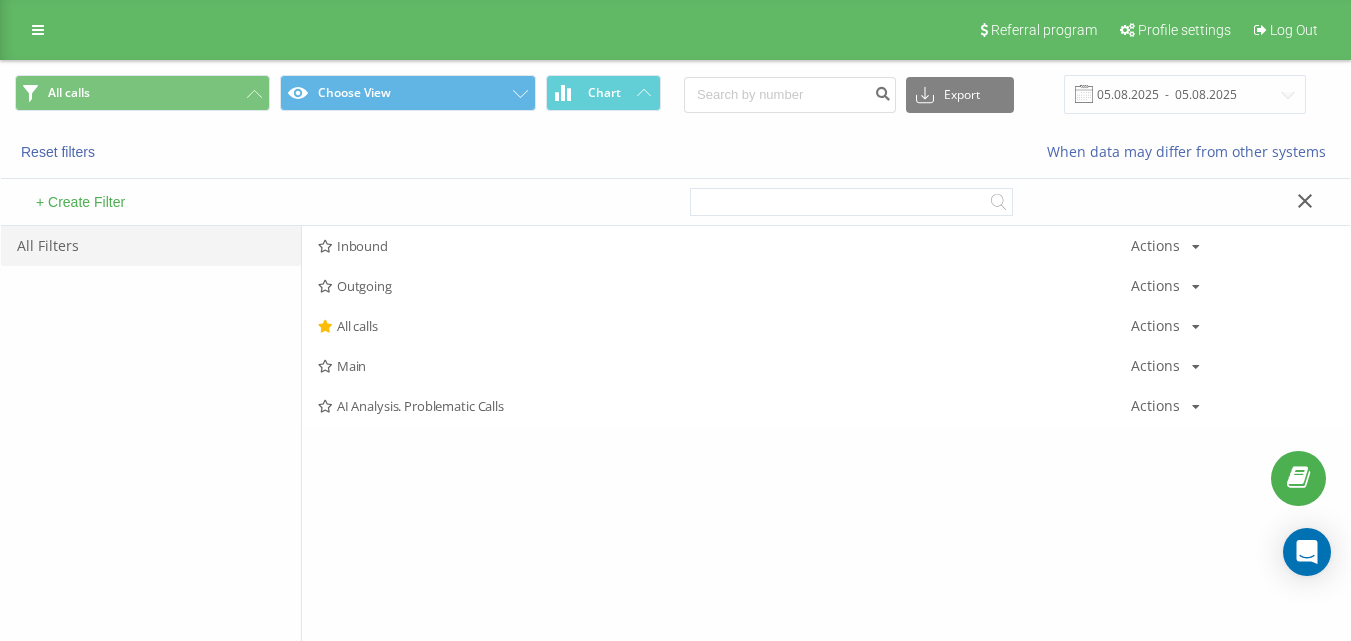 click on "Inbound" at bounding box center (724, 246) 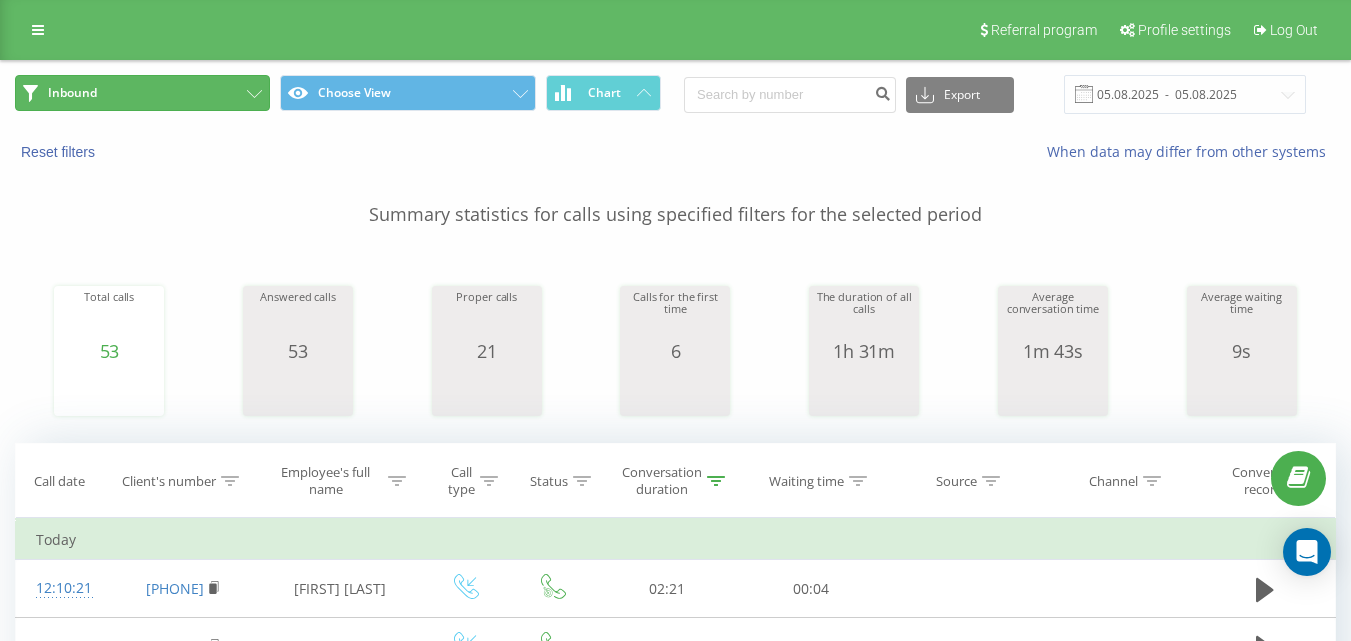 click on "Inbound" at bounding box center [142, 93] 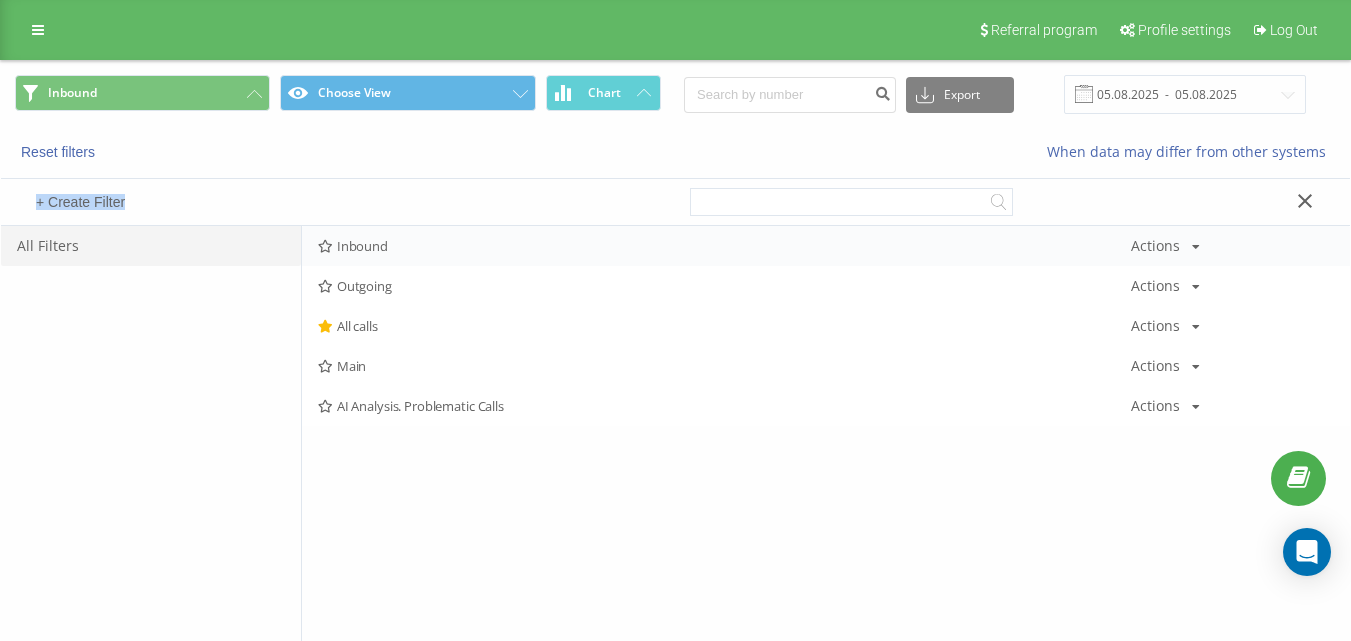 click on "Inbound" at bounding box center [724, 246] 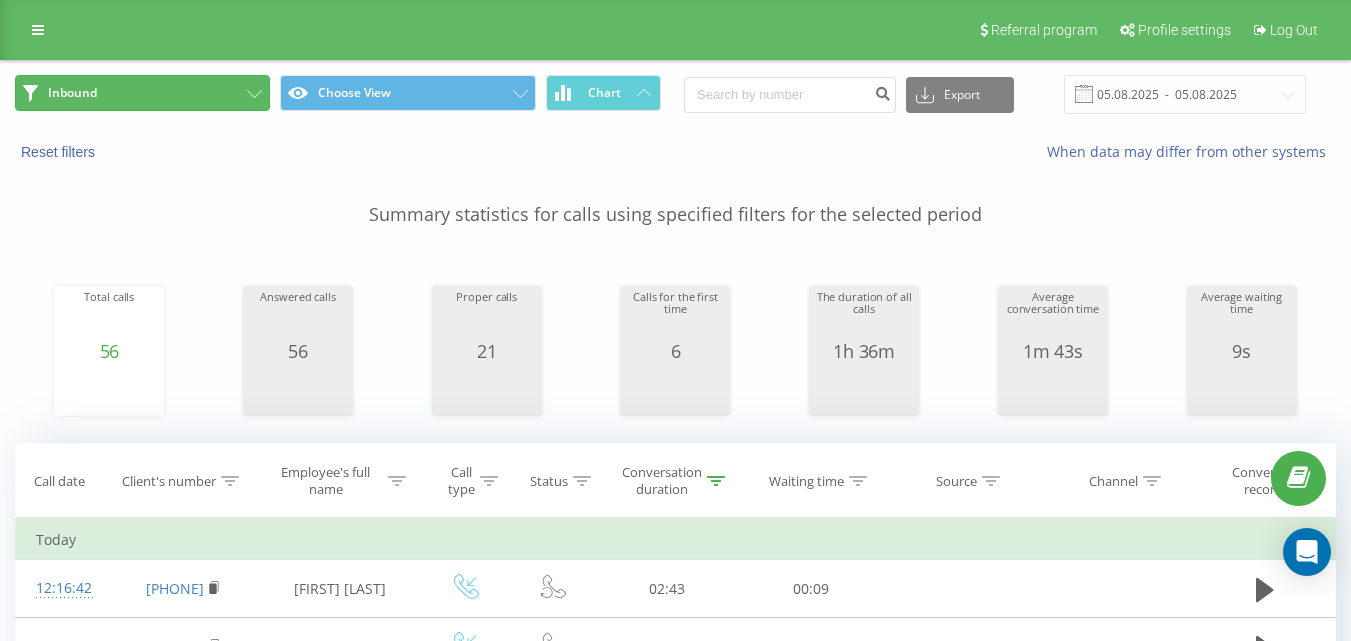 drag, startPoint x: 241, startPoint y: 102, endPoint x: 269, endPoint y: 113, distance: 30.083218 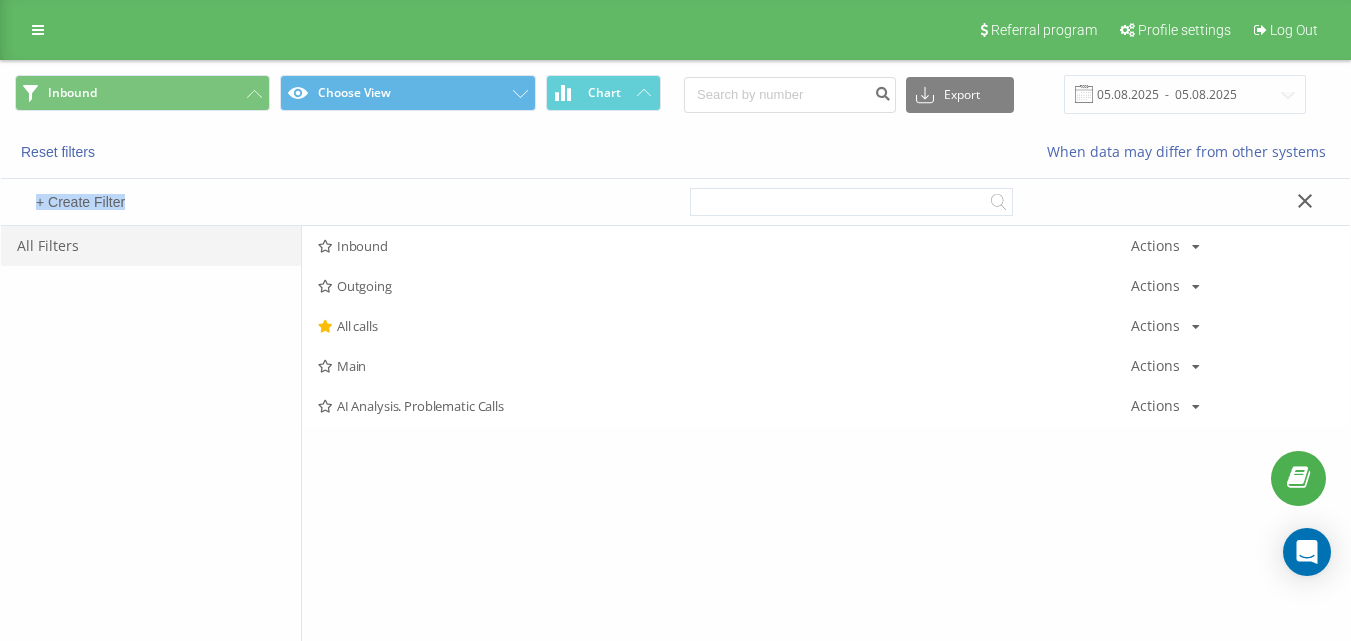click on "+ Create Filter" at bounding box center [338, 202] 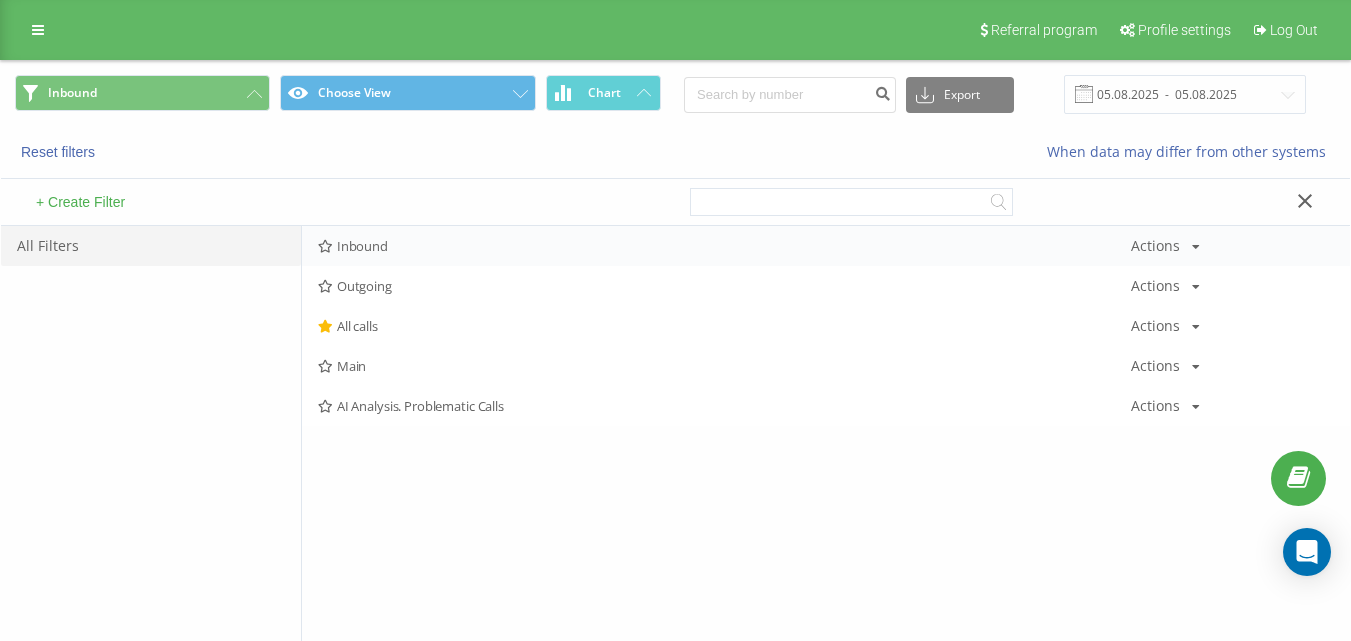 click on "Inbound" at bounding box center [724, 246] 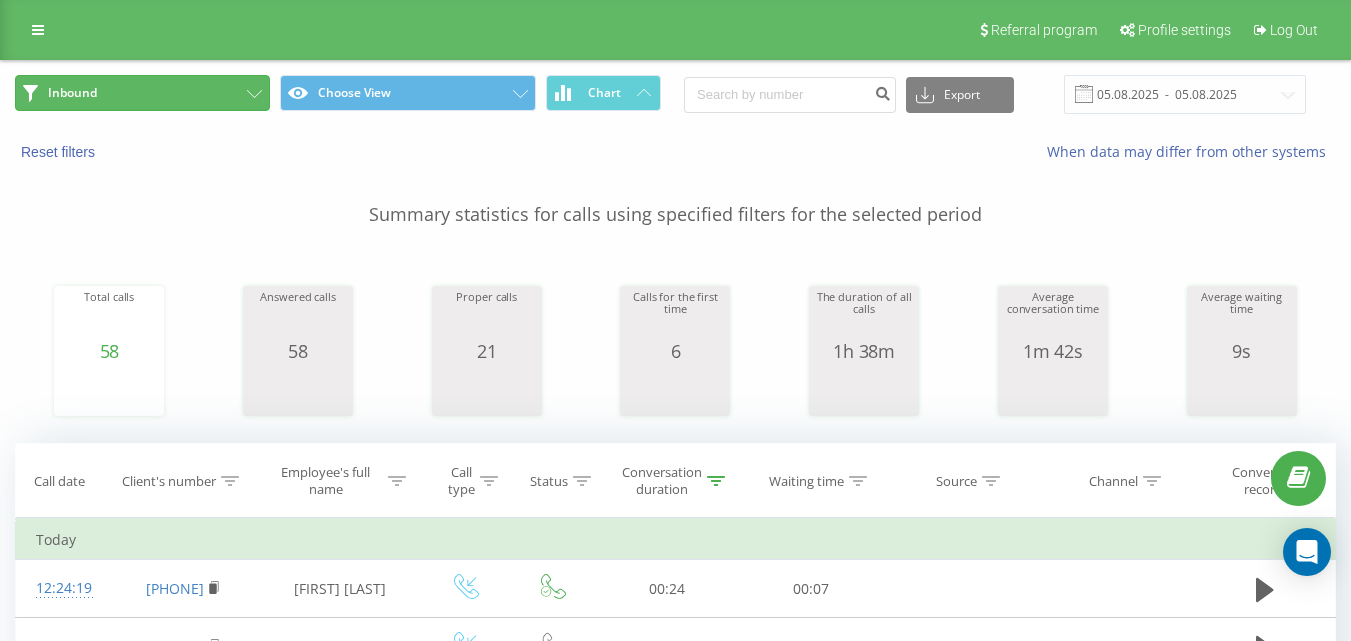 click on "Inbound" at bounding box center [142, 93] 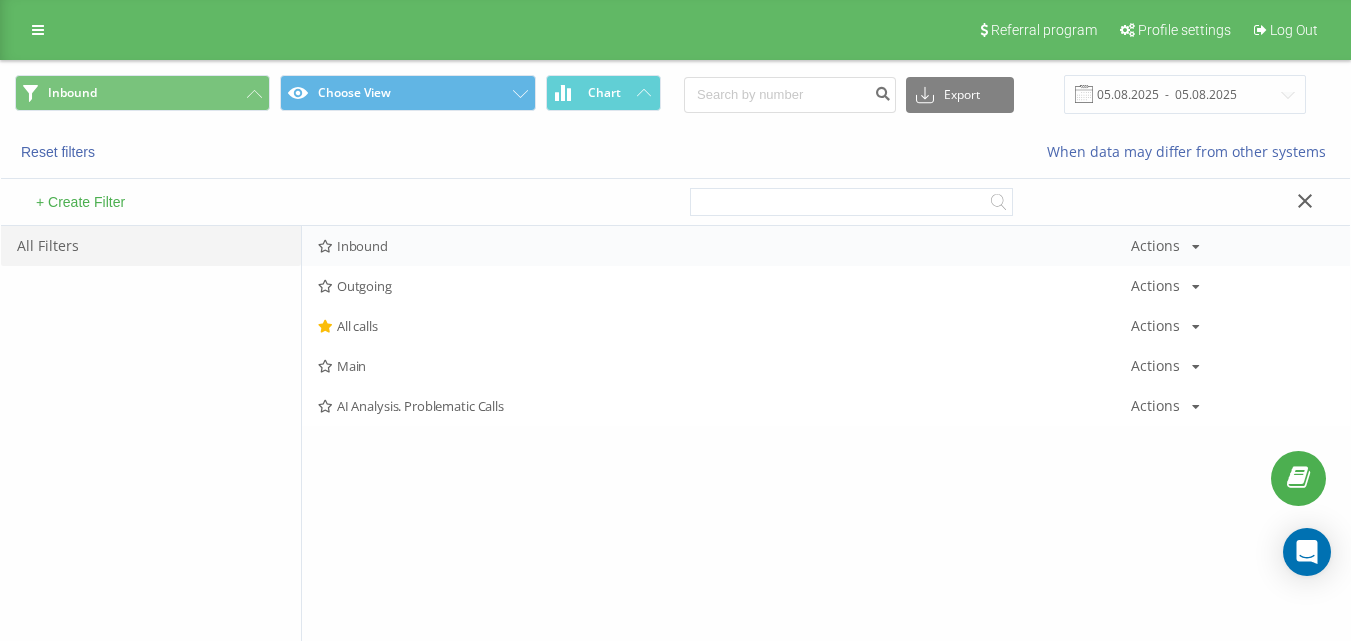 click on "Inbound" at bounding box center (724, 246) 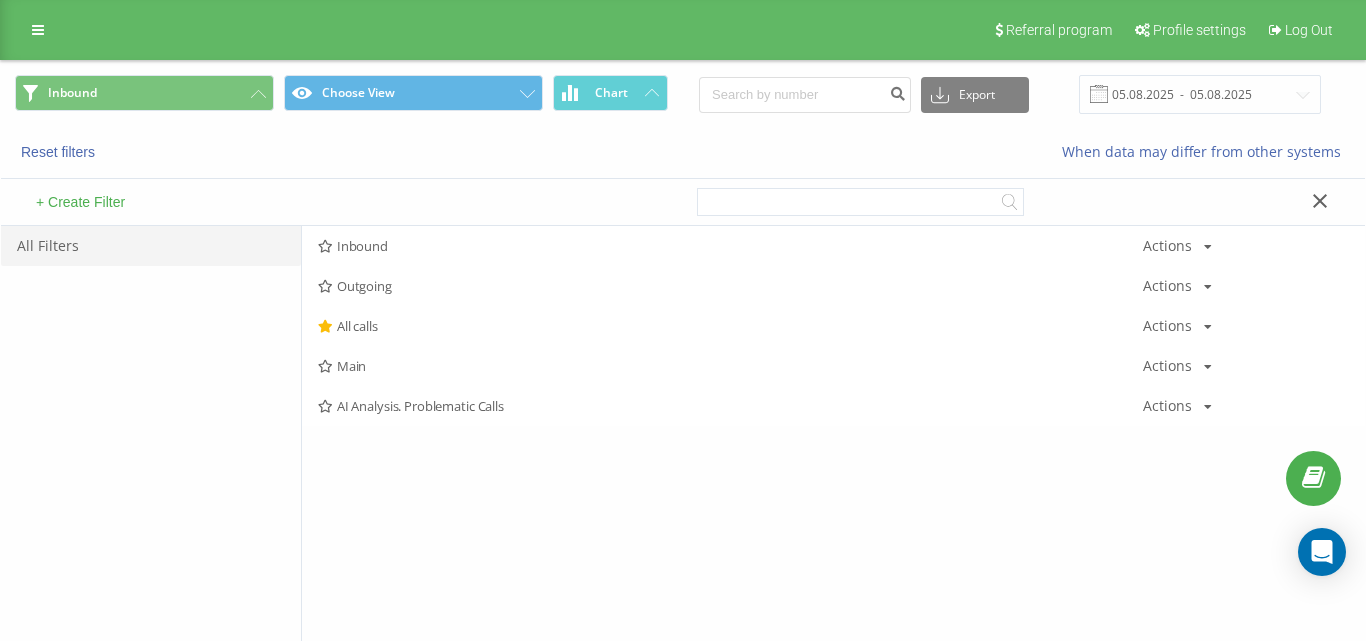 click at bounding box center (0, 0) 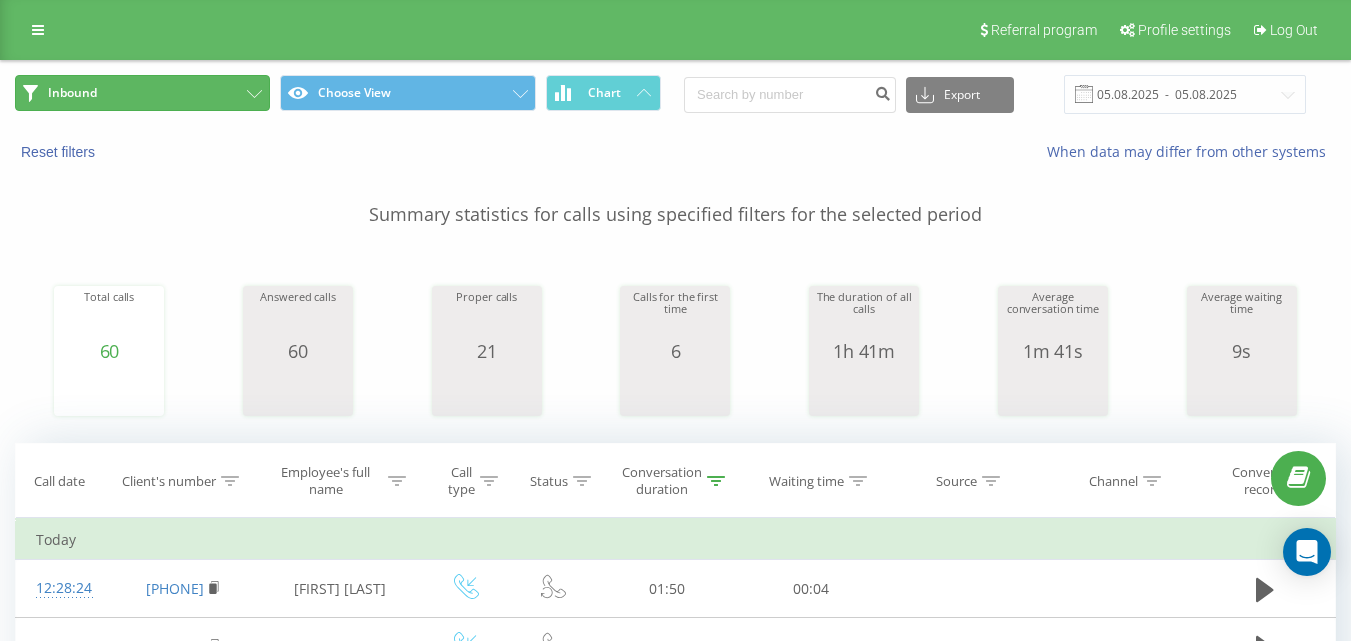 click on "Inbound" at bounding box center [142, 93] 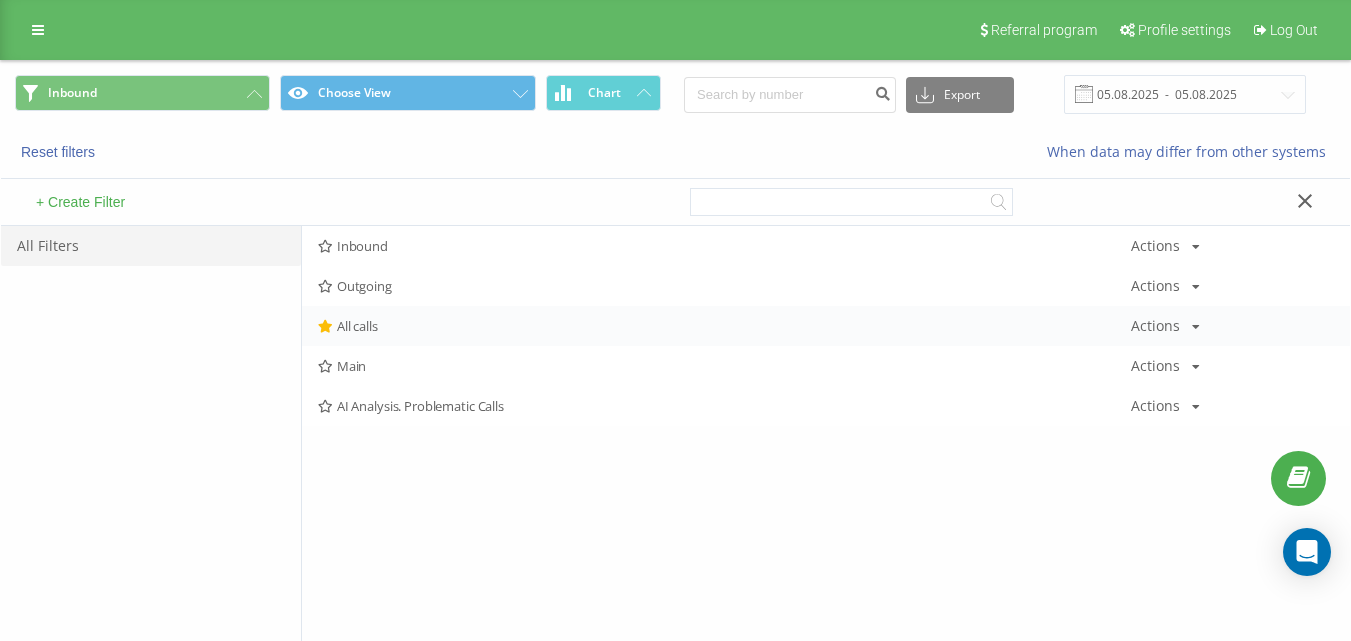 click on "All calls" at bounding box center [724, 326] 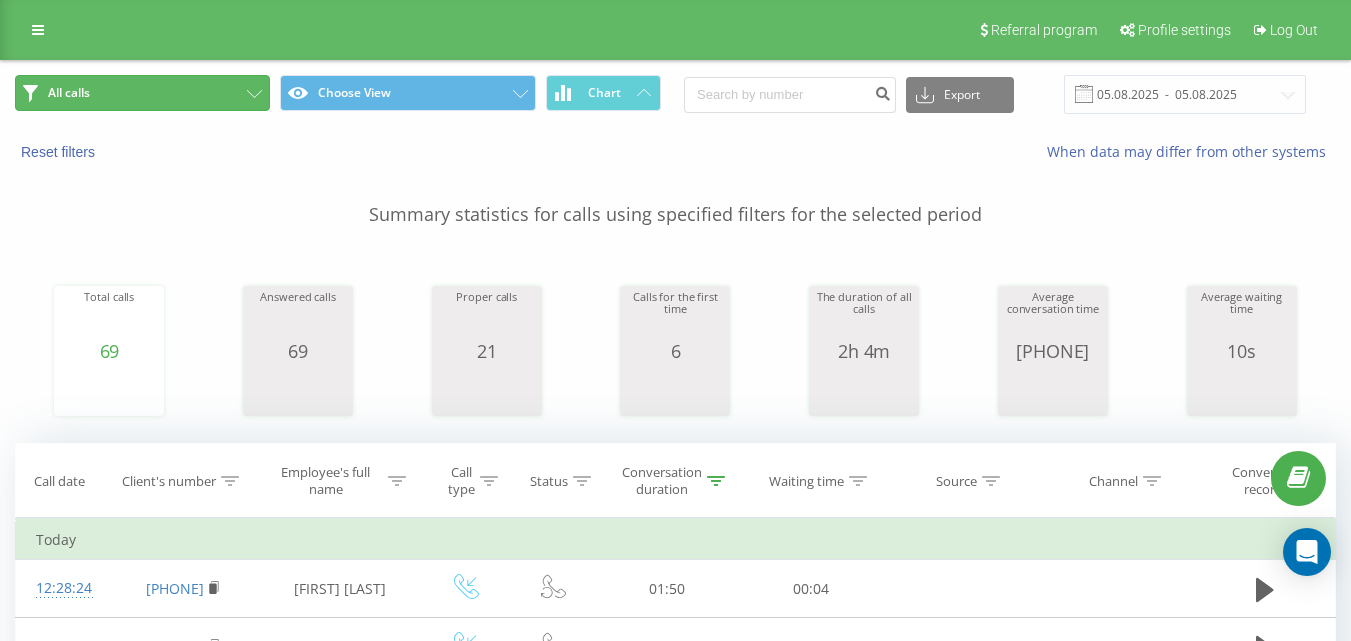 click on "All calls" at bounding box center [142, 93] 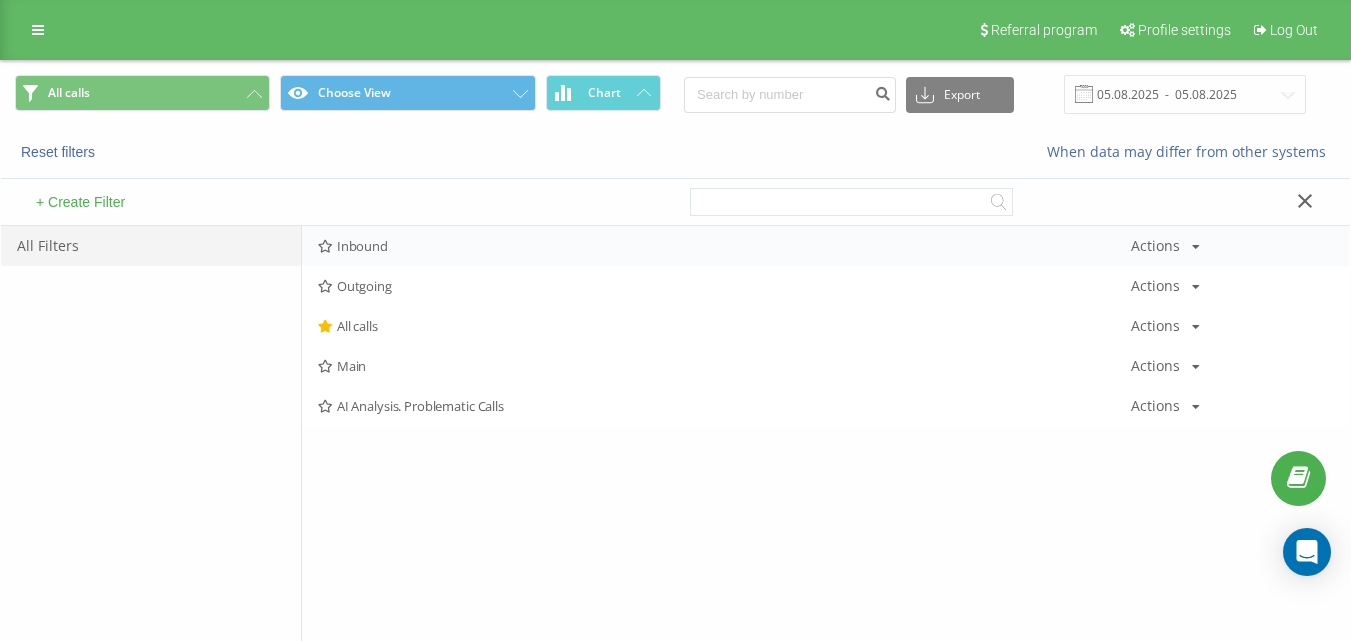 click on "Inbound Actions Edit Copy Delete Default Share" at bounding box center (826, 246) 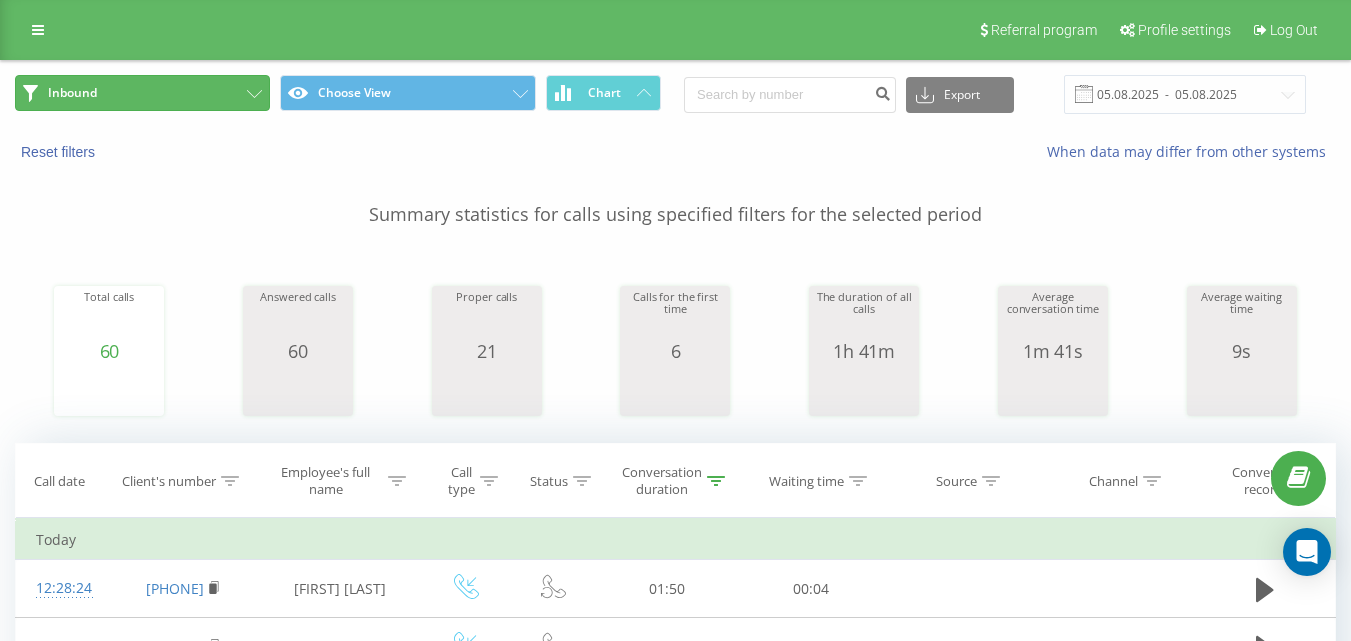click on "Inbound" at bounding box center (142, 93) 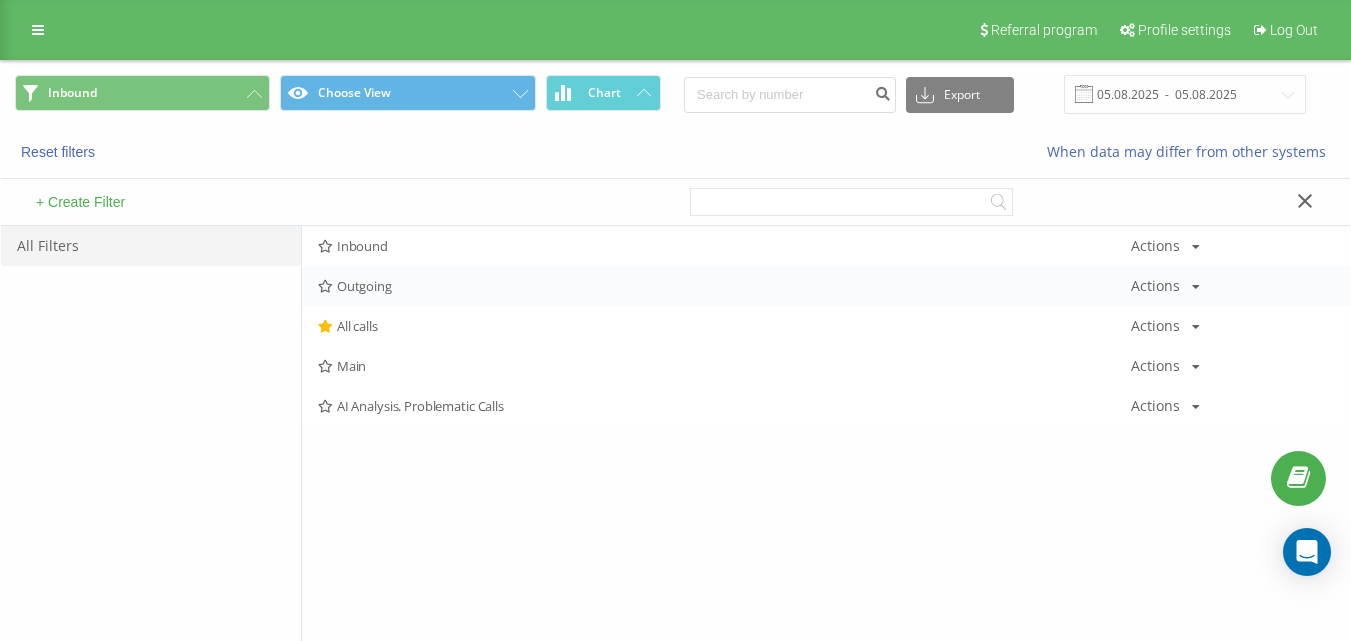 click on "Outgoing" at bounding box center (724, 286) 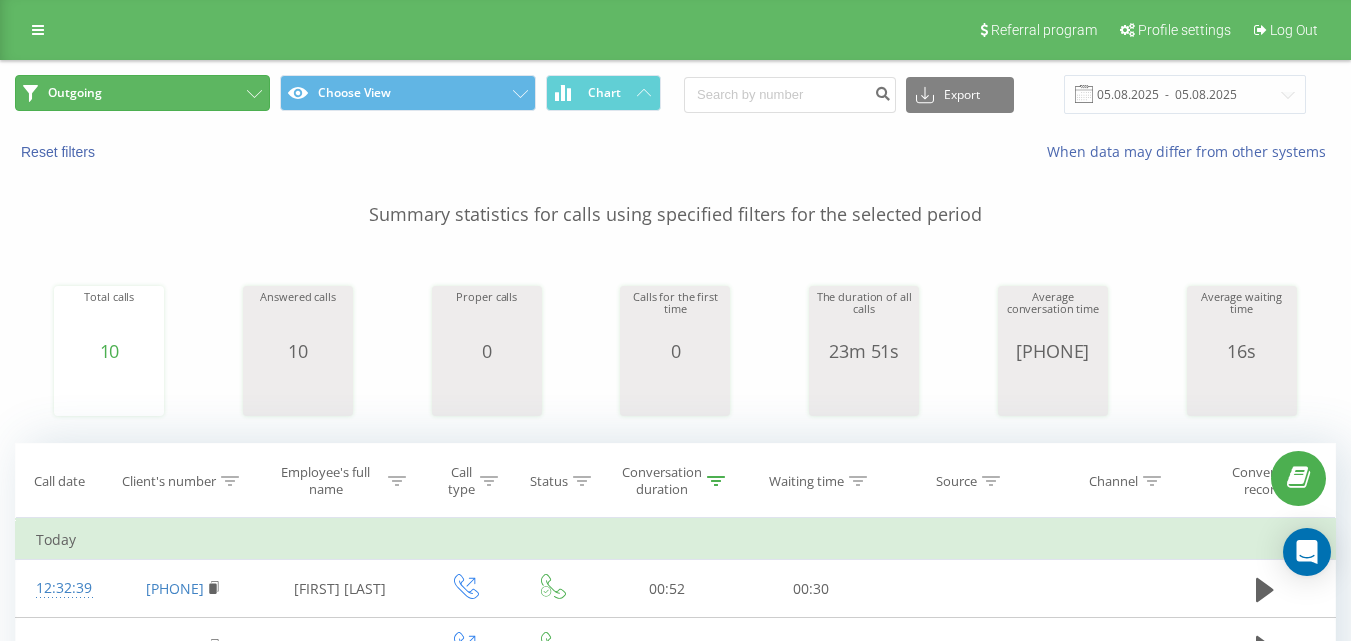 click on "Outgoing" at bounding box center (142, 93) 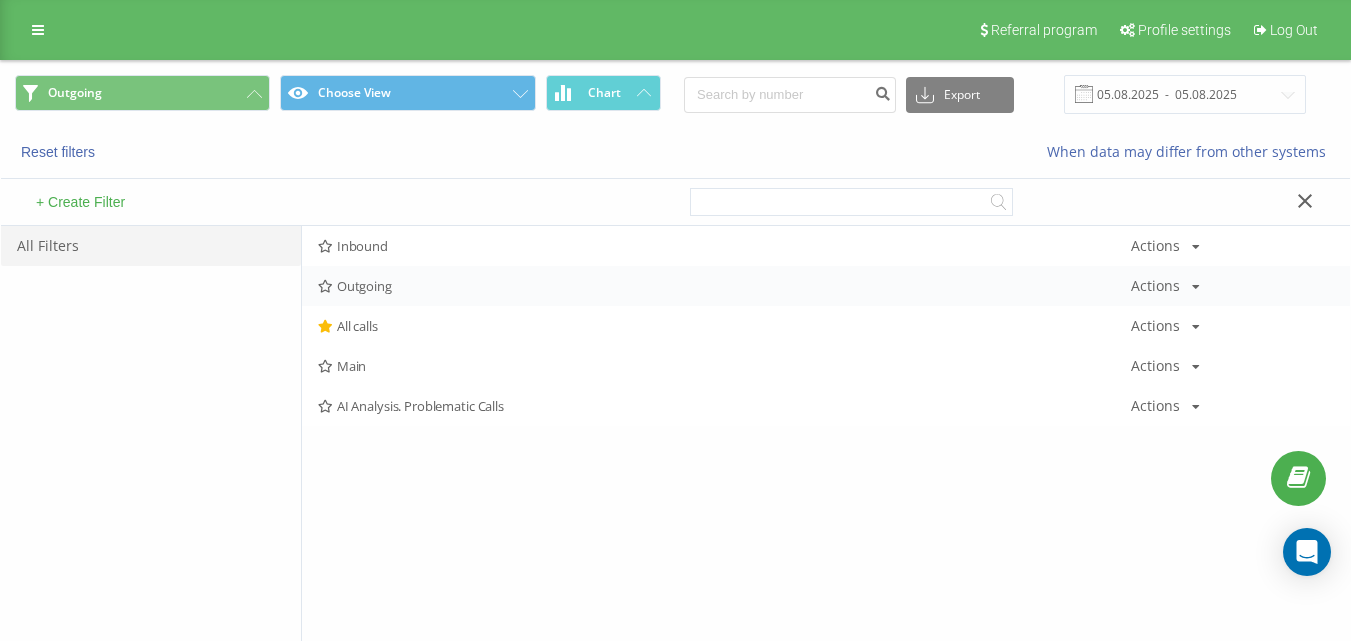 click on "Outgoing Actions Edit Copy Delete Default Share" at bounding box center (826, 286) 